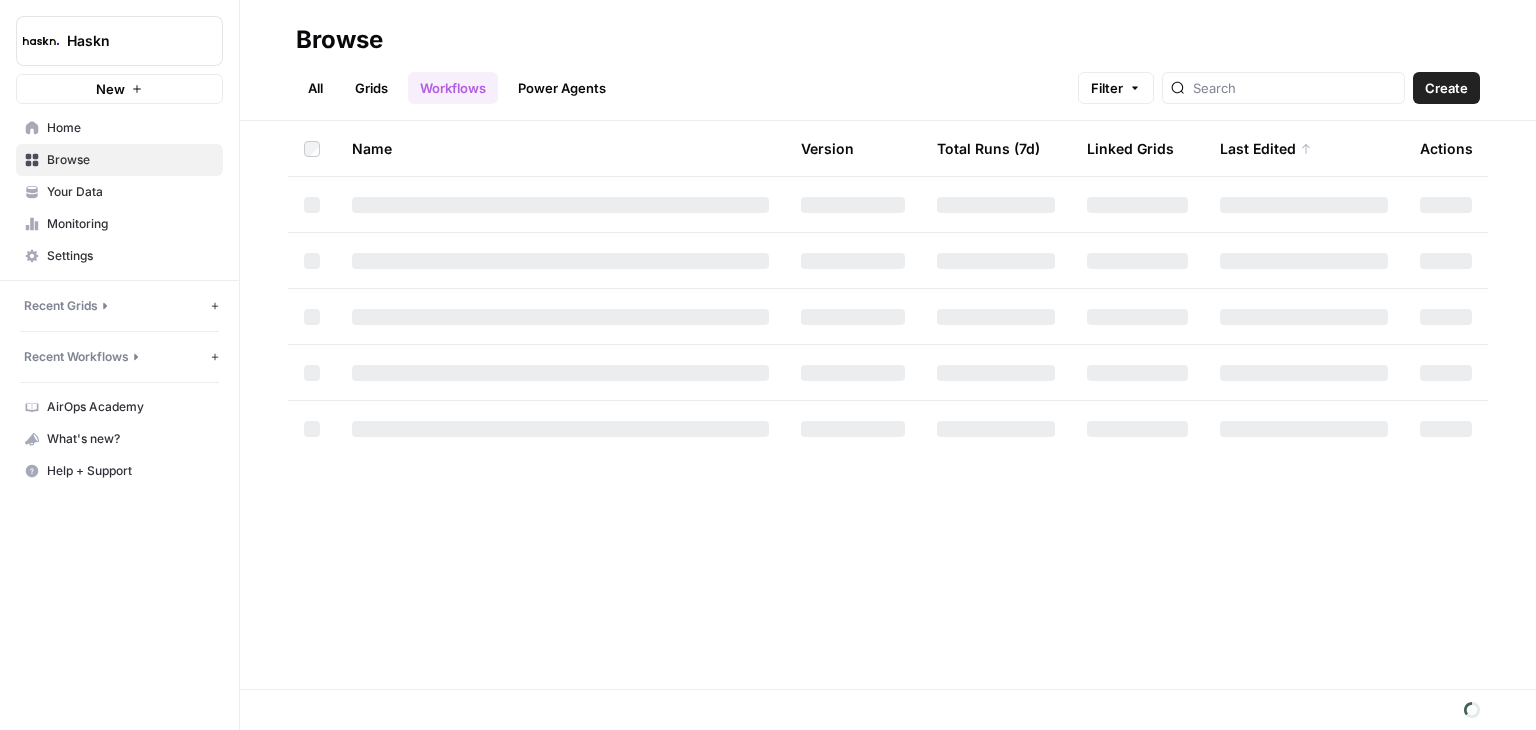 scroll, scrollTop: 0, scrollLeft: 0, axis: both 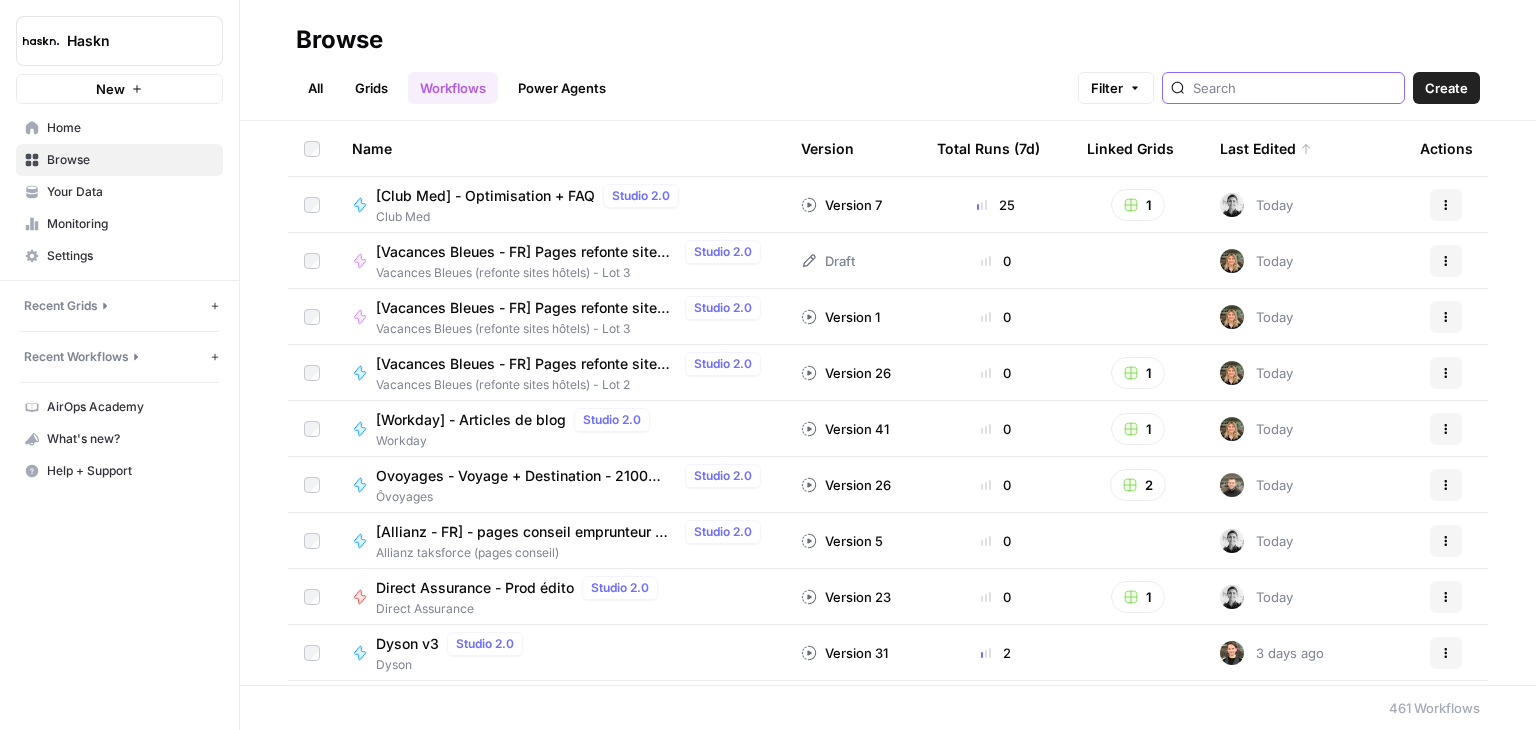 click at bounding box center [1294, 88] 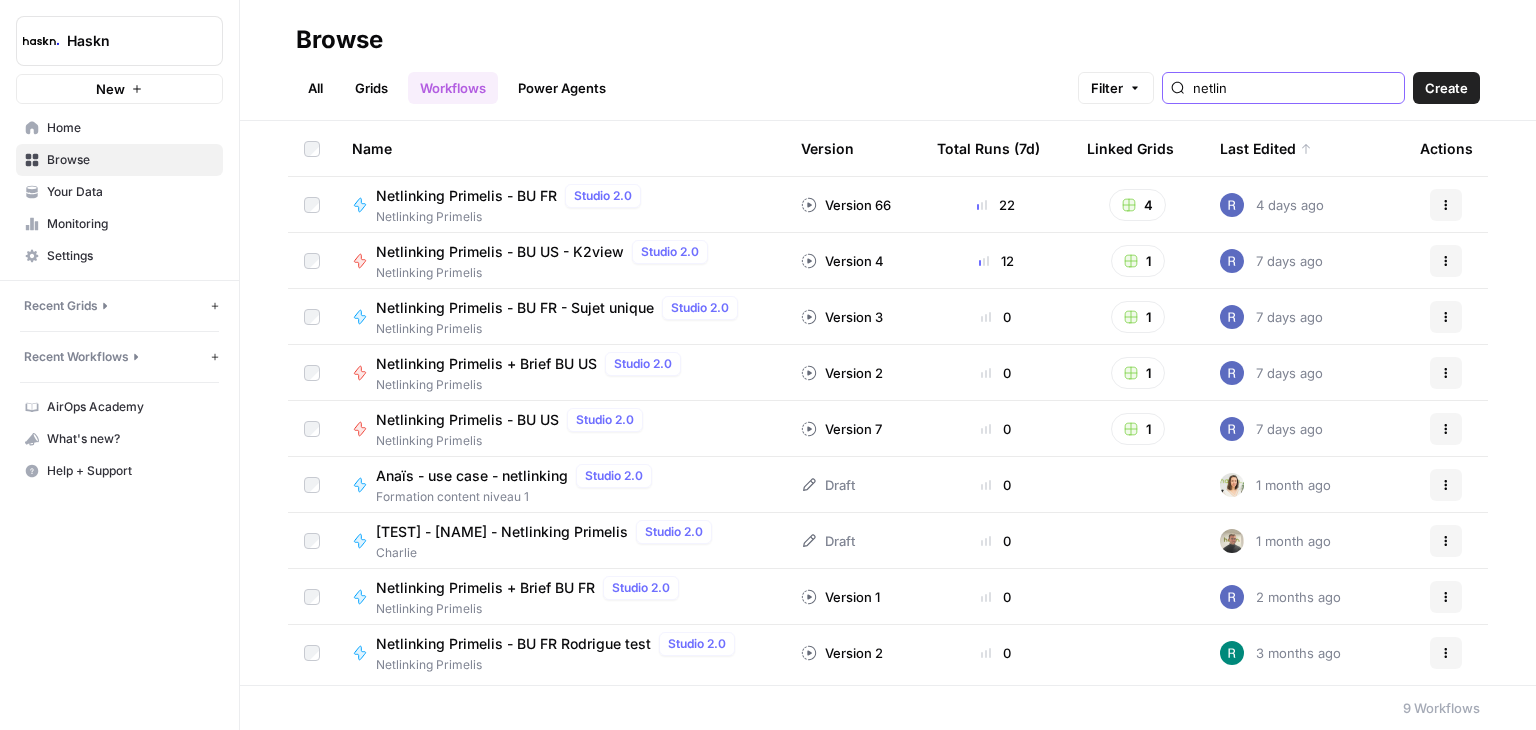 type on "netlin" 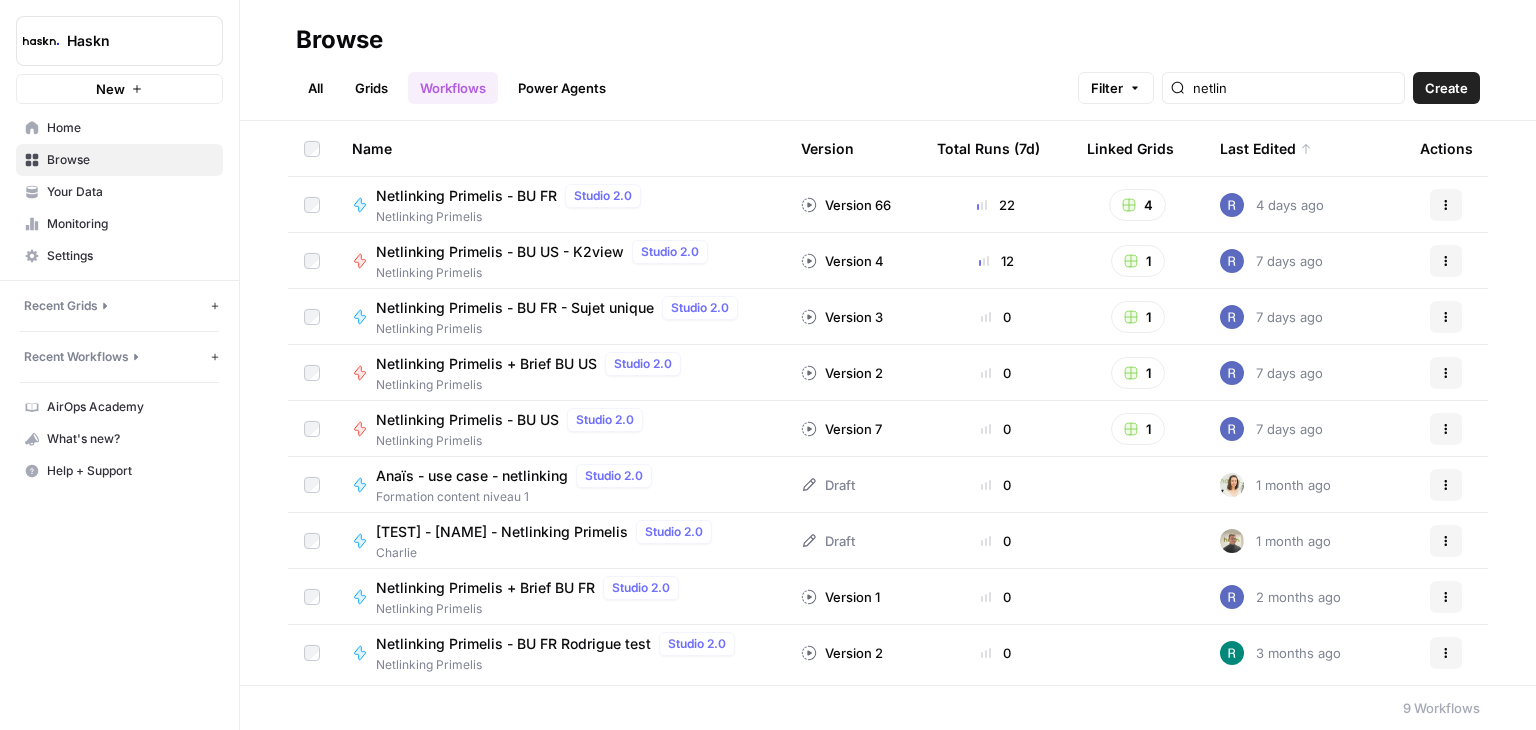 click on "Netlinking Primelis - BU FR" at bounding box center [466, 196] 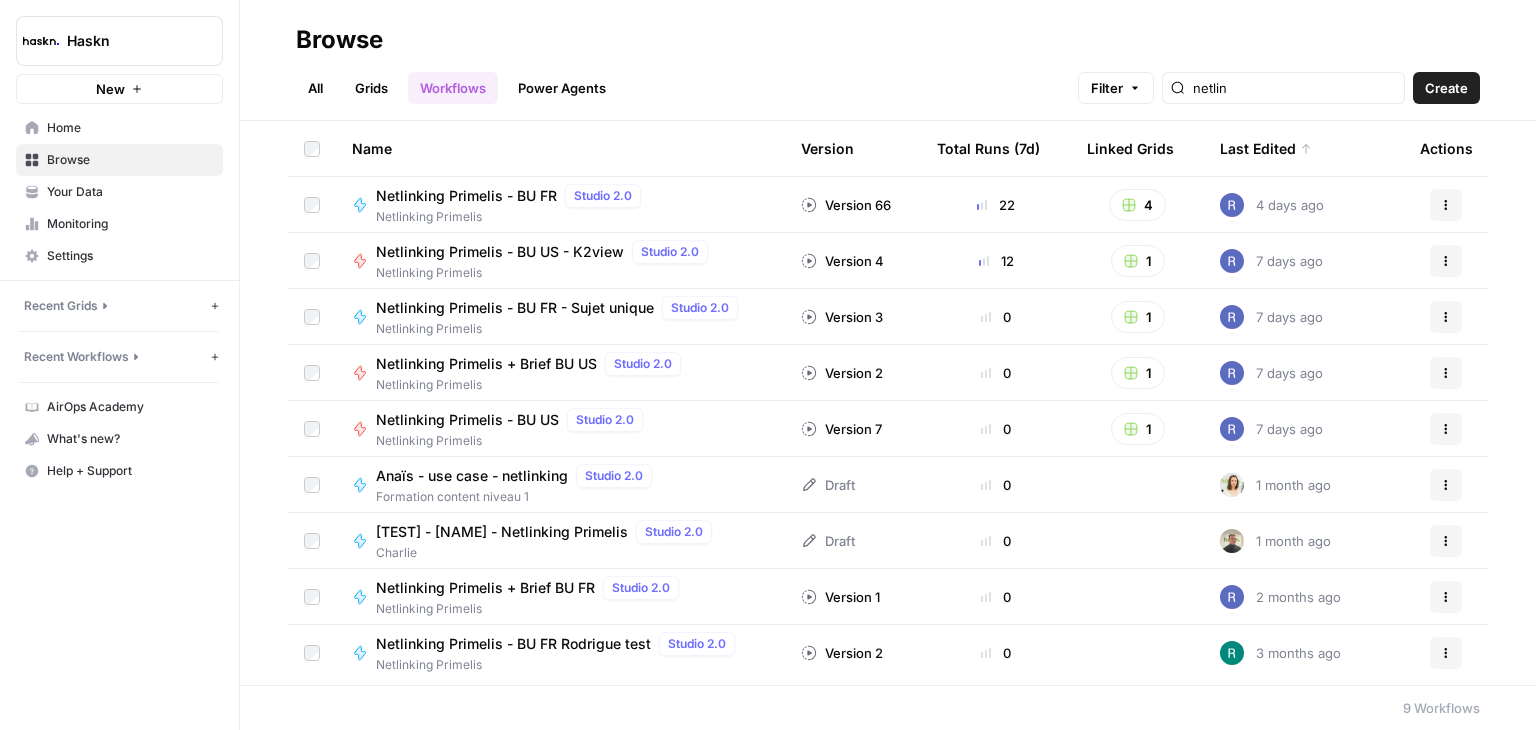click on "Grids" at bounding box center [371, 88] 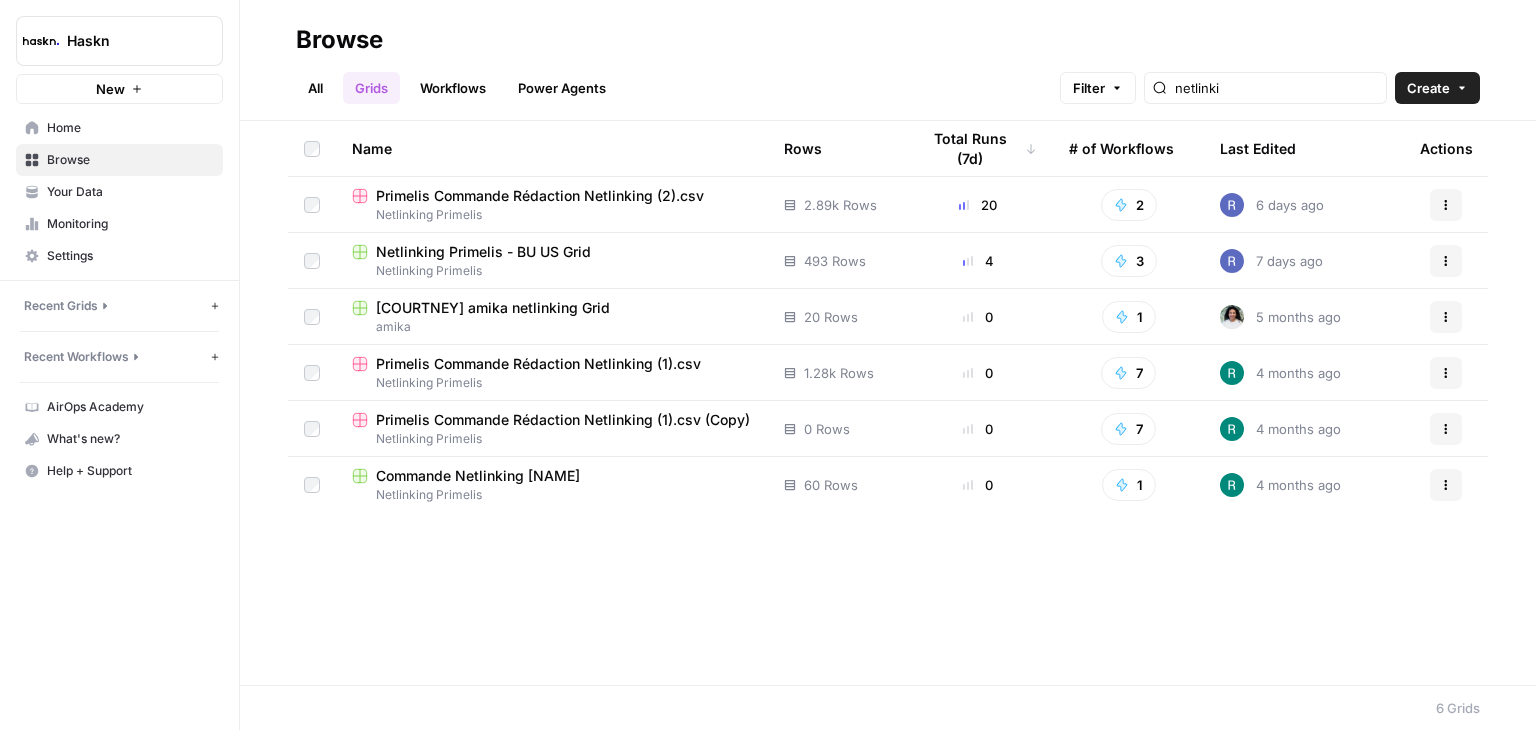 click on "Primelis Commande Rédaction Netlinking (2).csv" at bounding box center [540, 196] 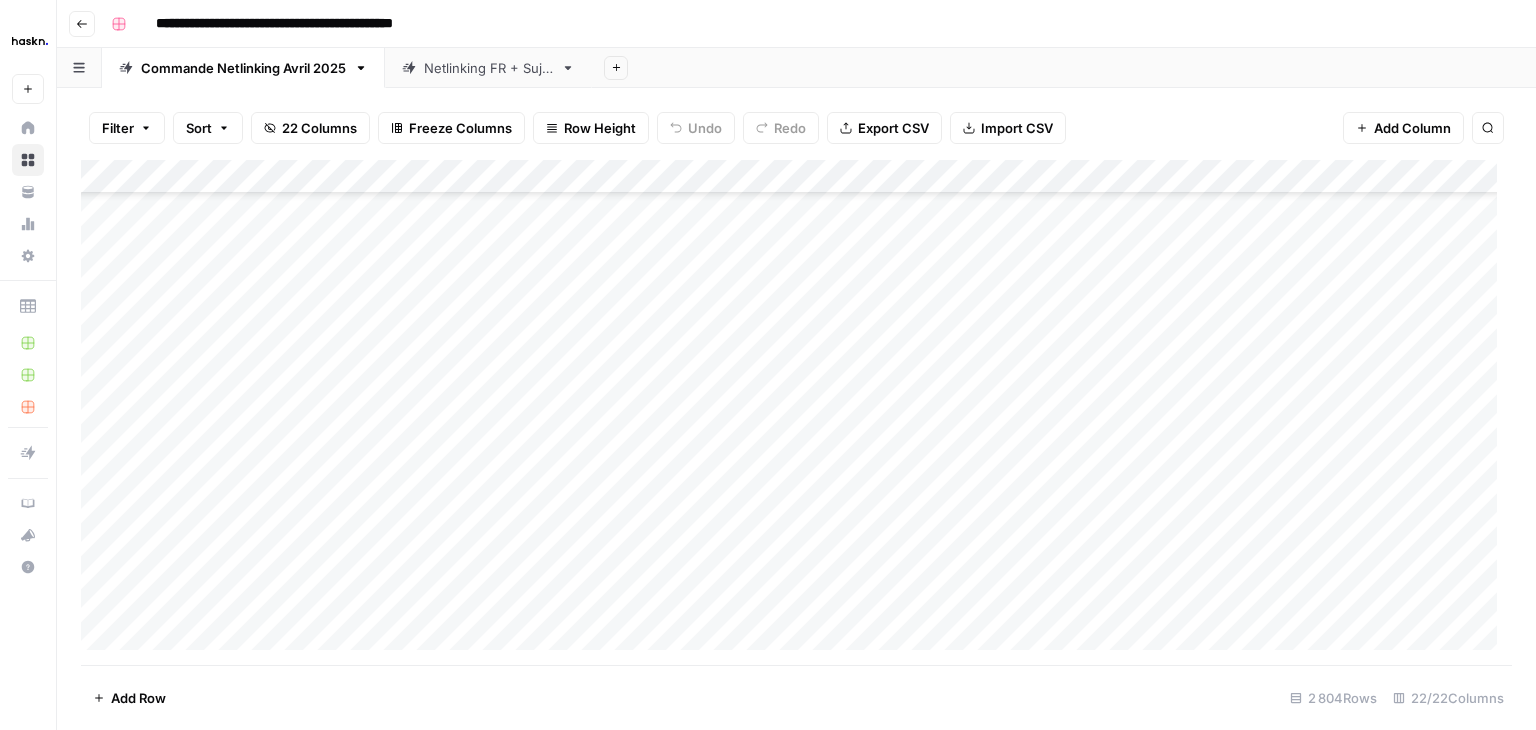 scroll, scrollTop: 626, scrollLeft: 0, axis: vertical 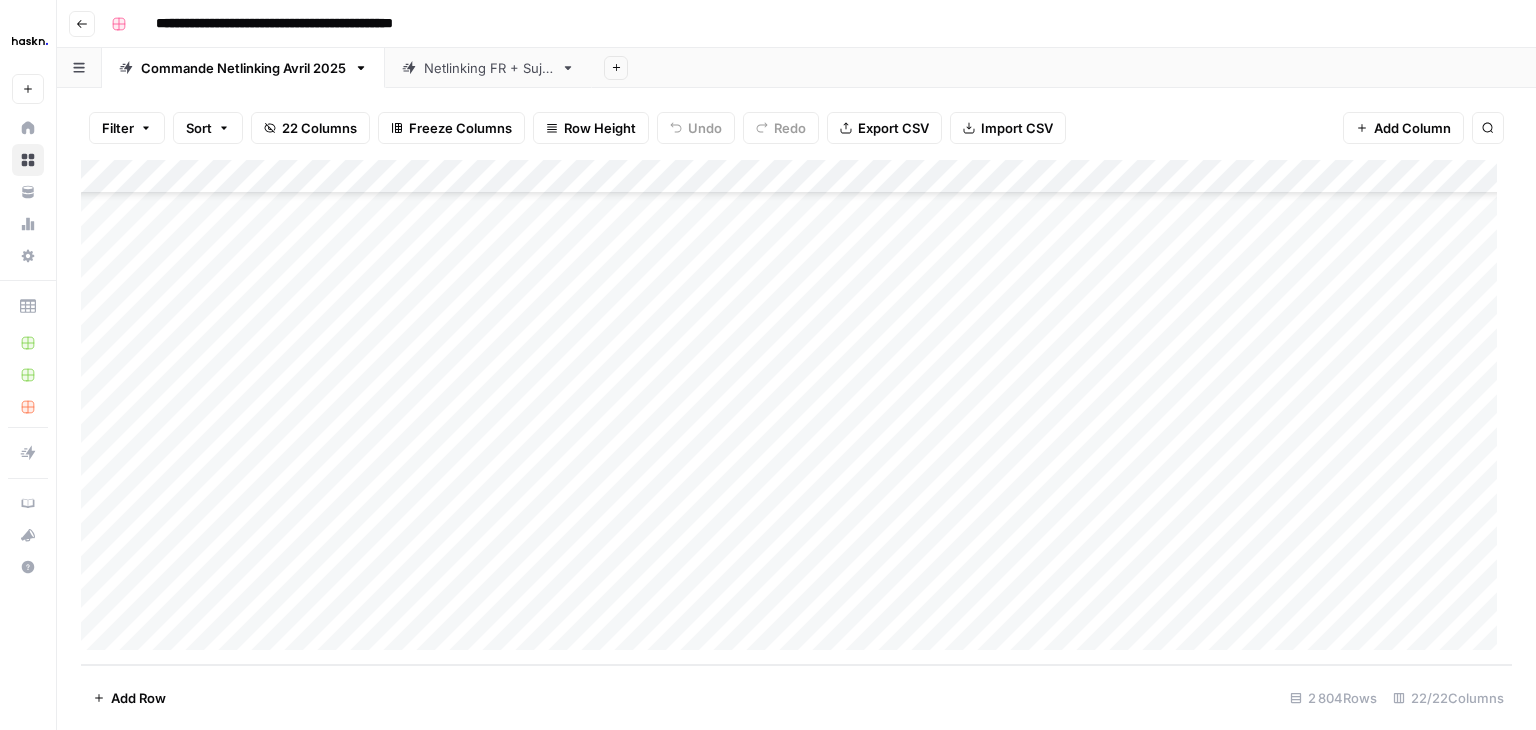 click on "Add Column" at bounding box center (796, 412) 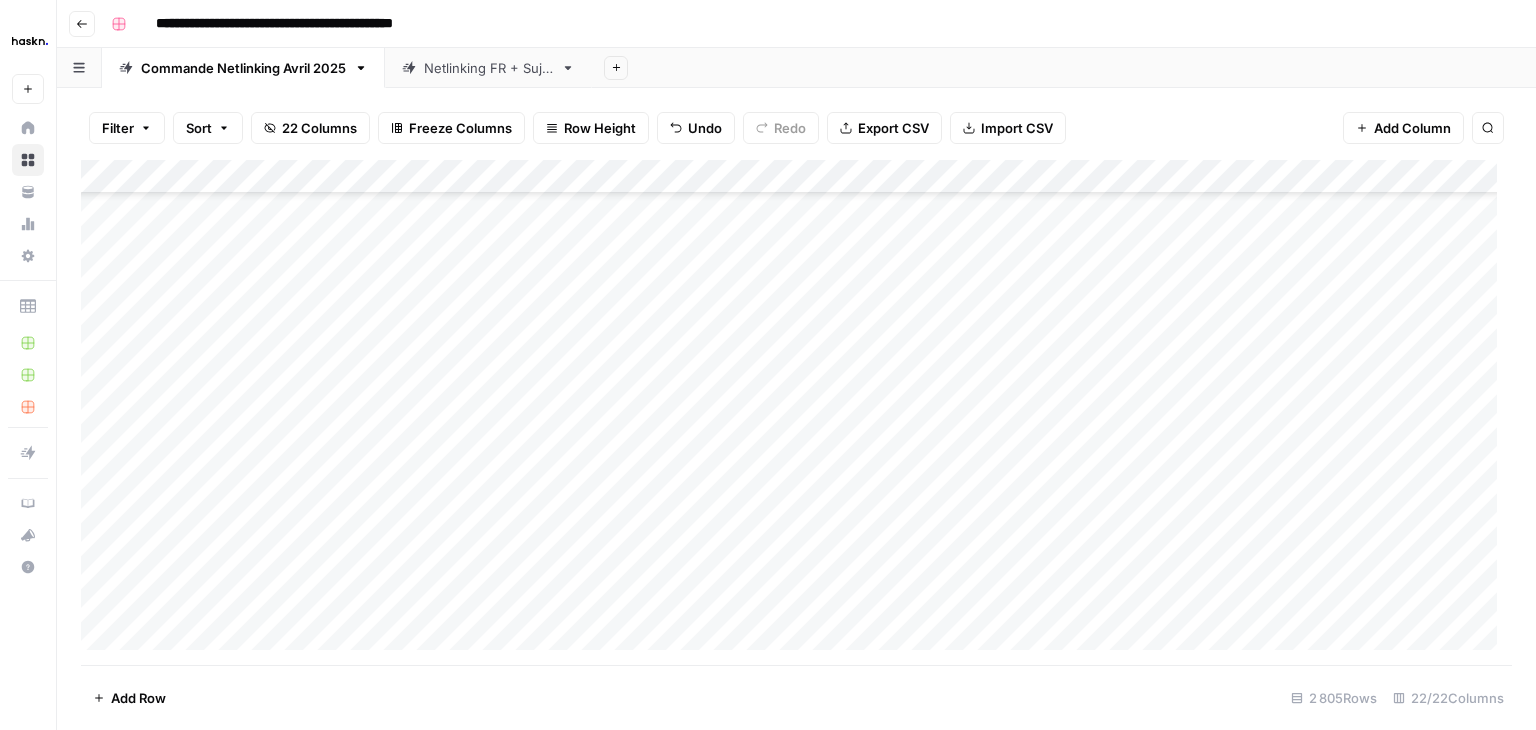 scroll, scrollTop: 94946, scrollLeft: 0, axis: vertical 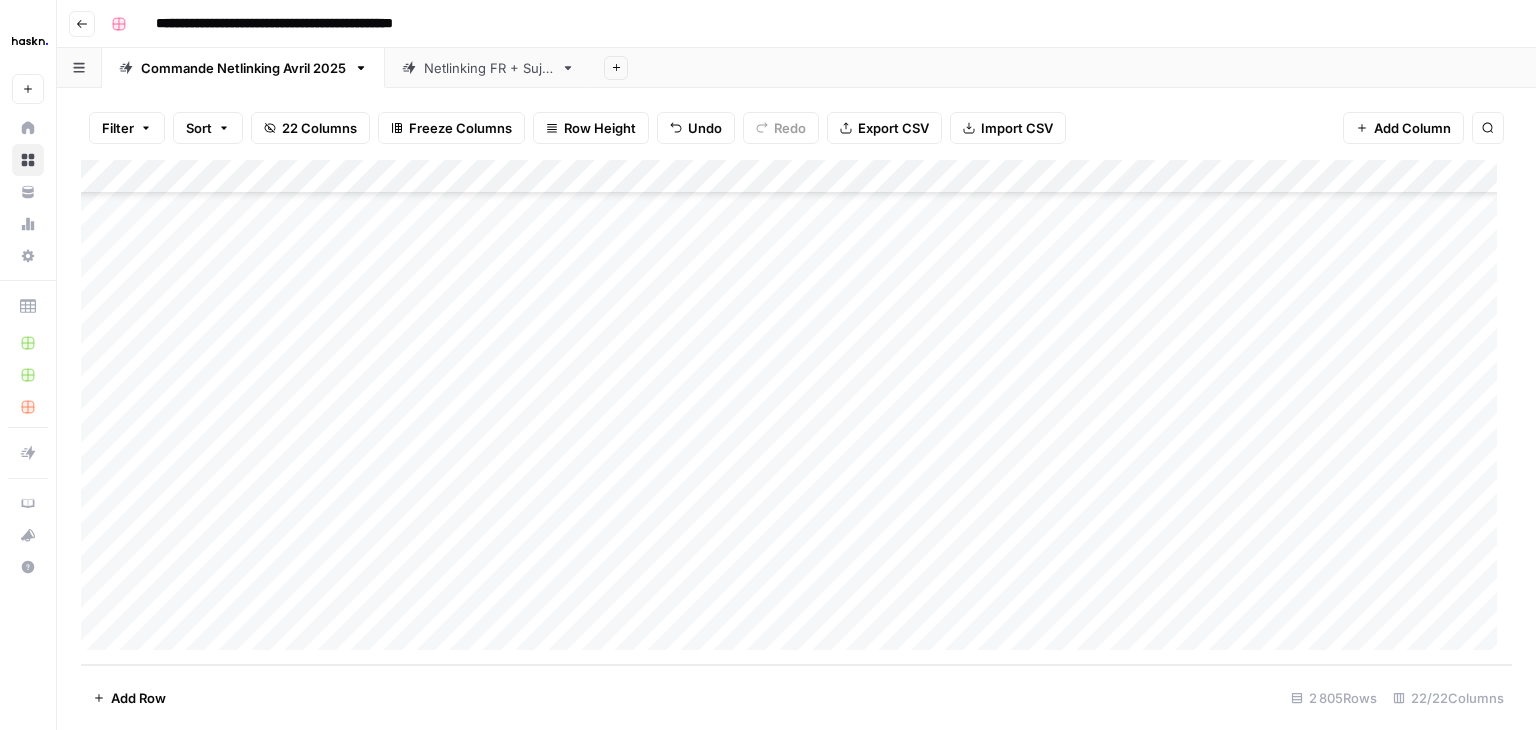 click on "Add Column" at bounding box center (796, 412) 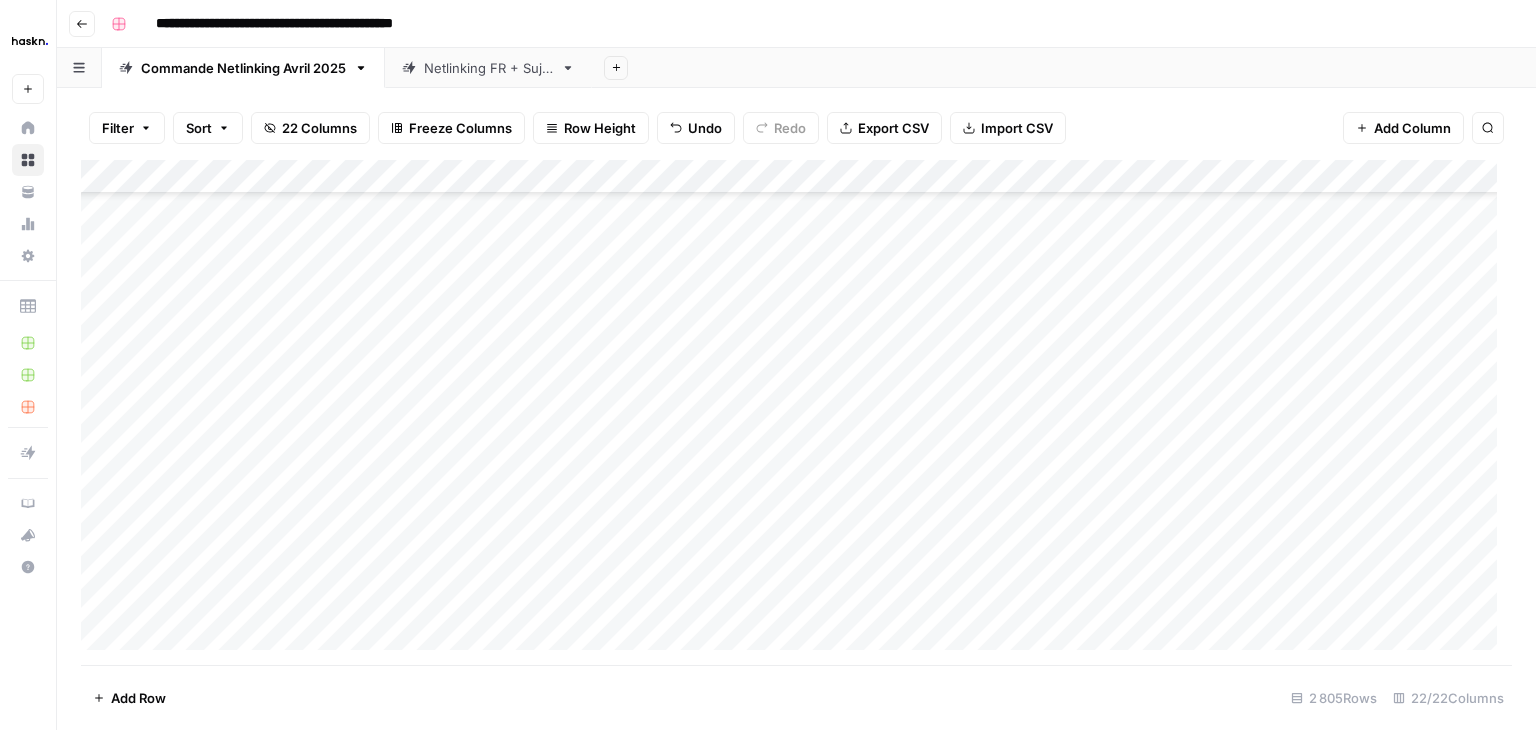 scroll, scrollTop: 94946, scrollLeft: 0, axis: vertical 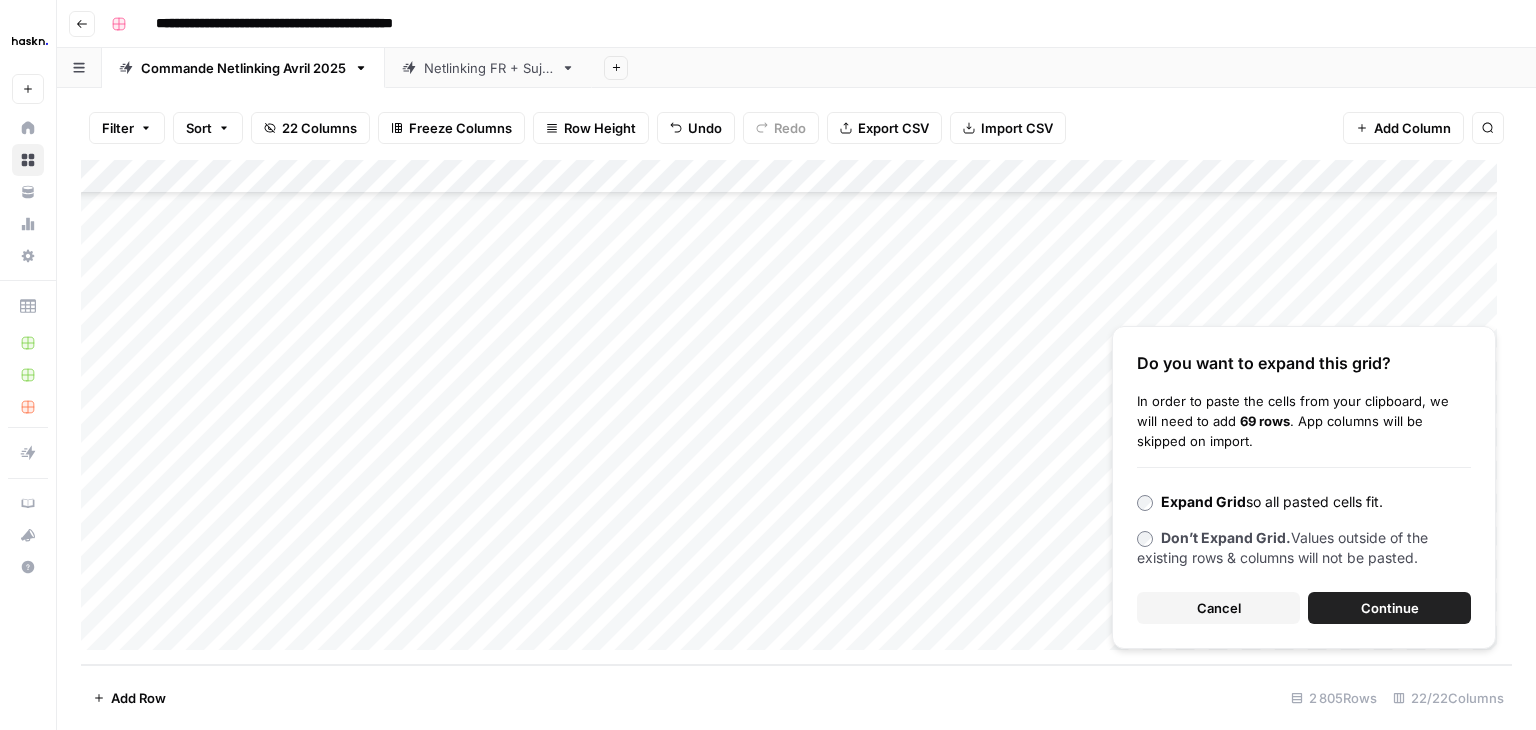 click on "Continue" at bounding box center (1390, 608) 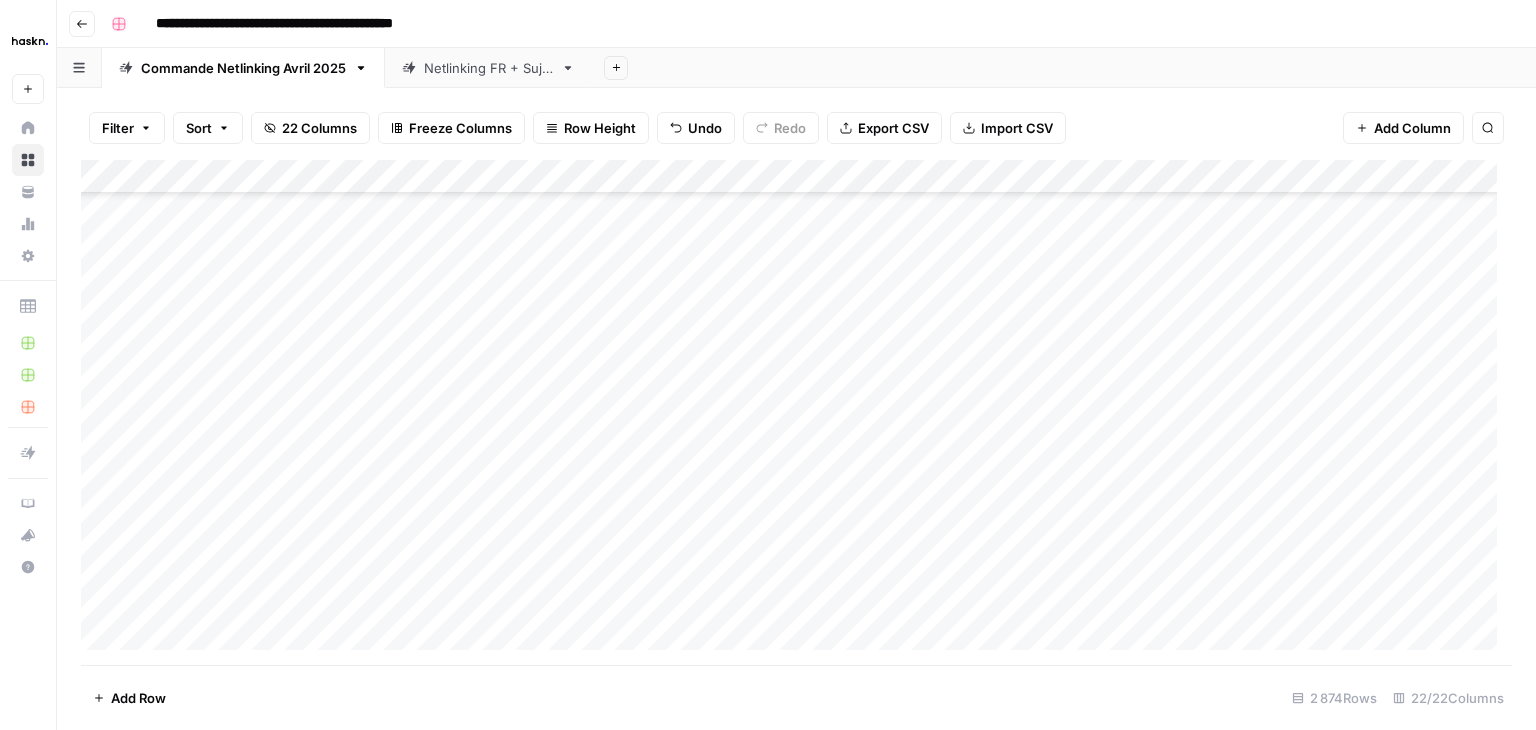 scroll, scrollTop: 95159, scrollLeft: 4, axis: both 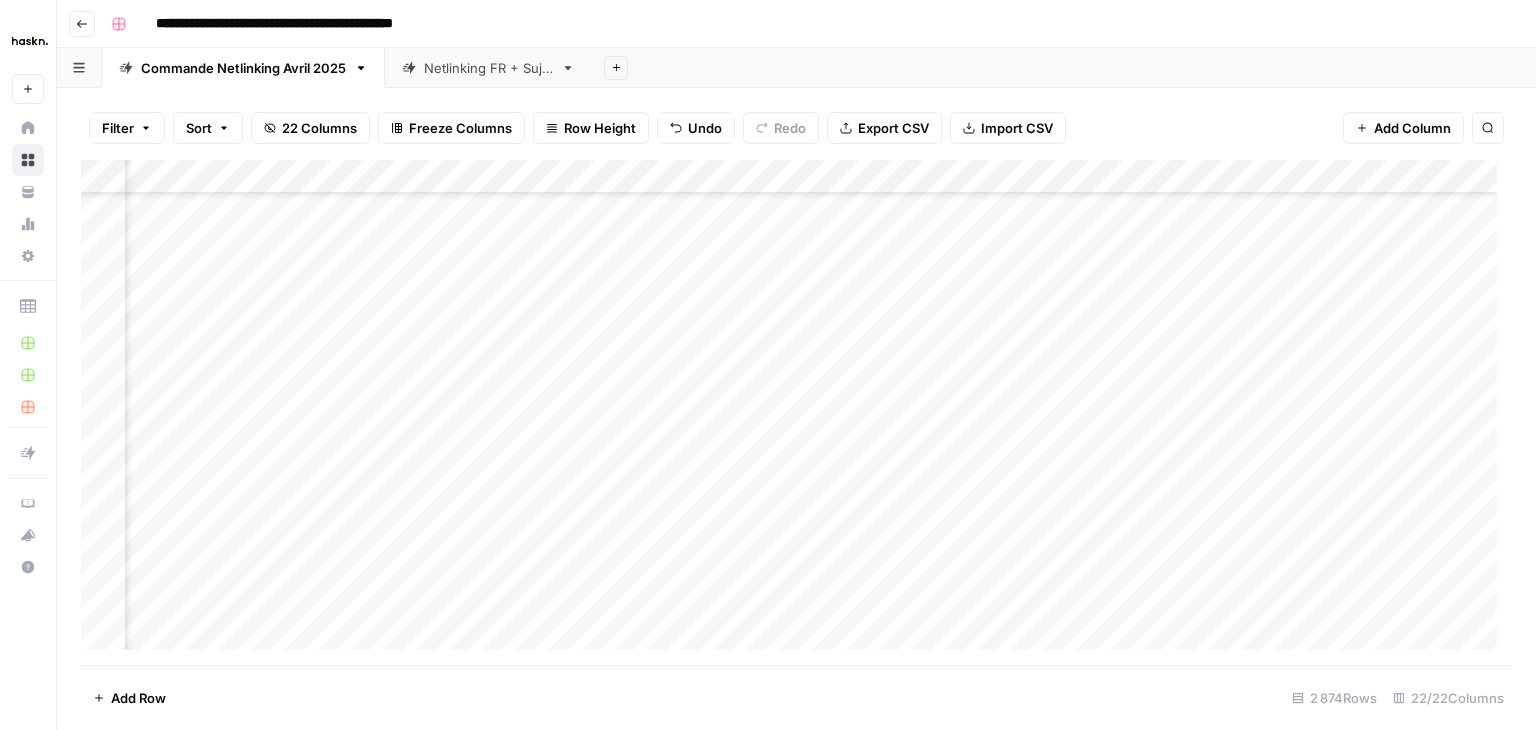 click on "Add Column" at bounding box center [796, 412] 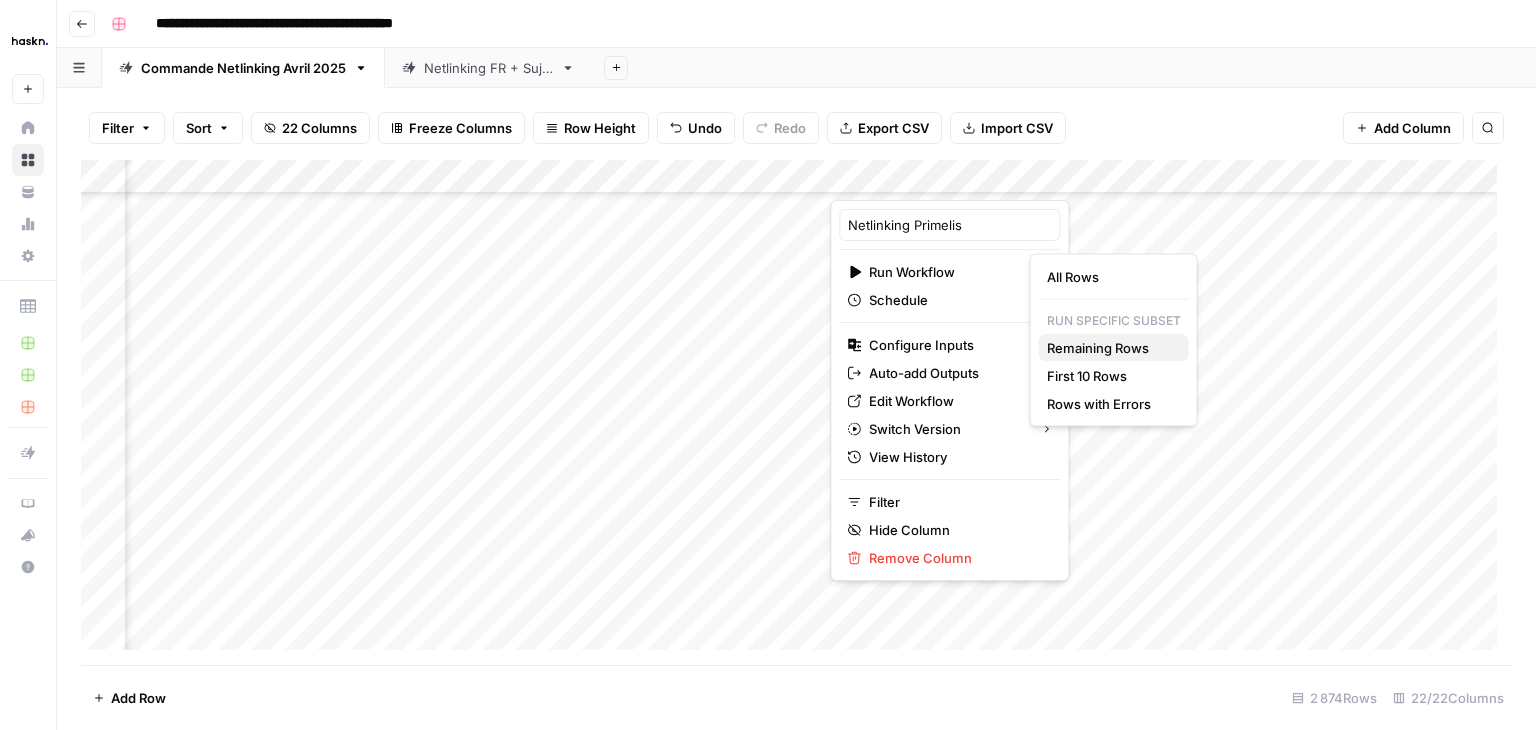 click on "Remaining Rows" at bounding box center (1110, 348) 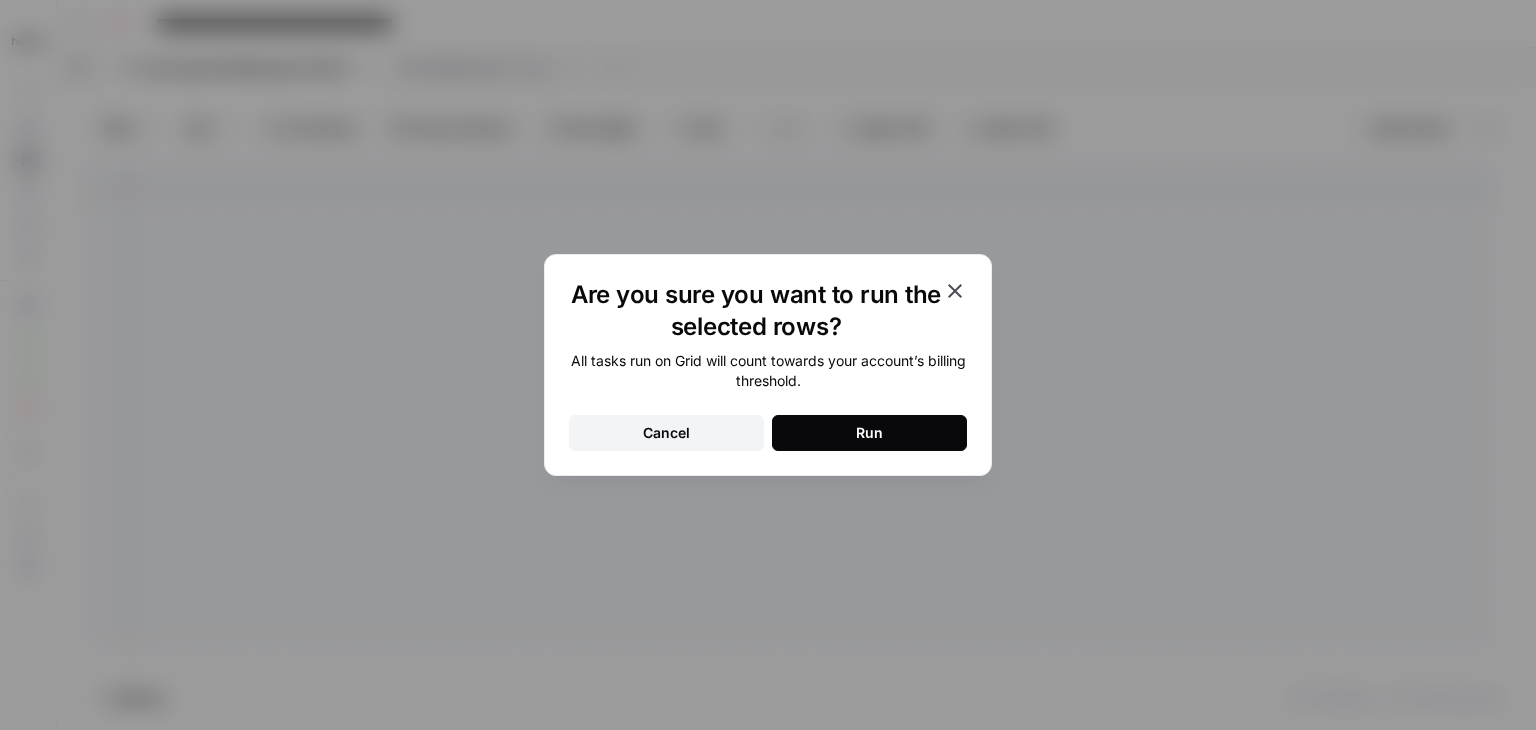 click on "Run" at bounding box center [869, 433] 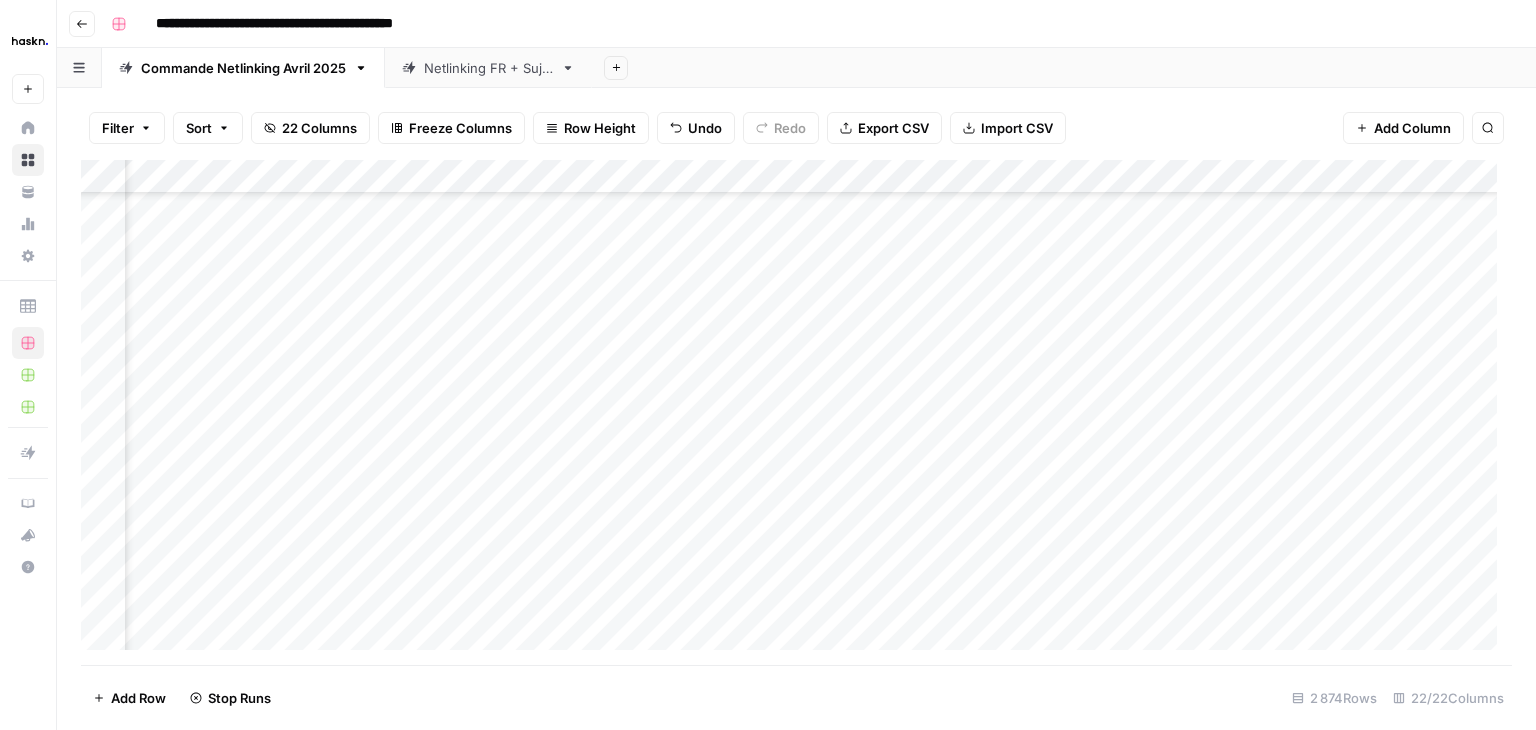 scroll, scrollTop: 95123, scrollLeft: 3198, axis: both 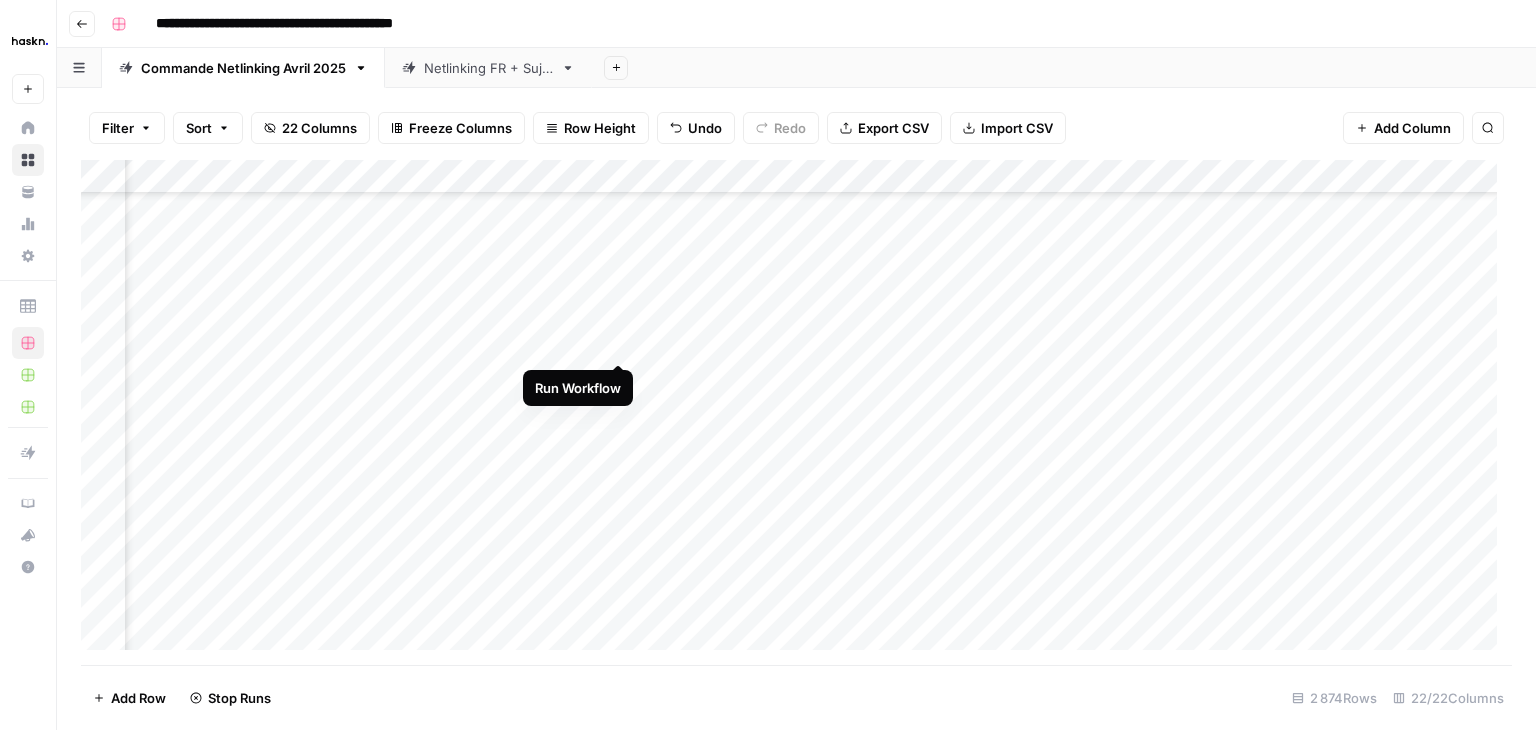 click on "Add Column" at bounding box center [796, 412] 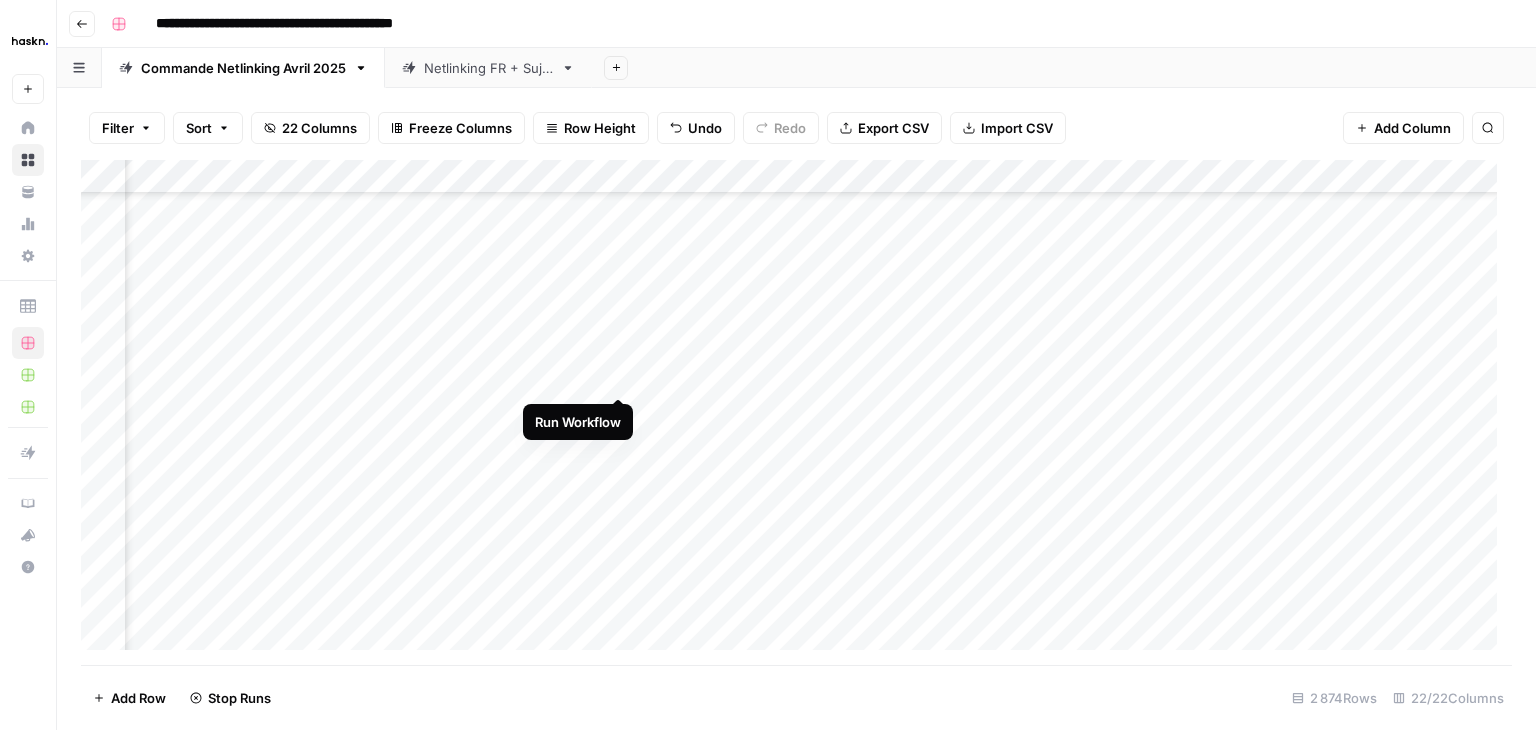 click on "Add Column" at bounding box center (796, 412) 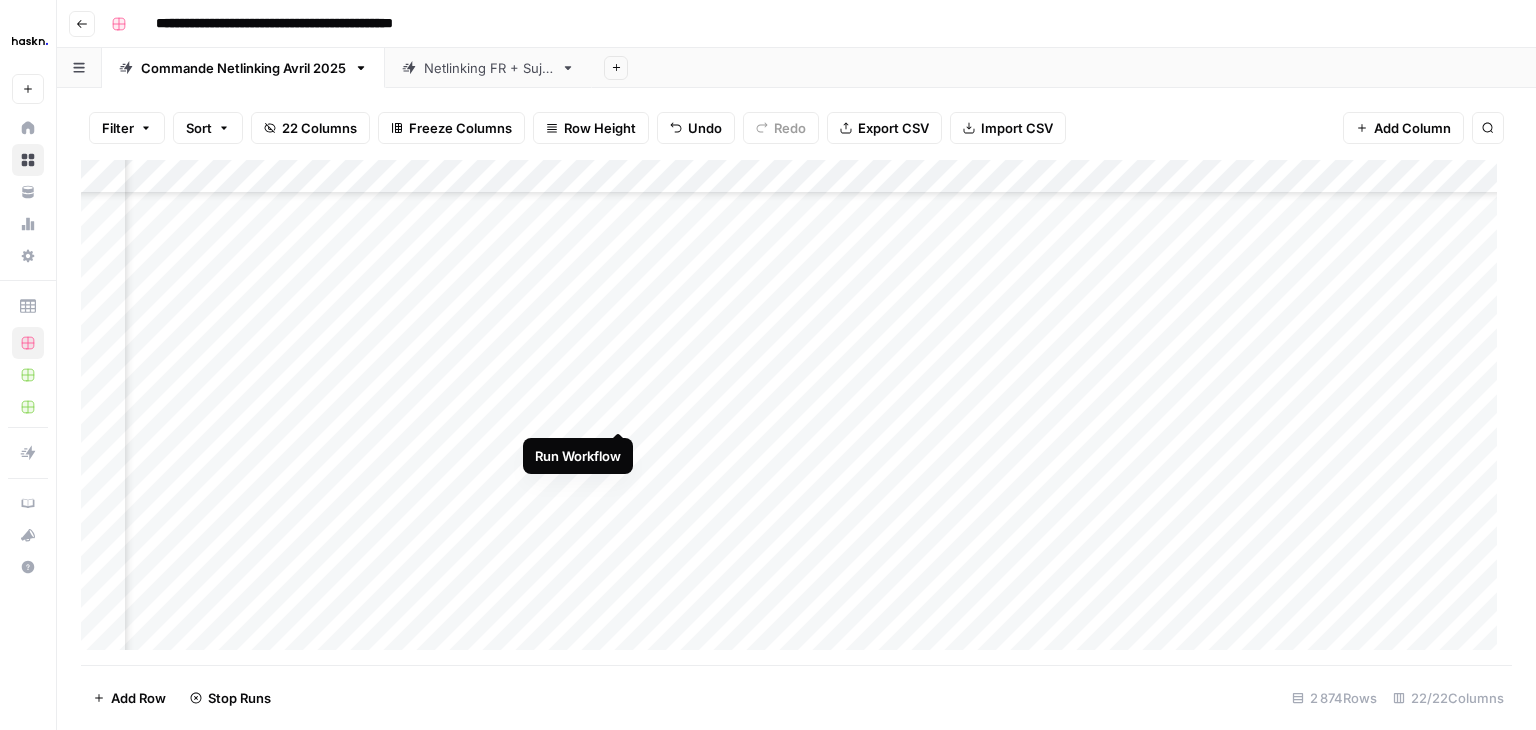 click on "Add Column" at bounding box center [796, 412] 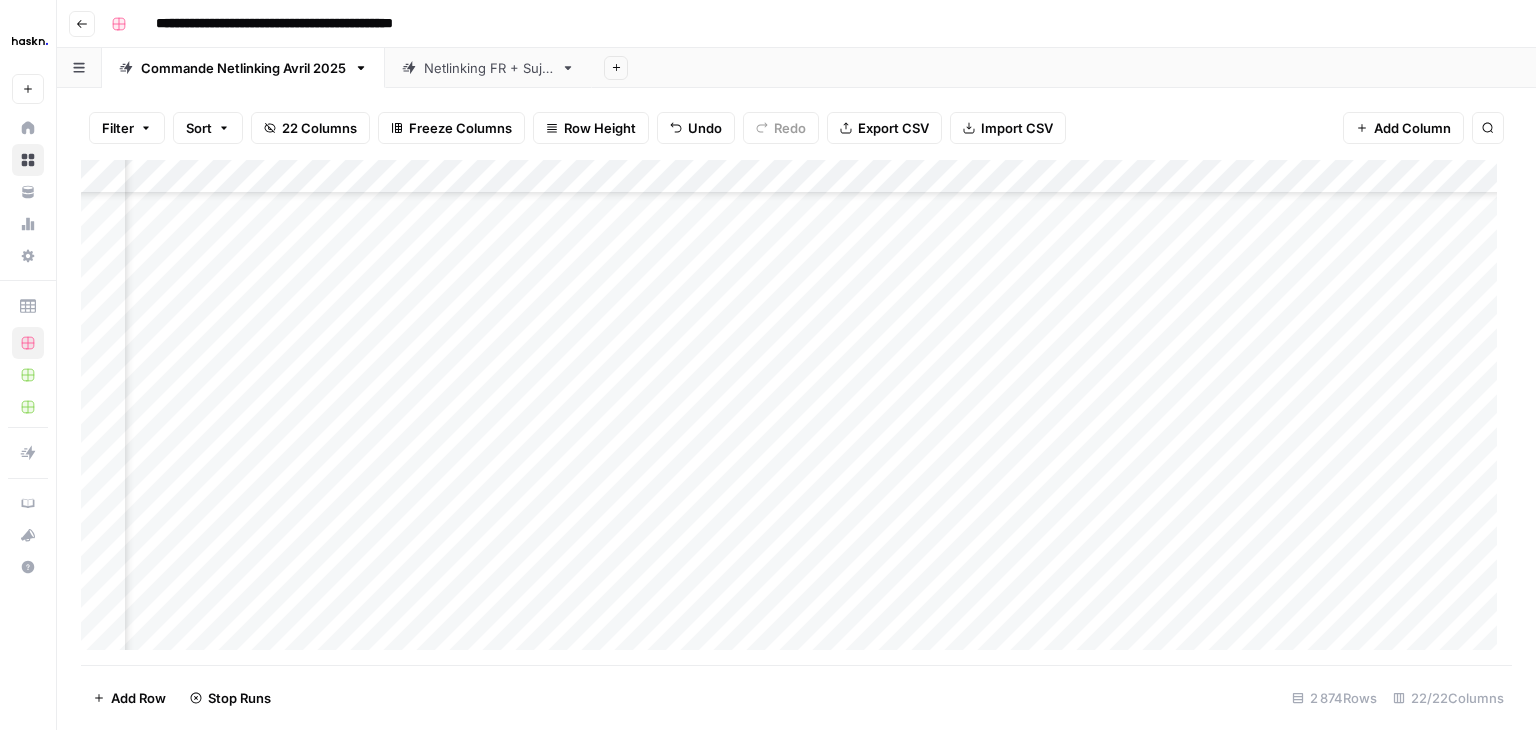 scroll, scrollTop: 96018, scrollLeft: 3198, axis: both 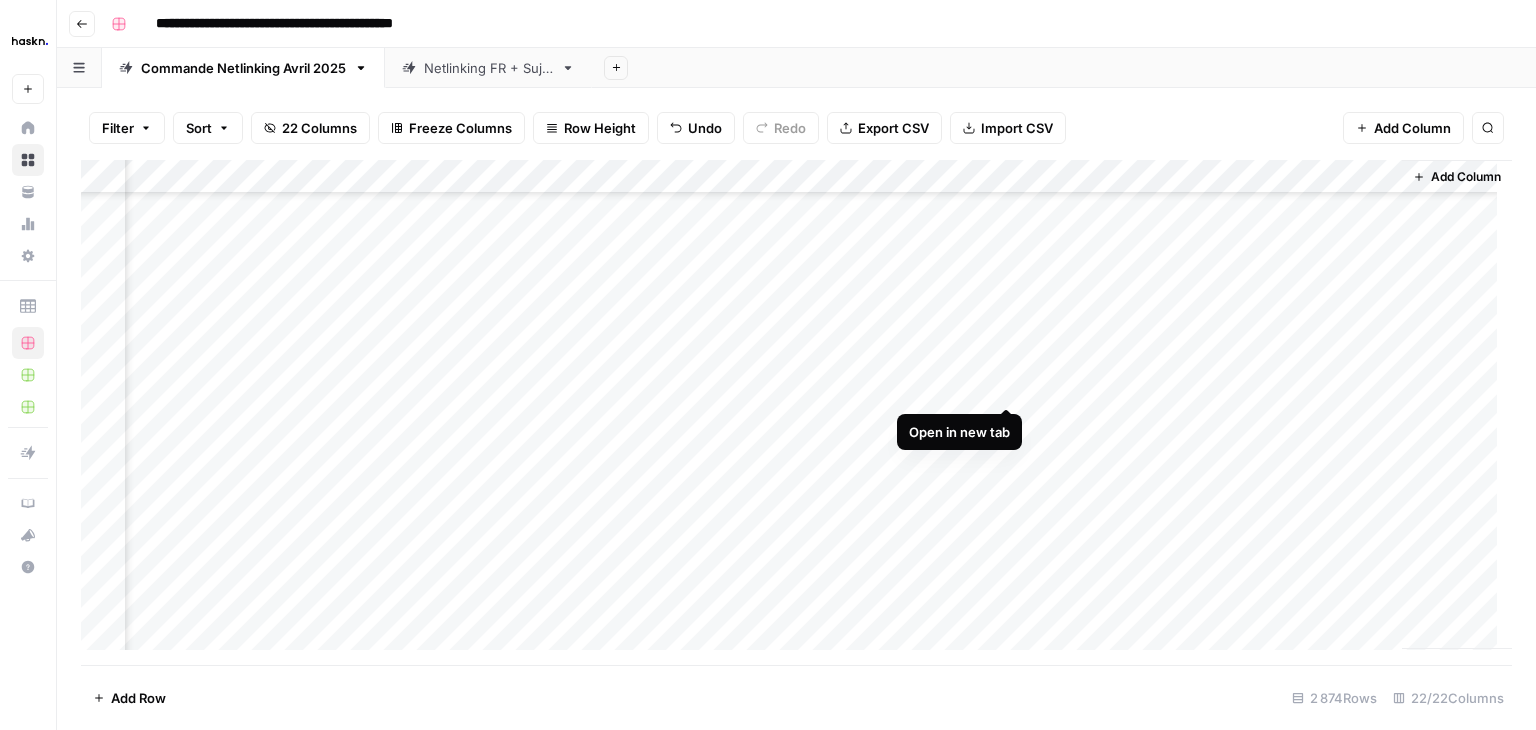 click on "Add Column" at bounding box center (796, 412) 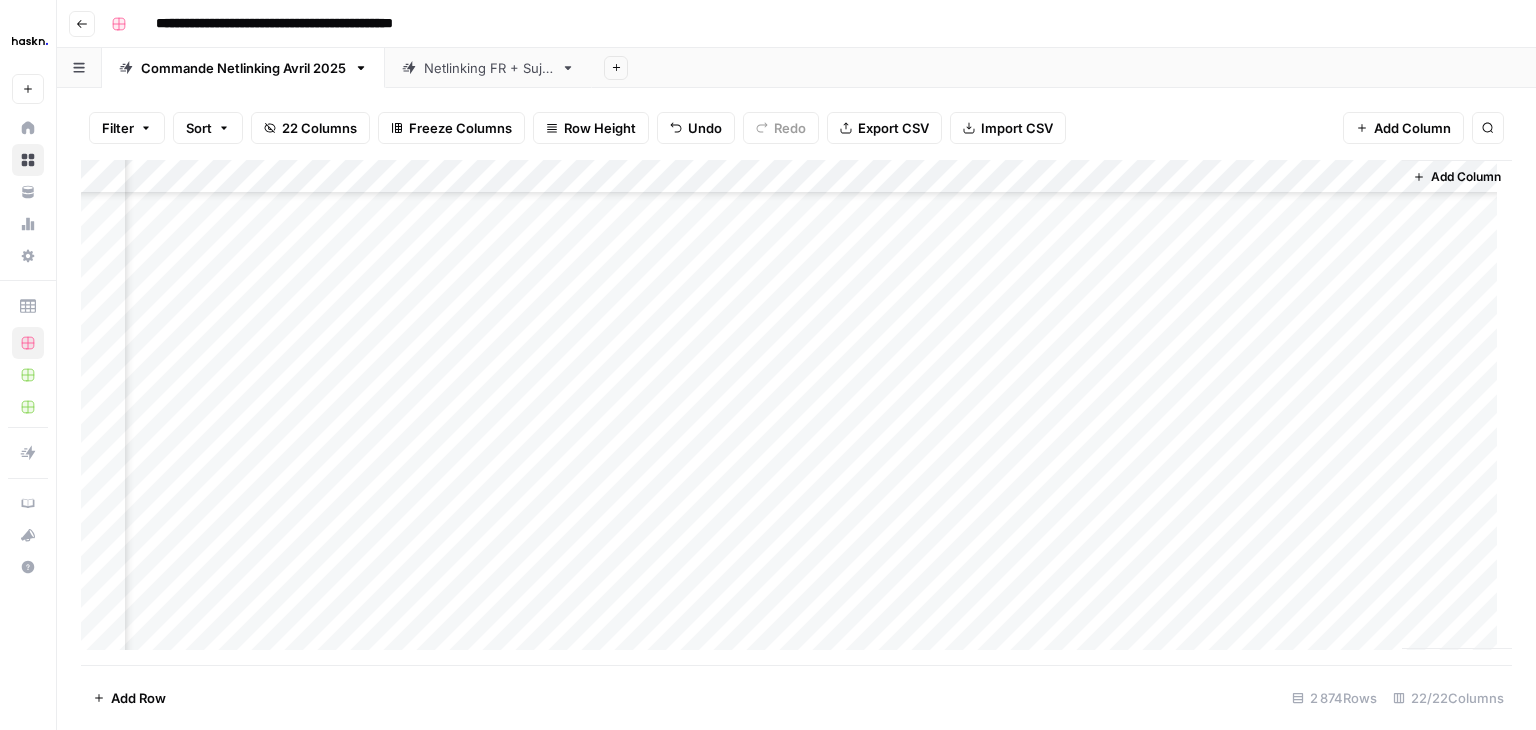 scroll, scrollTop: 95104, scrollLeft: 3530, axis: both 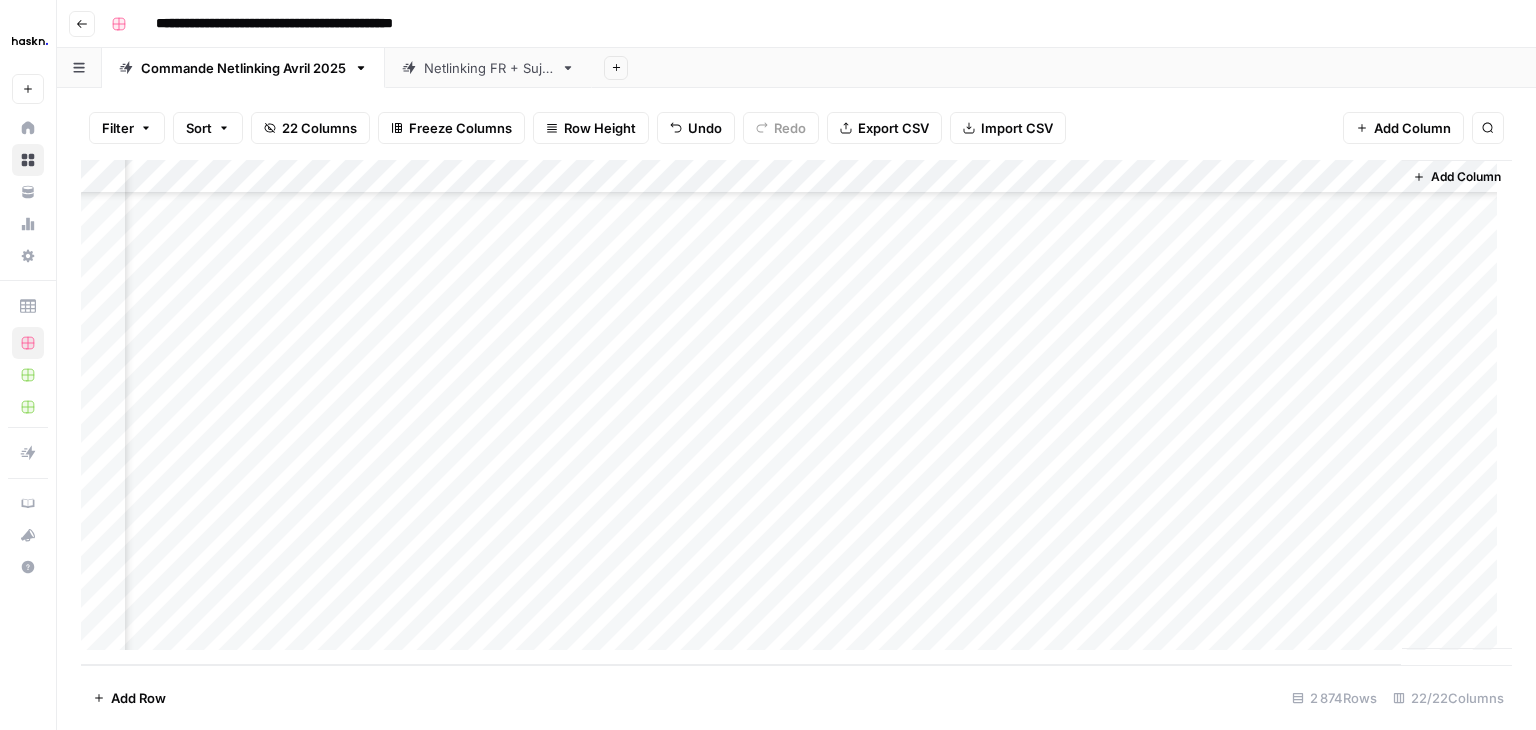 click on "Add Column" at bounding box center [796, 412] 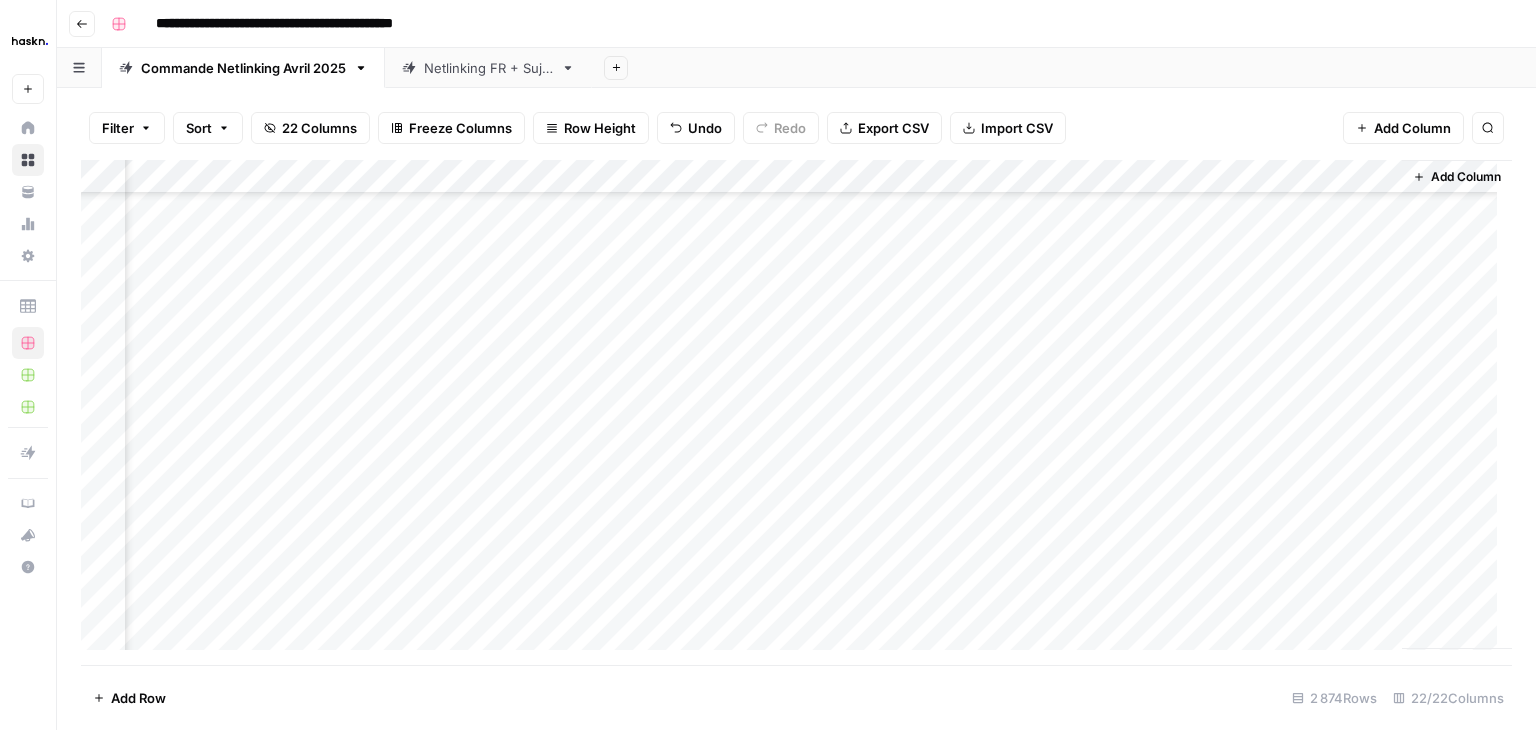 scroll, scrollTop: 95164, scrollLeft: 3530, axis: both 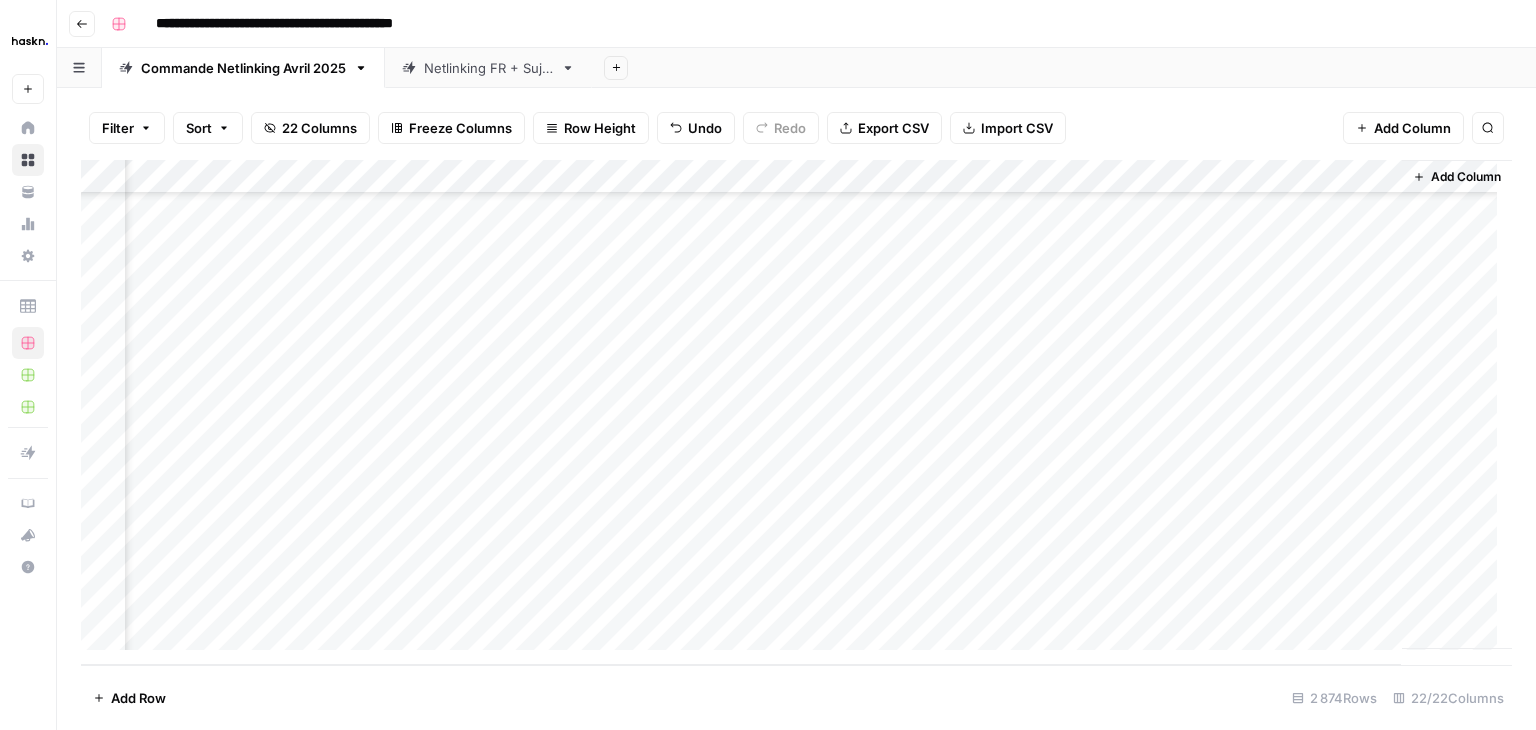 drag, startPoint x: 1383, startPoint y: 363, endPoint x: 1348, endPoint y: 588, distance: 227.70595 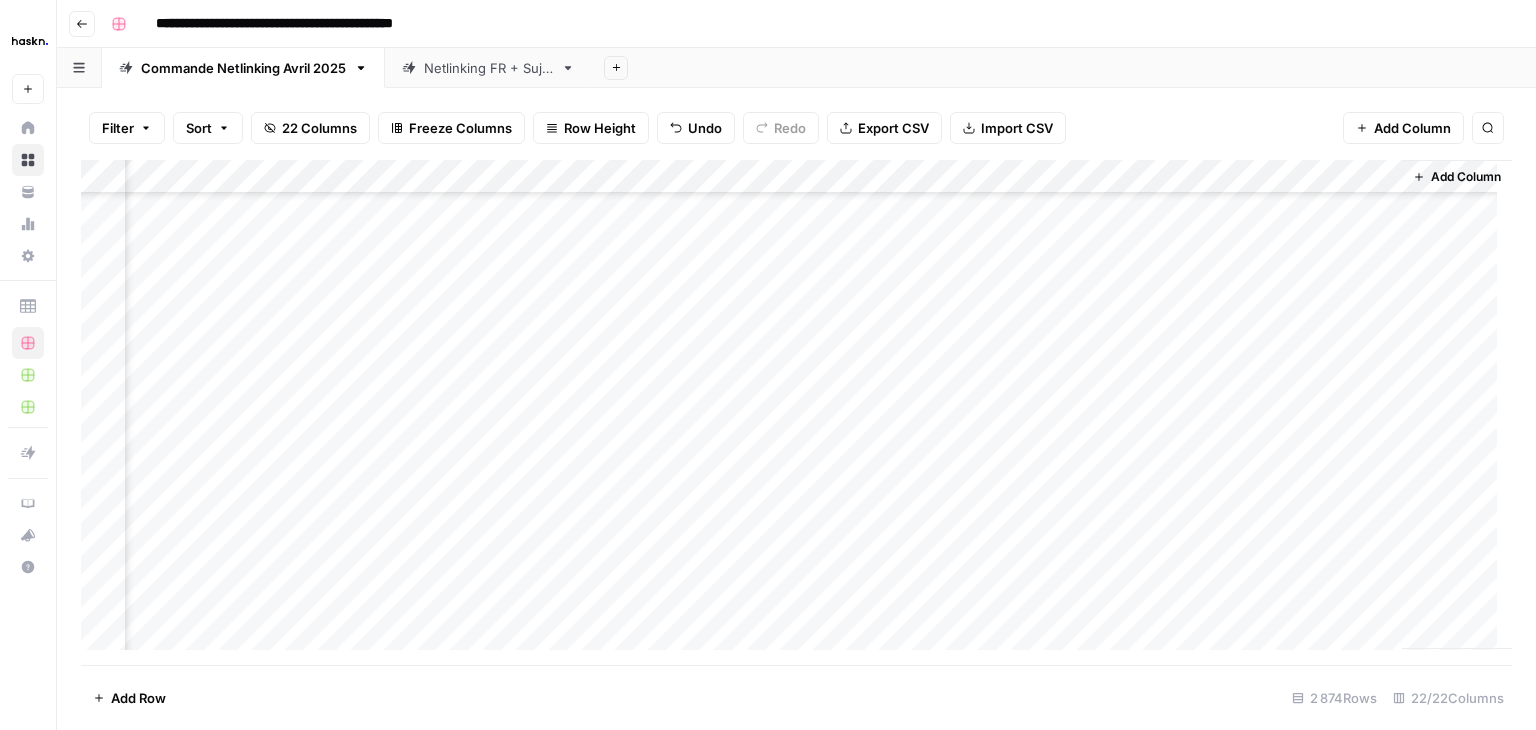 scroll, scrollTop: 97292, scrollLeft: 3530, axis: both 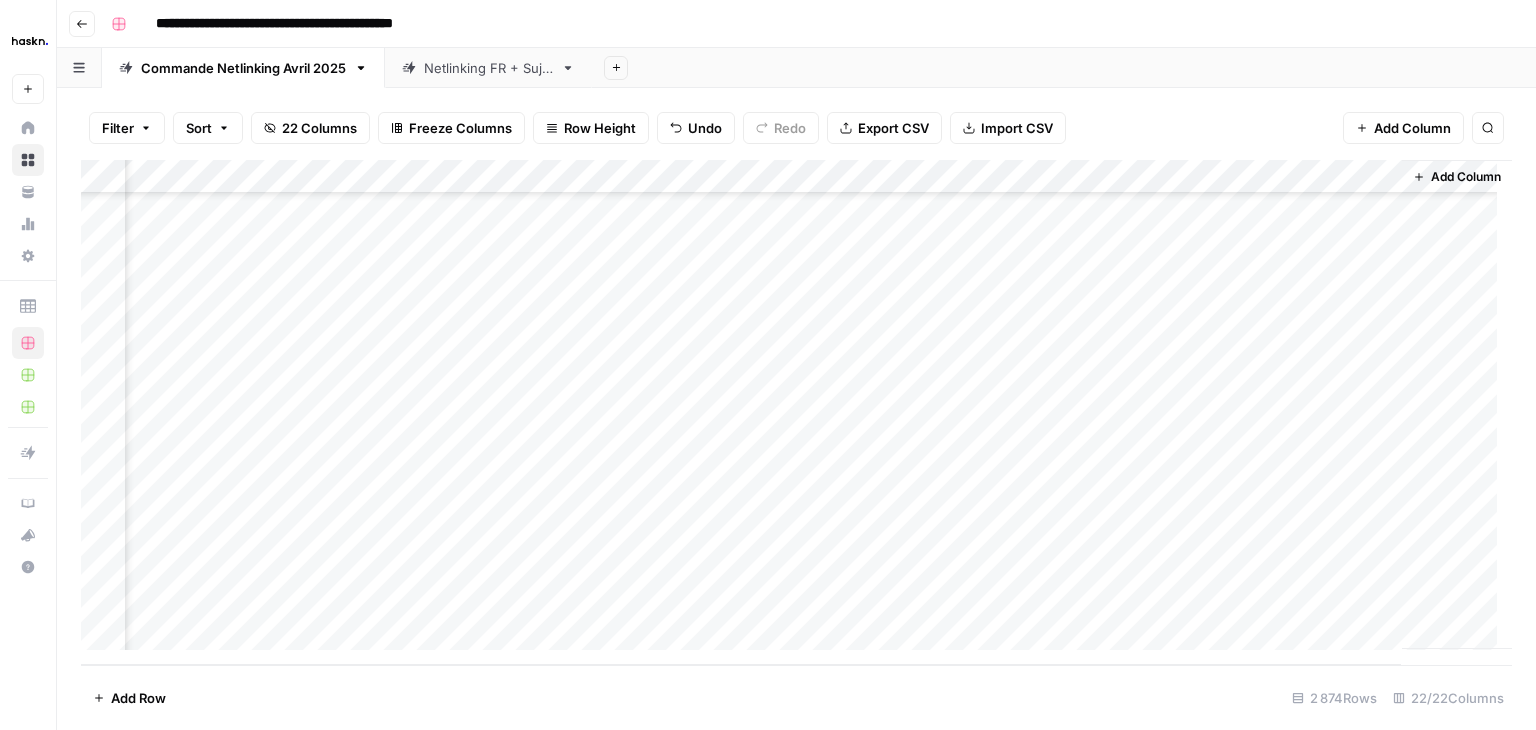 click on "Go back" at bounding box center [82, 24] 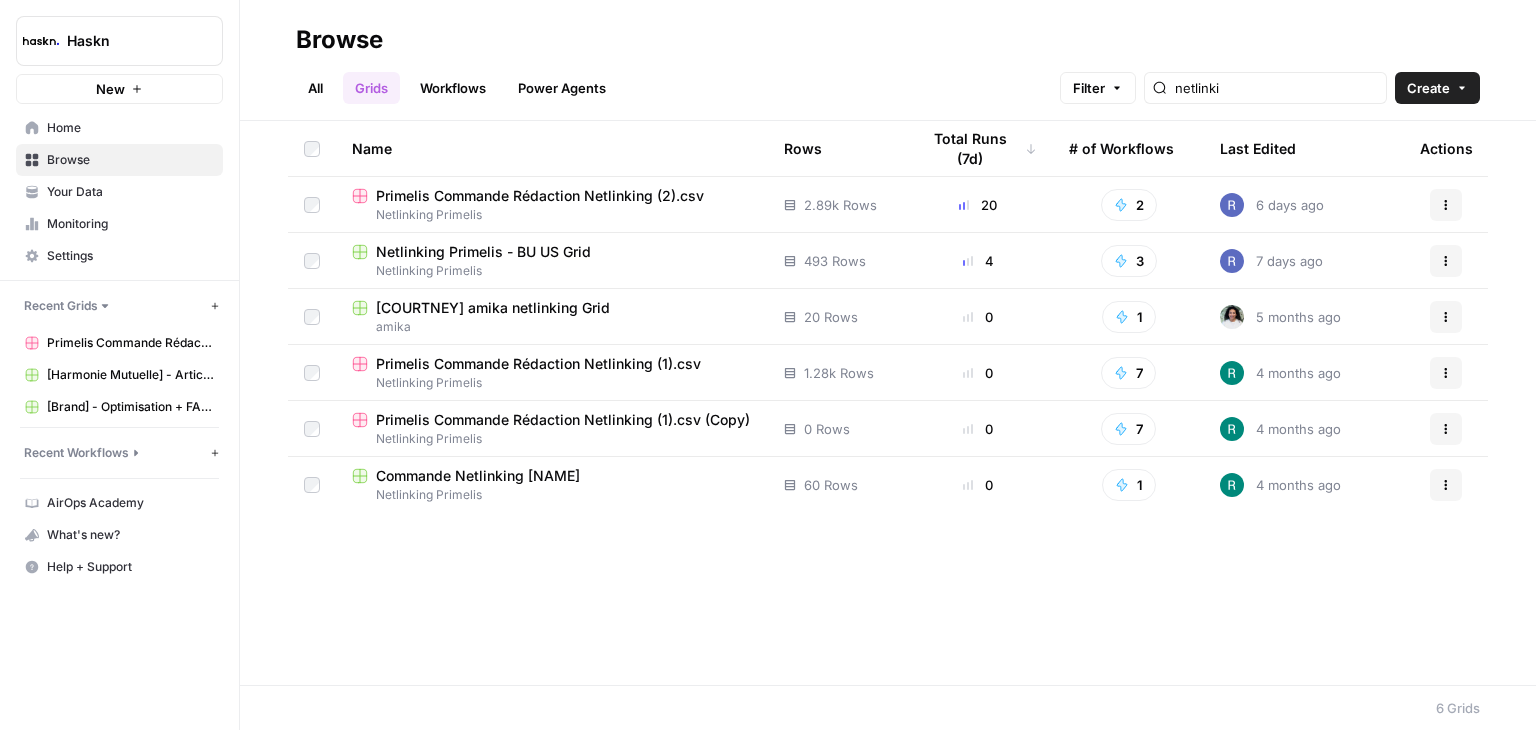 click on "Netlinking Primelis - BU US Grid" at bounding box center (483, 252) 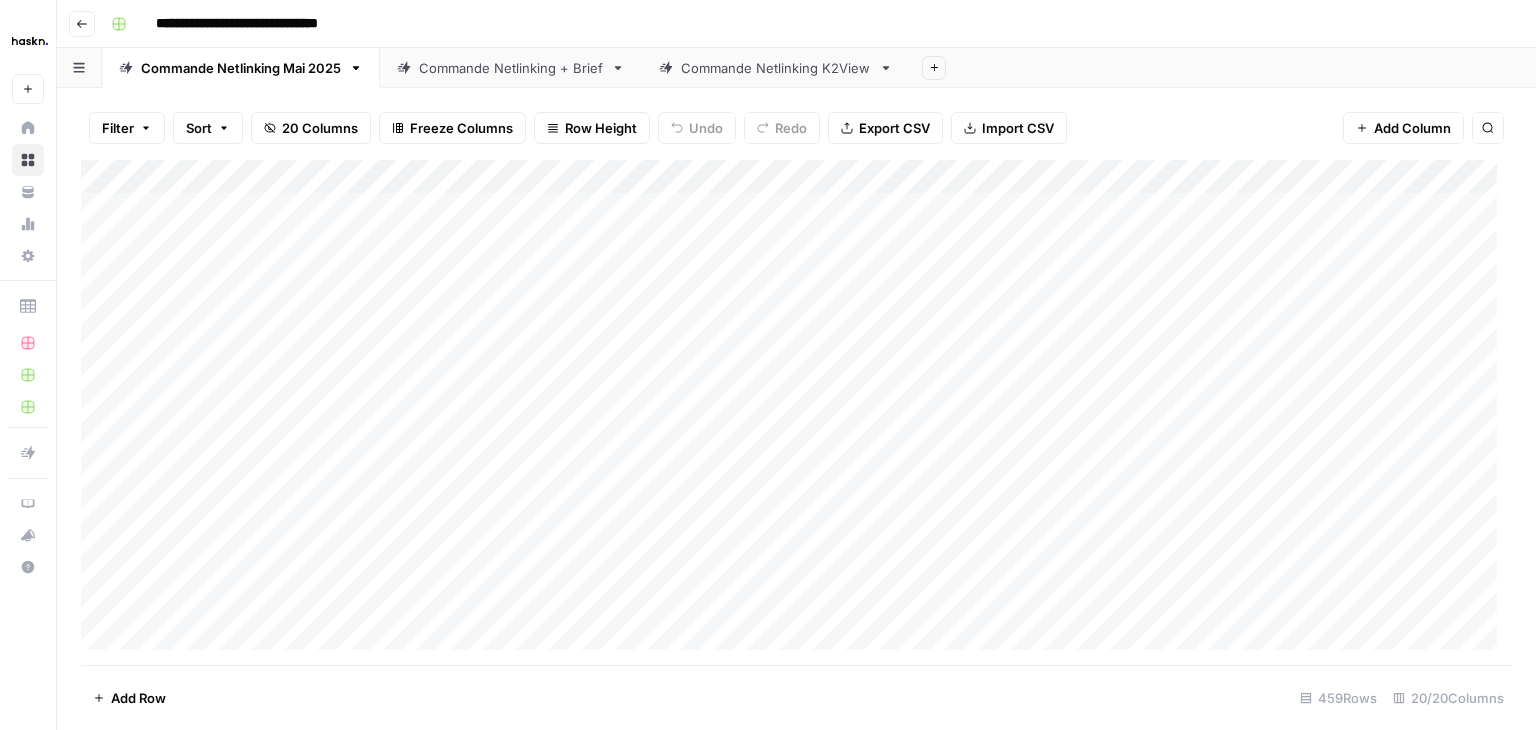 click on "Commande Netlinking + Brief" at bounding box center [511, 68] 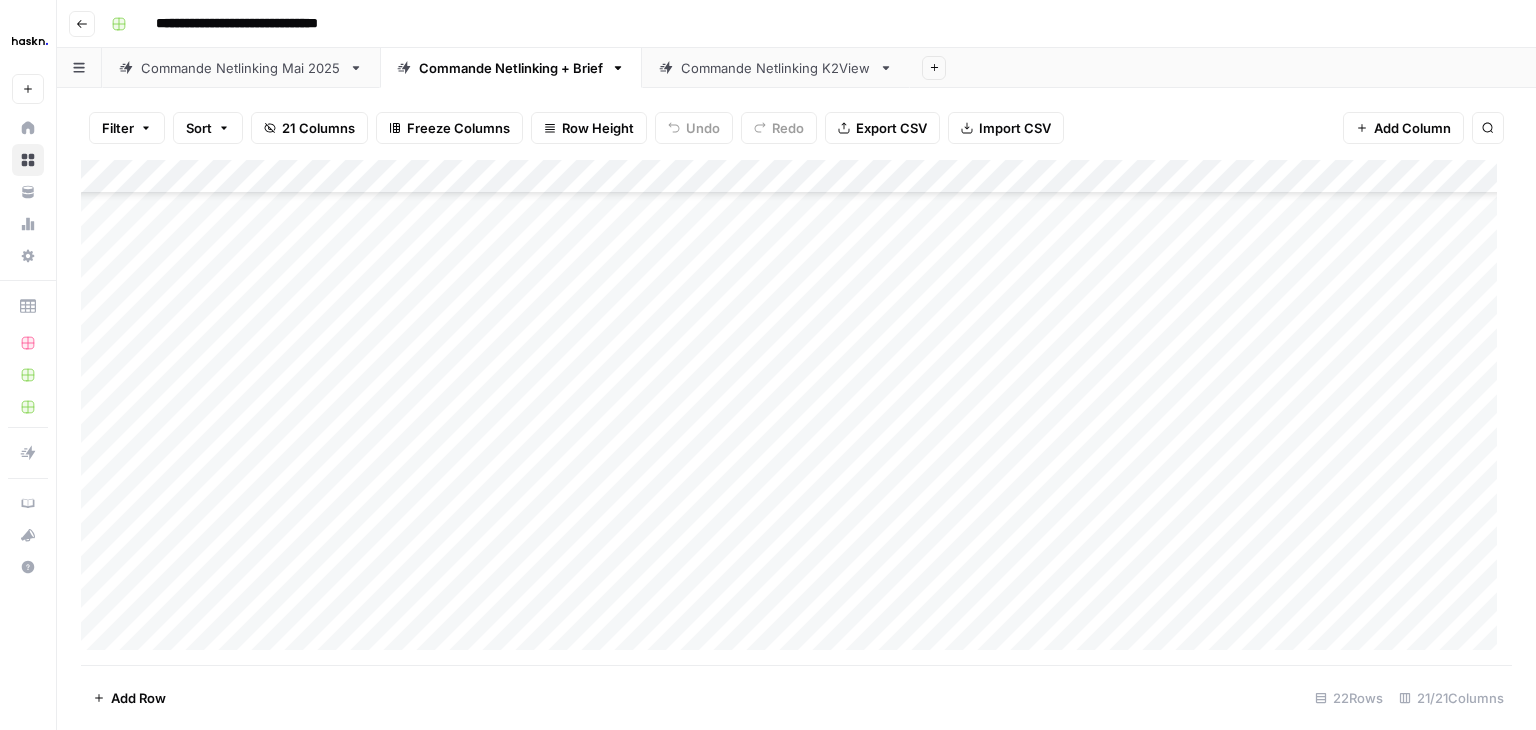scroll, scrollTop: 324, scrollLeft: 0, axis: vertical 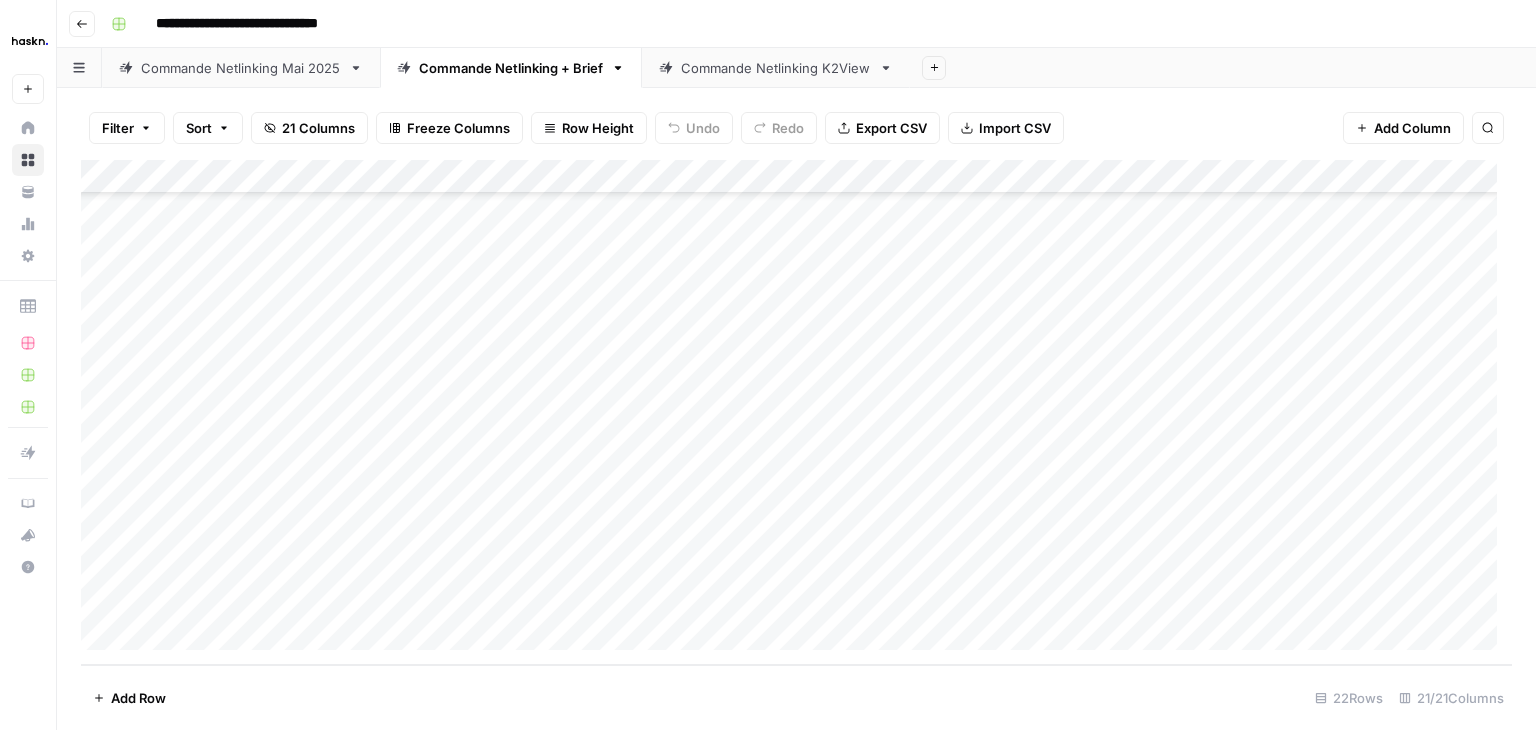 click on "Add Column" at bounding box center [796, 412] 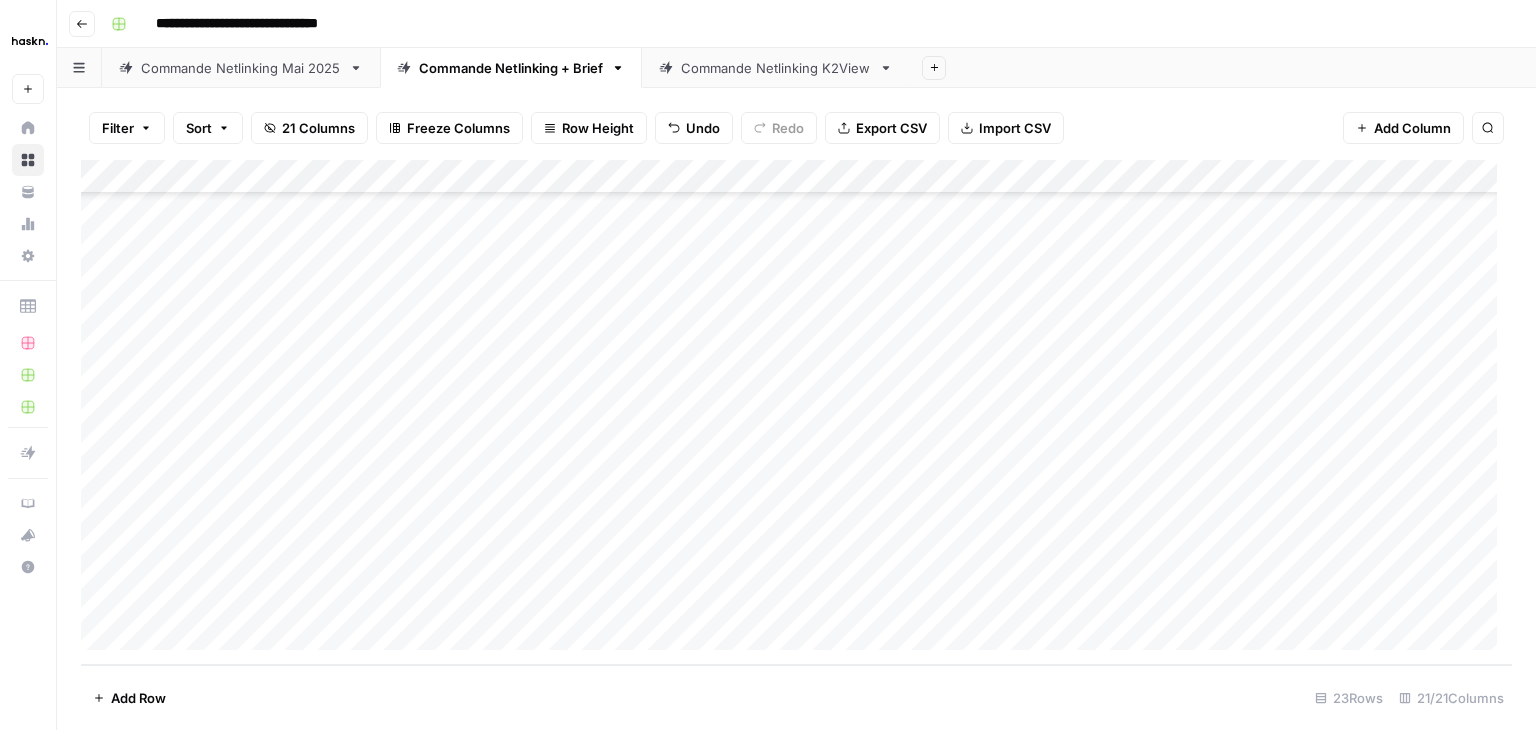 click on "Add Column" at bounding box center [796, 412] 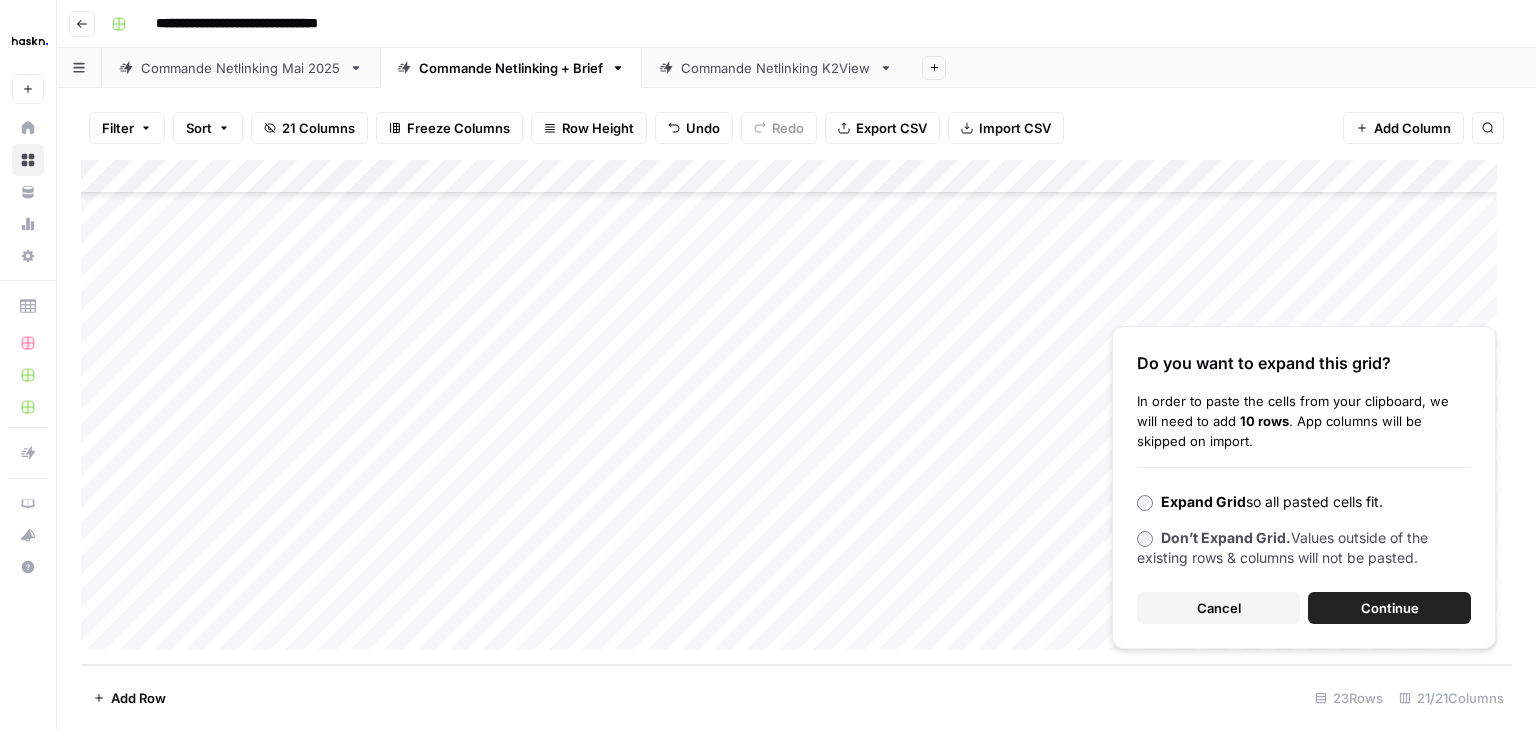 click on "Continue" at bounding box center [1389, 608] 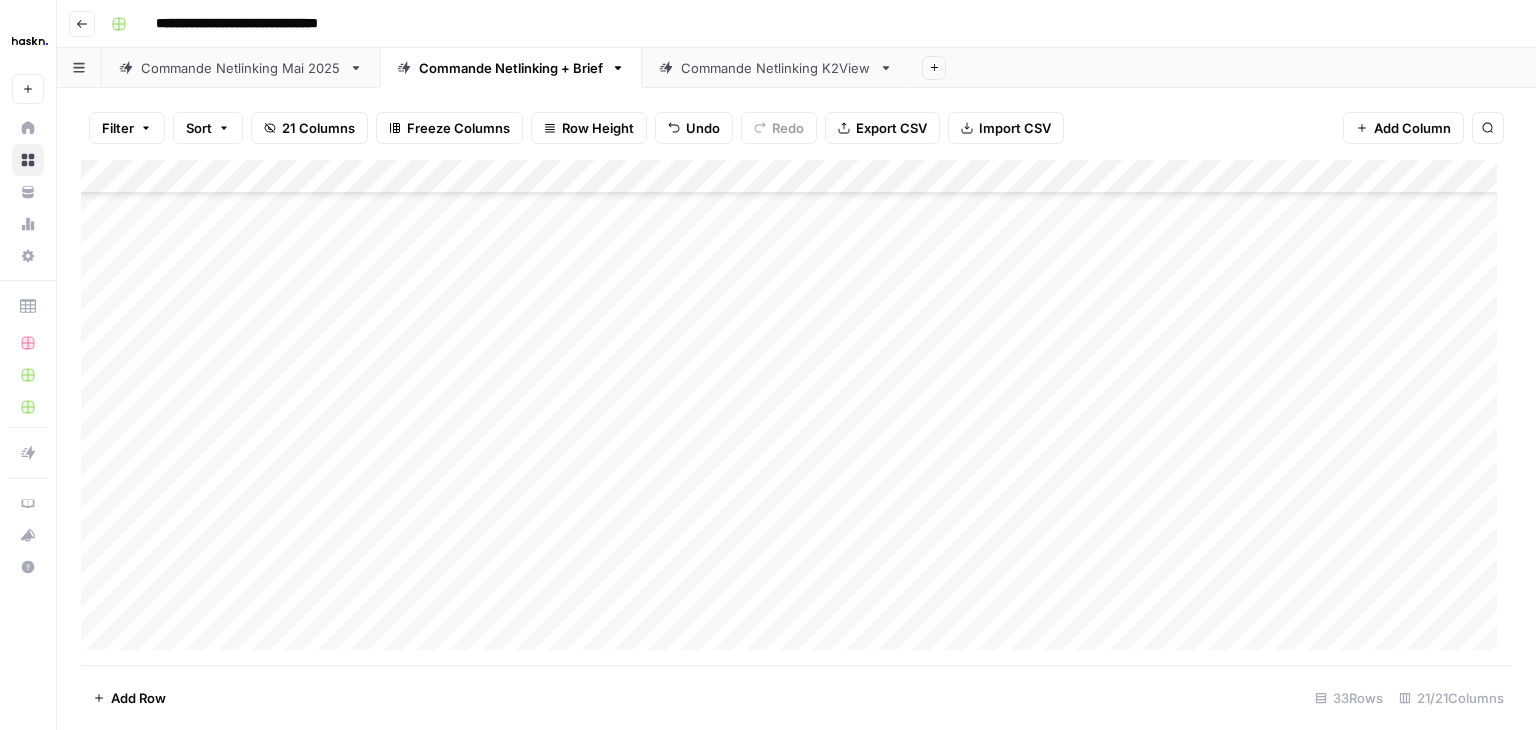 scroll, scrollTop: 431, scrollLeft: 0, axis: vertical 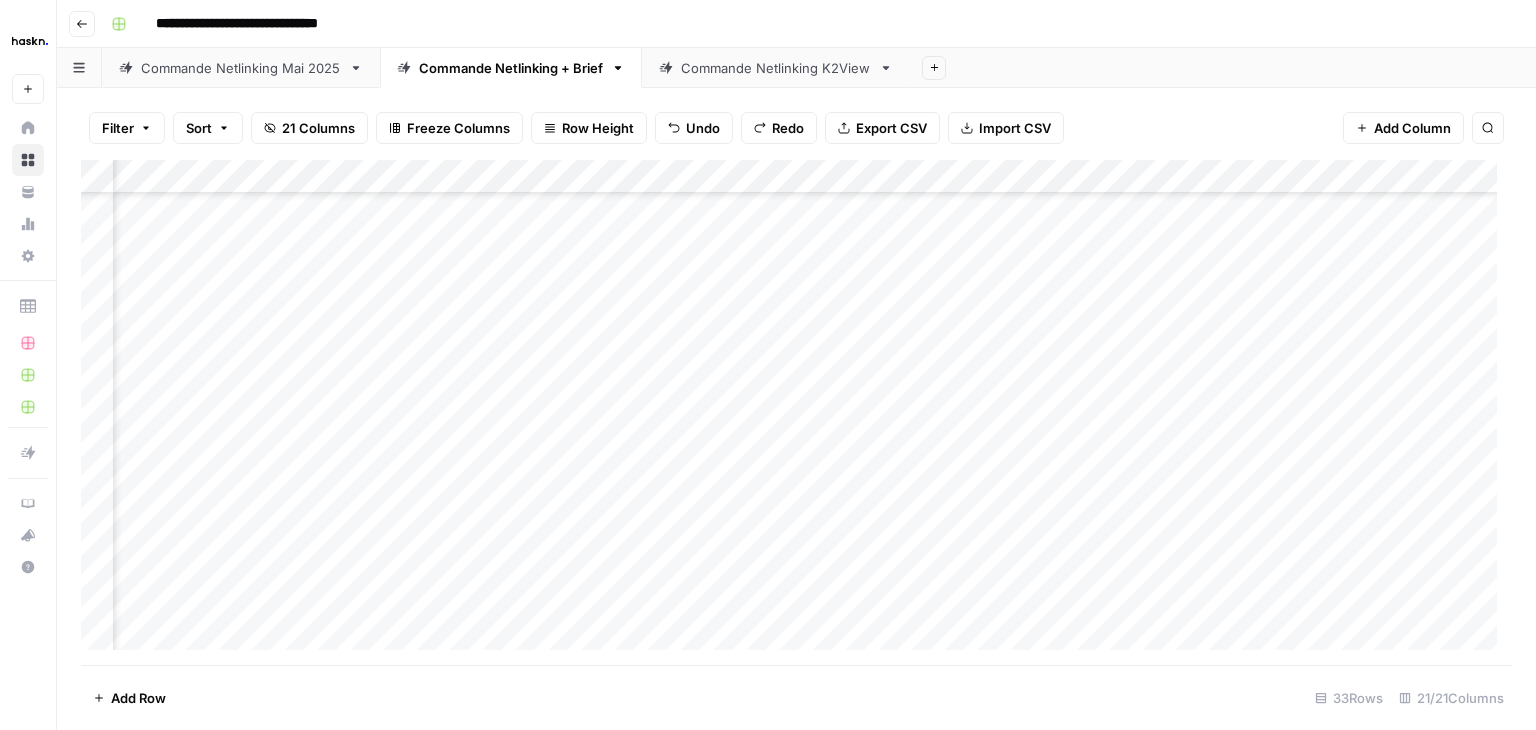 click on "Add Column" at bounding box center (796, 412) 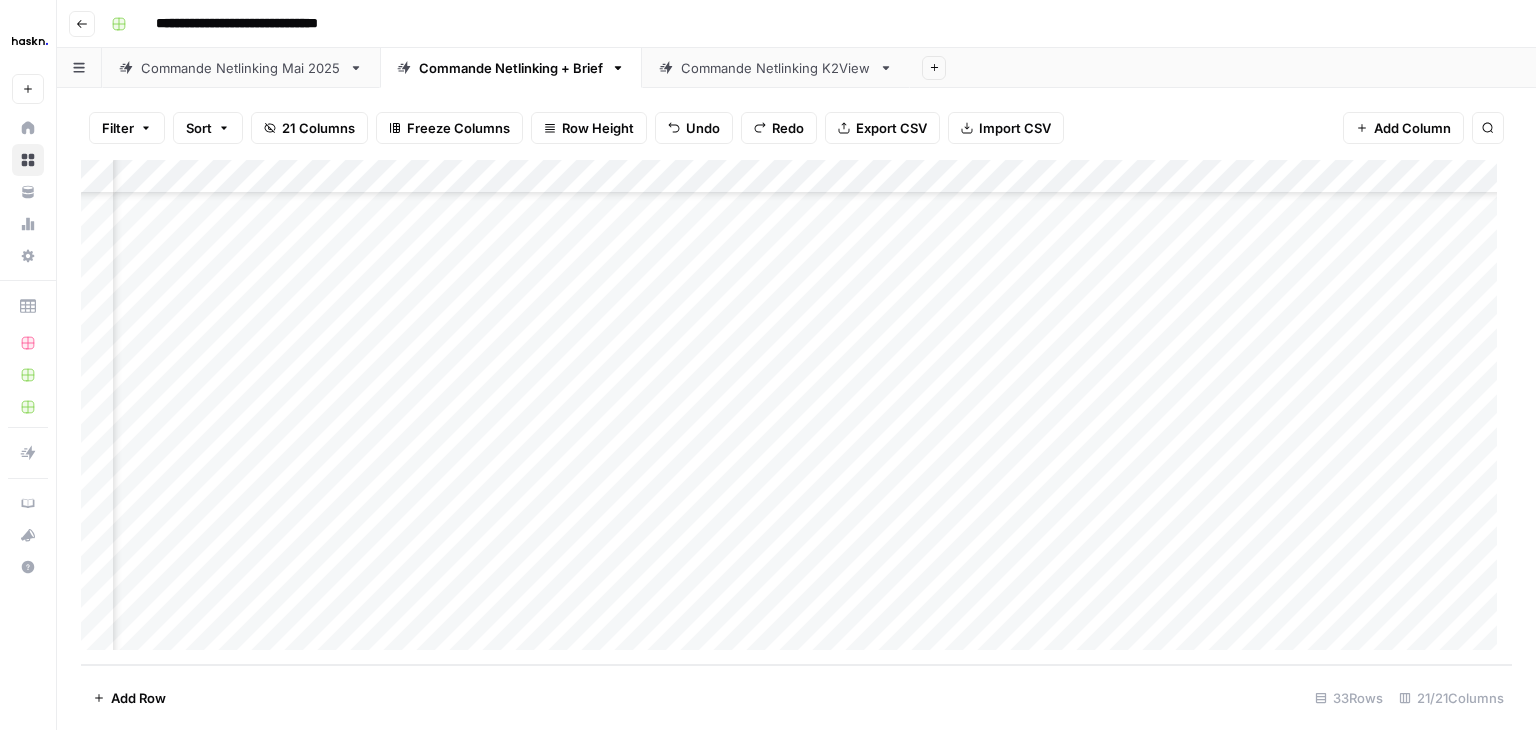 drag, startPoint x: 346, startPoint y: 353, endPoint x: 313, endPoint y: 604, distance: 253.16003 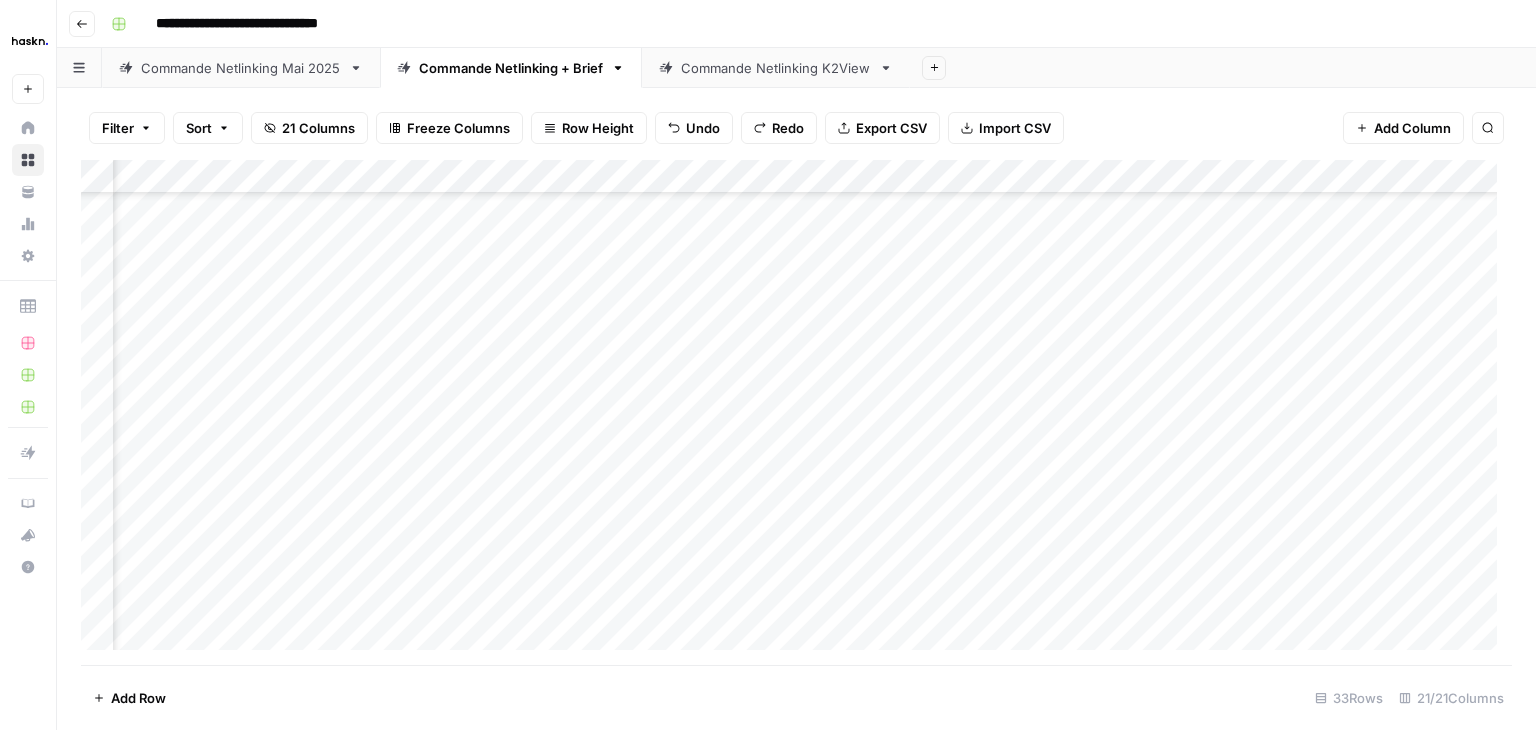 scroll, scrollTop: 425, scrollLeft: 458, axis: both 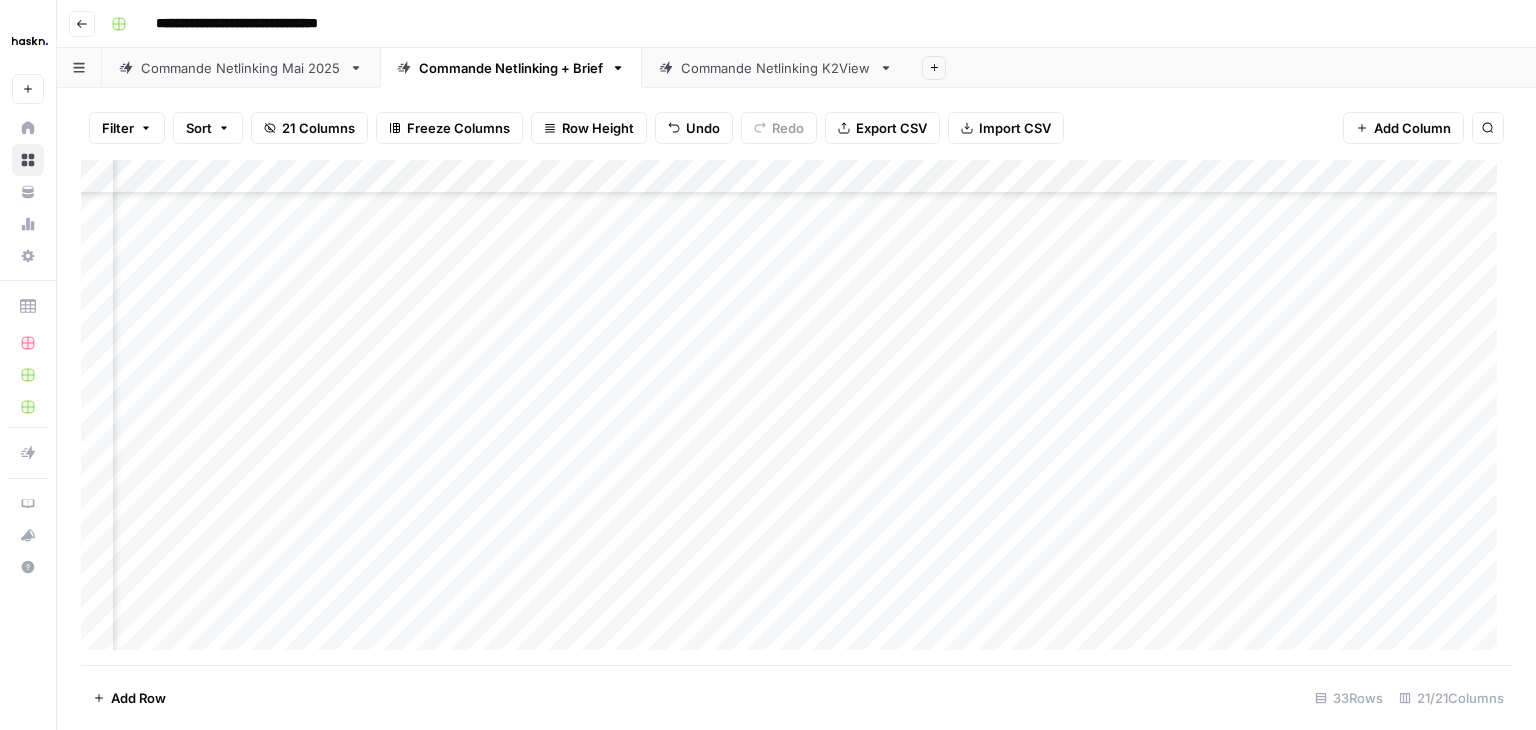 click on "Add Column" at bounding box center [796, 412] 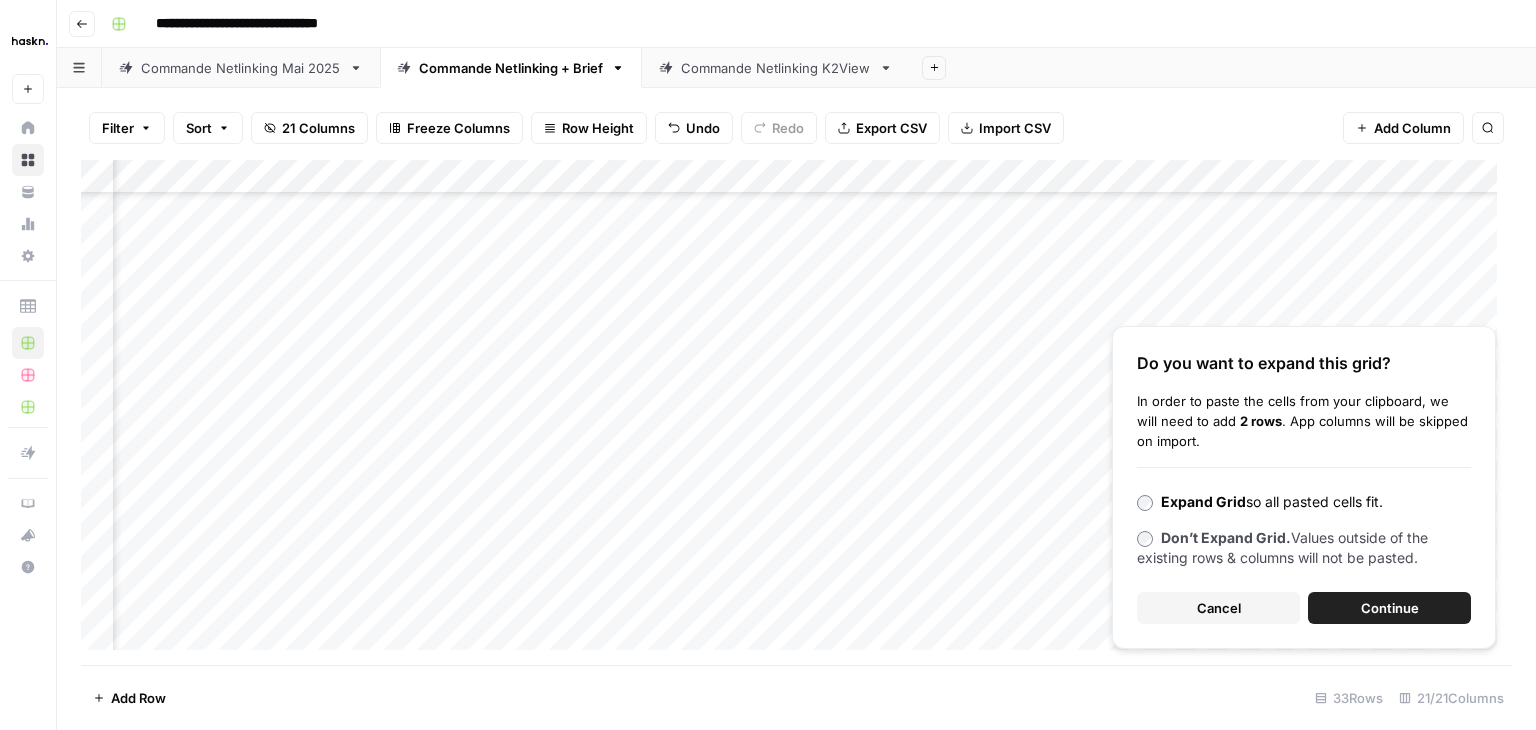 click on "Continue" at bounding box center (1390, 608) 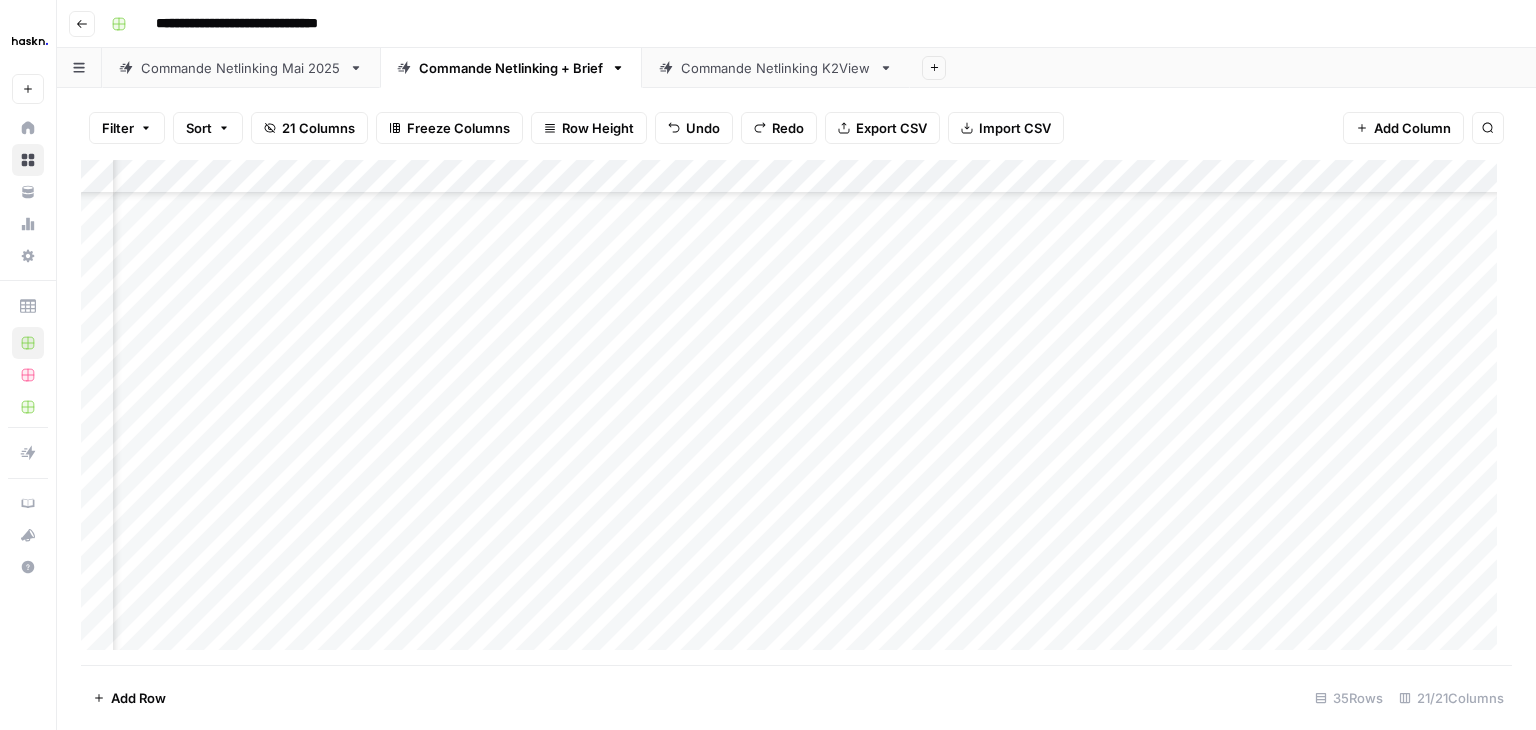 scroll, scrollTop: 534, scrollLeft: 932, axis: both 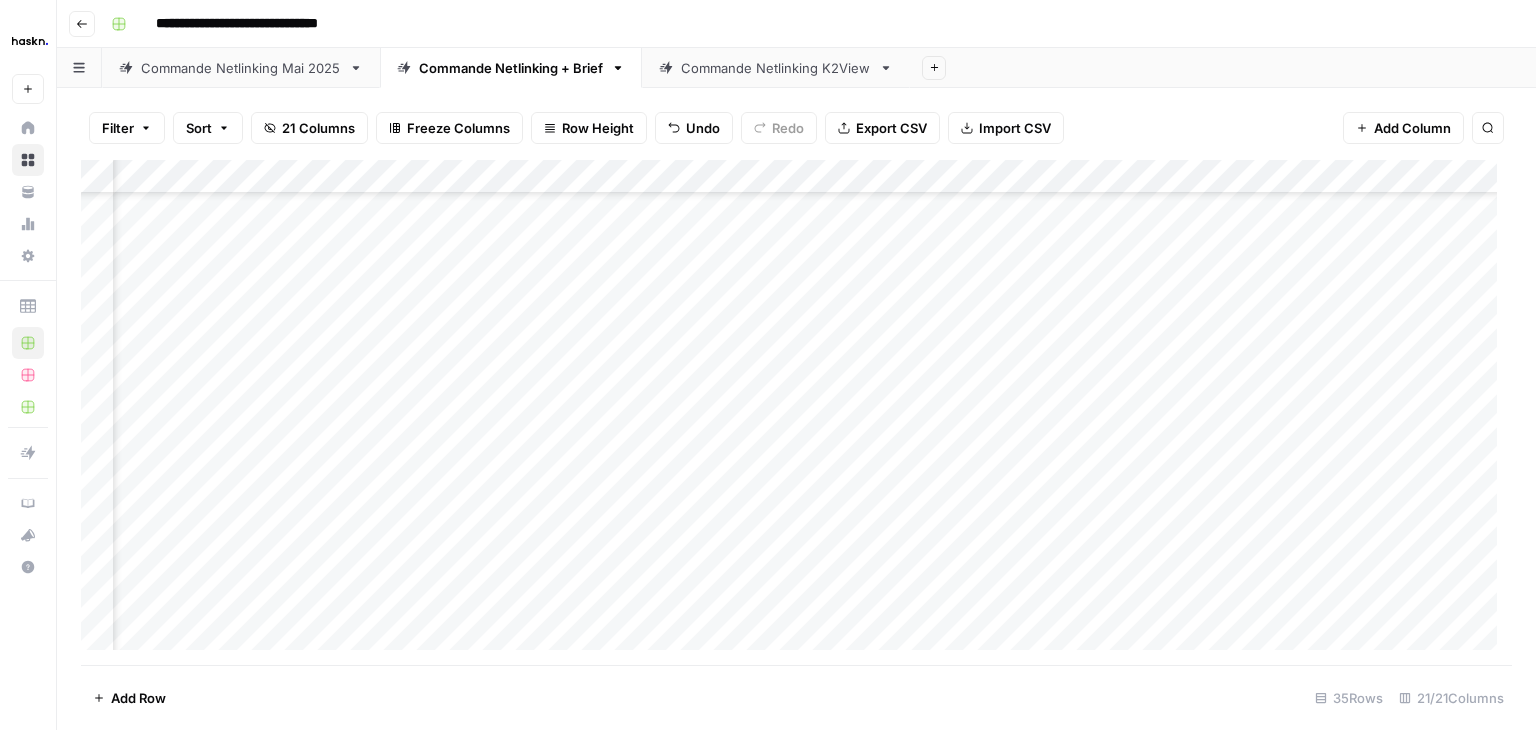 click on "Add Column" at bounding box center [796, 412] 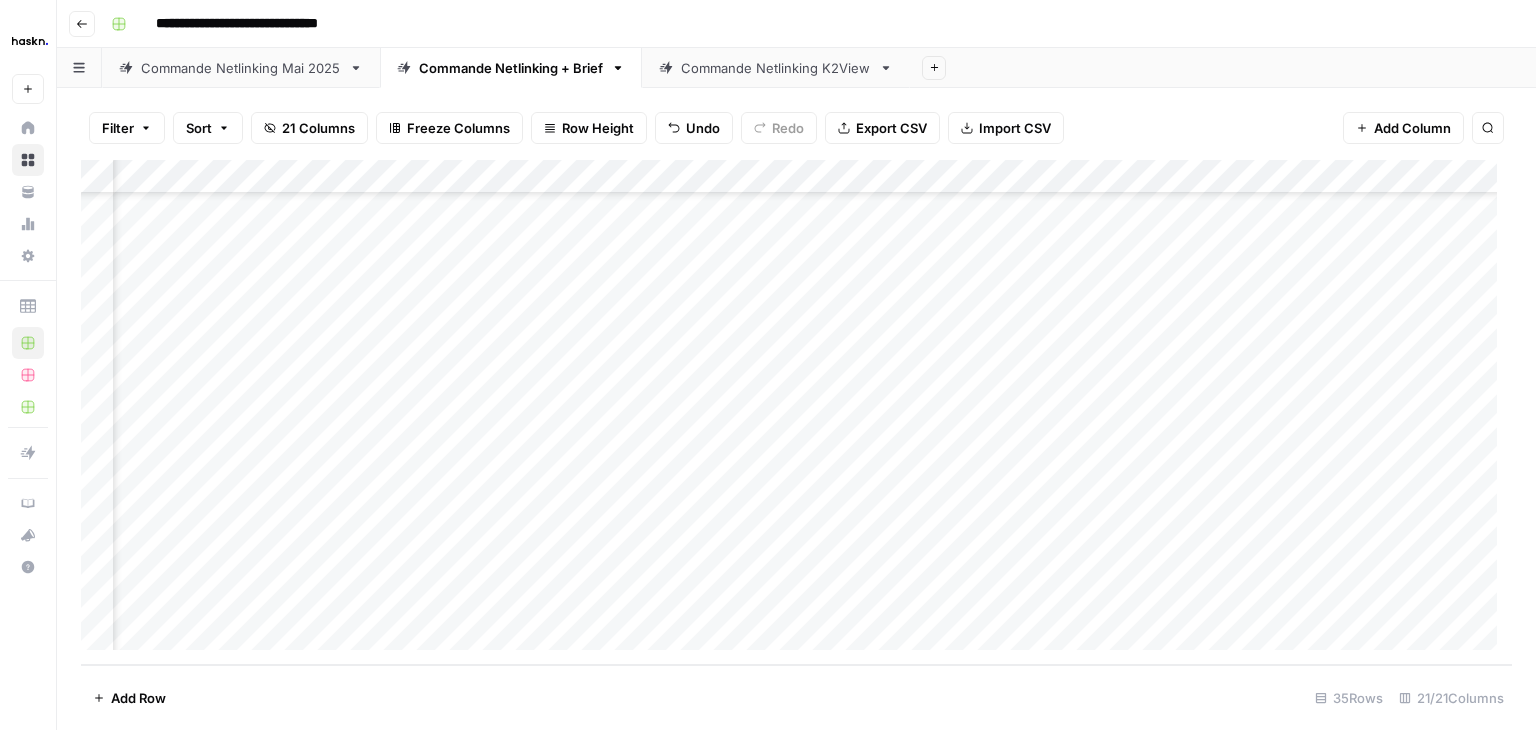 drag, startPoint x: 790, startPoint y: 325, endPoint x: 743, endPoint y: 532, distance: 212.26869 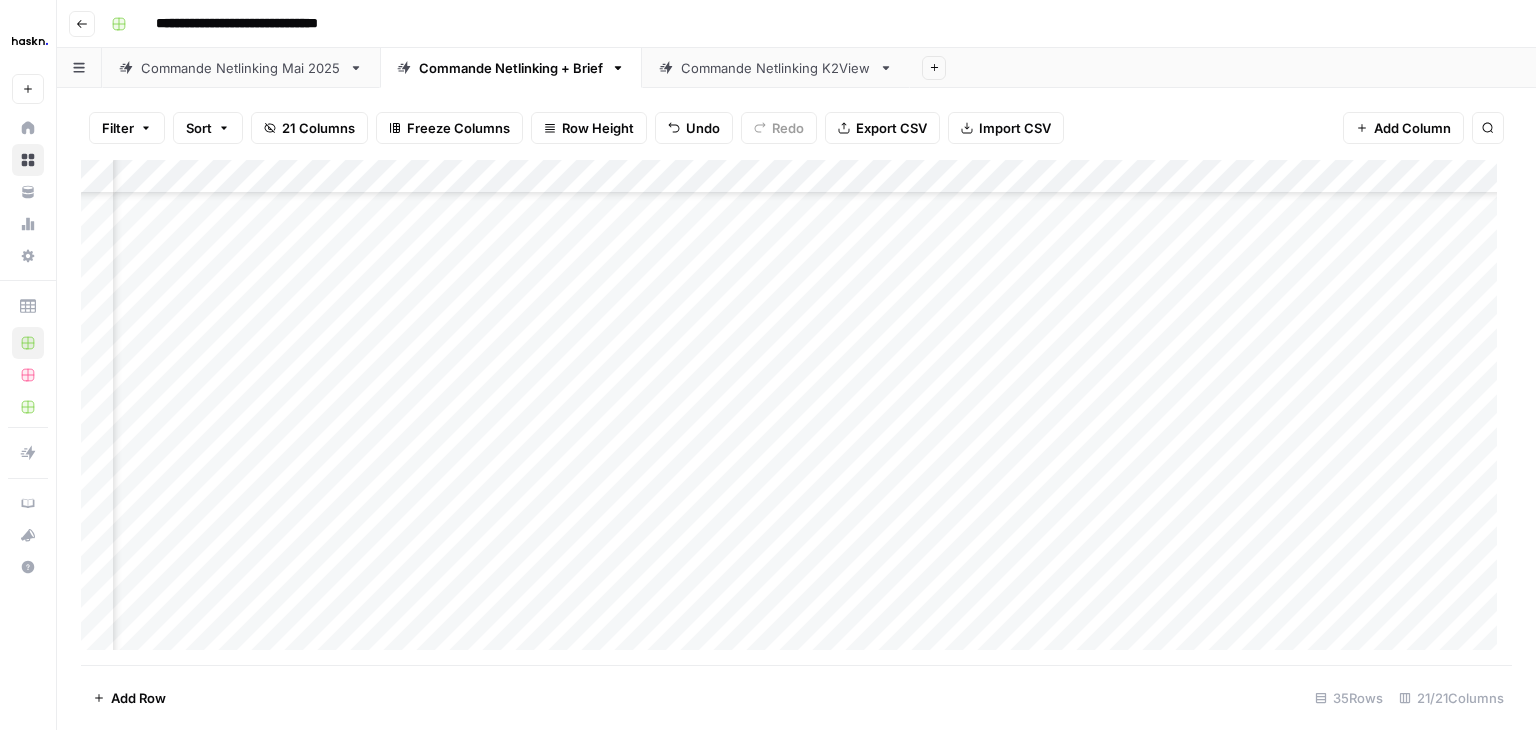 scroll, scrollTop: 564, scrollLeft: 1934, axis: both 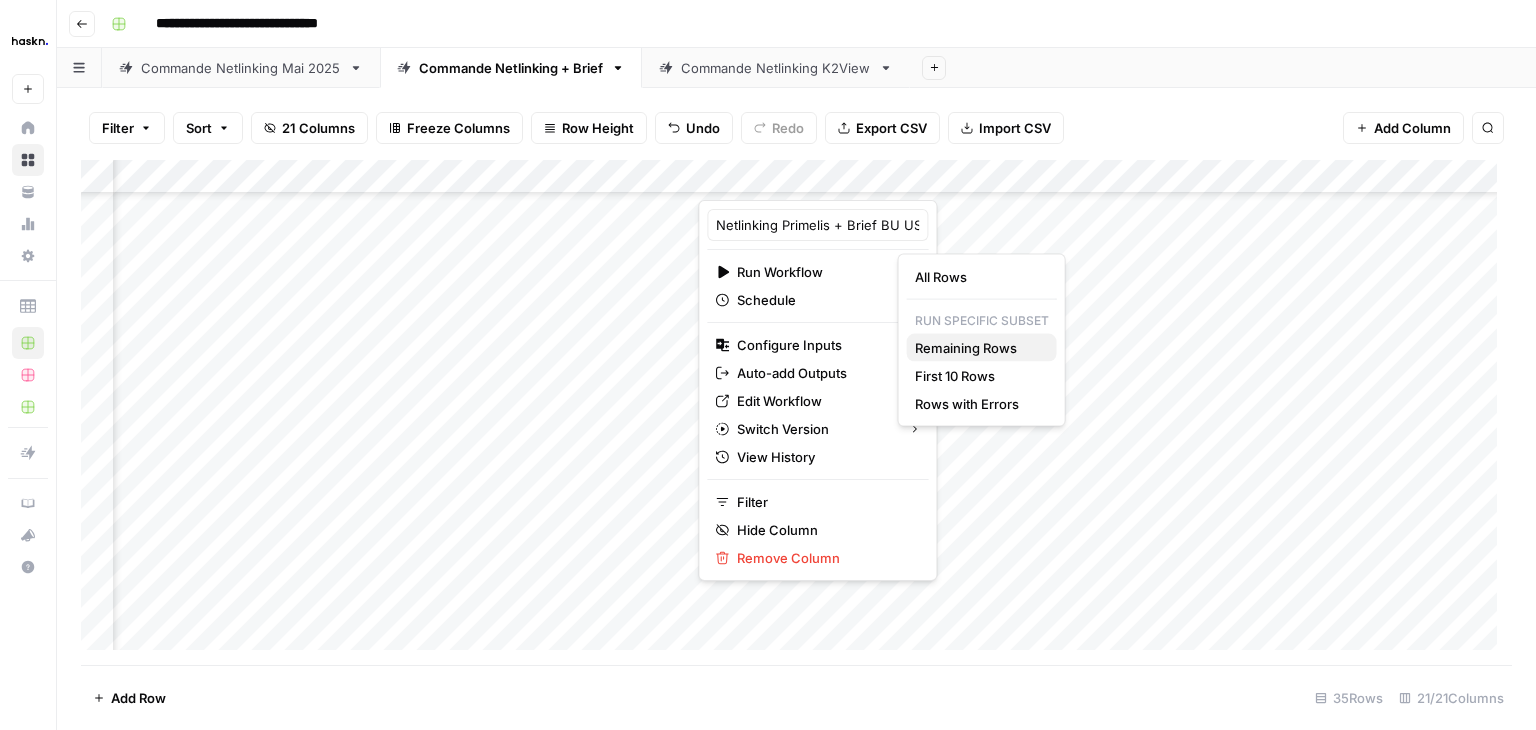 click on "Remaining Rows" at bounding box center (978, 348) 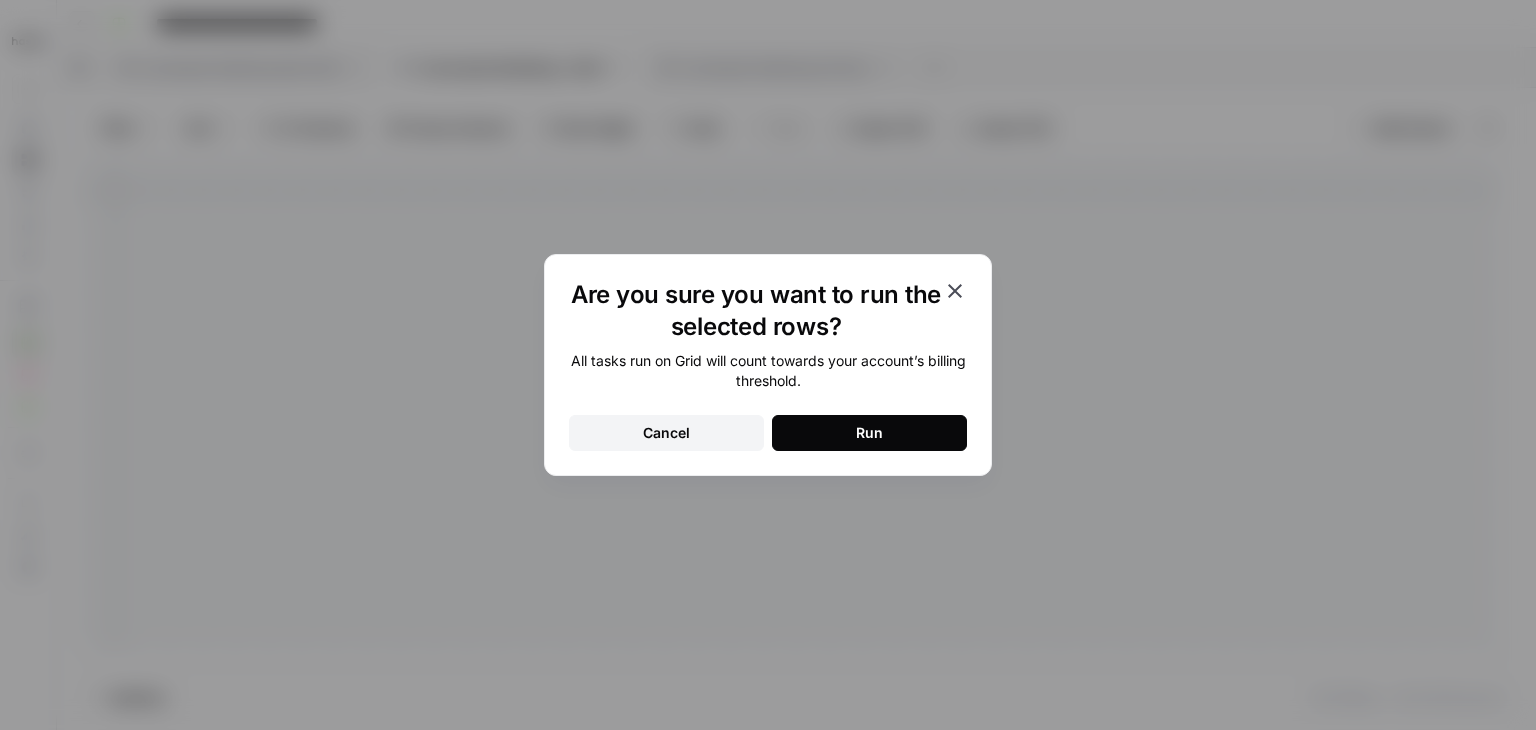 click on "Run" at bounding box center [869, 433] 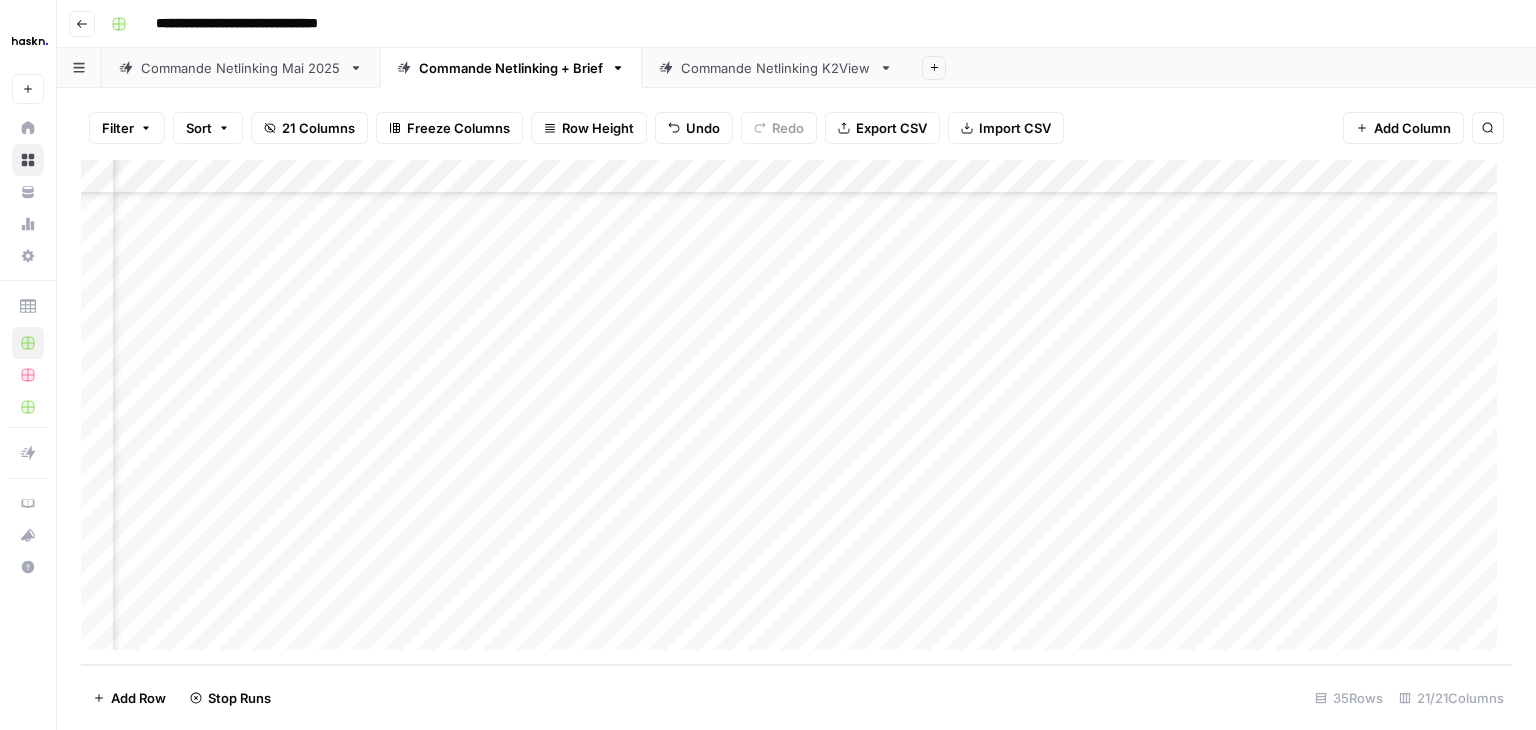 scroll, scrollTop: 766, scrollLeft: 1952, axis: both 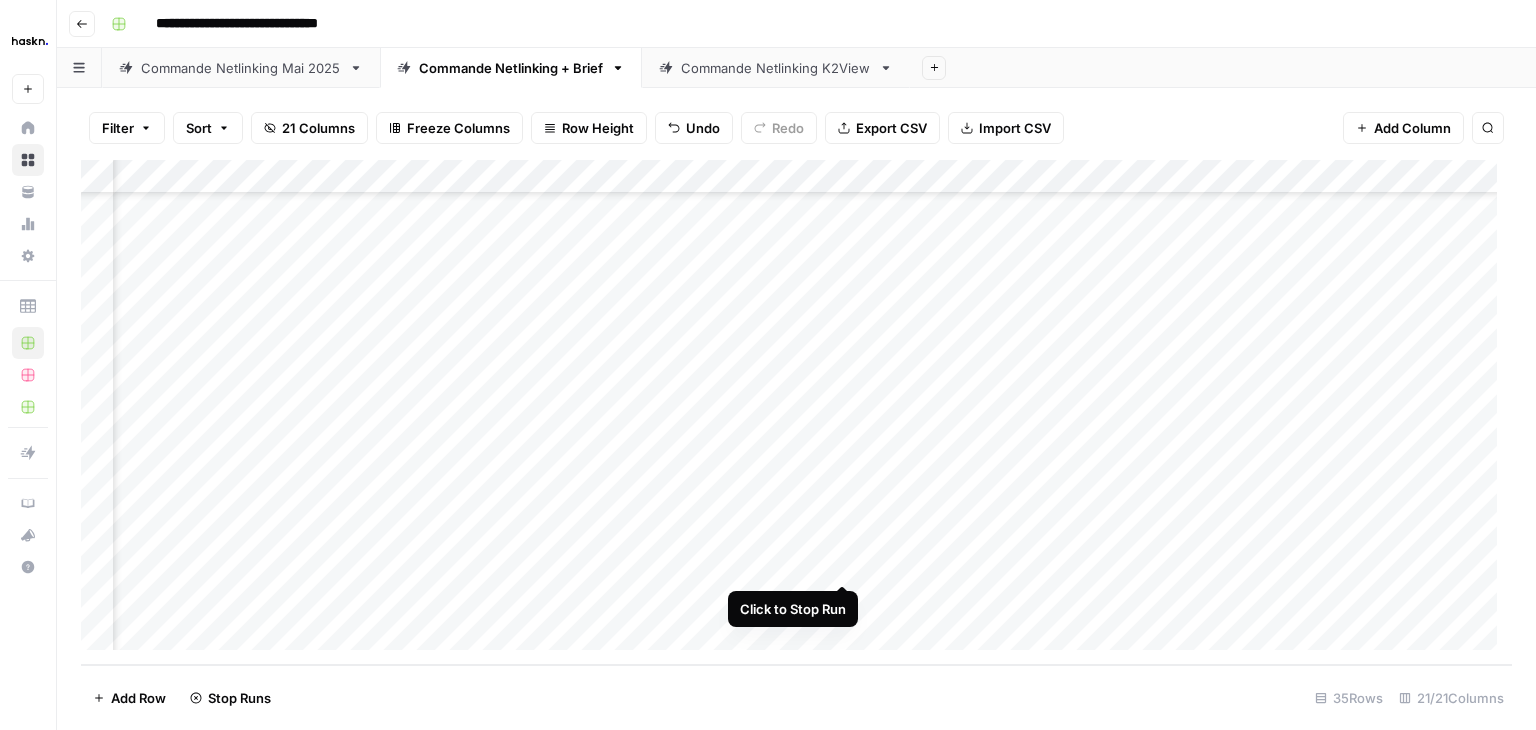 click on "Add Column" at bounding box center [796, 412] 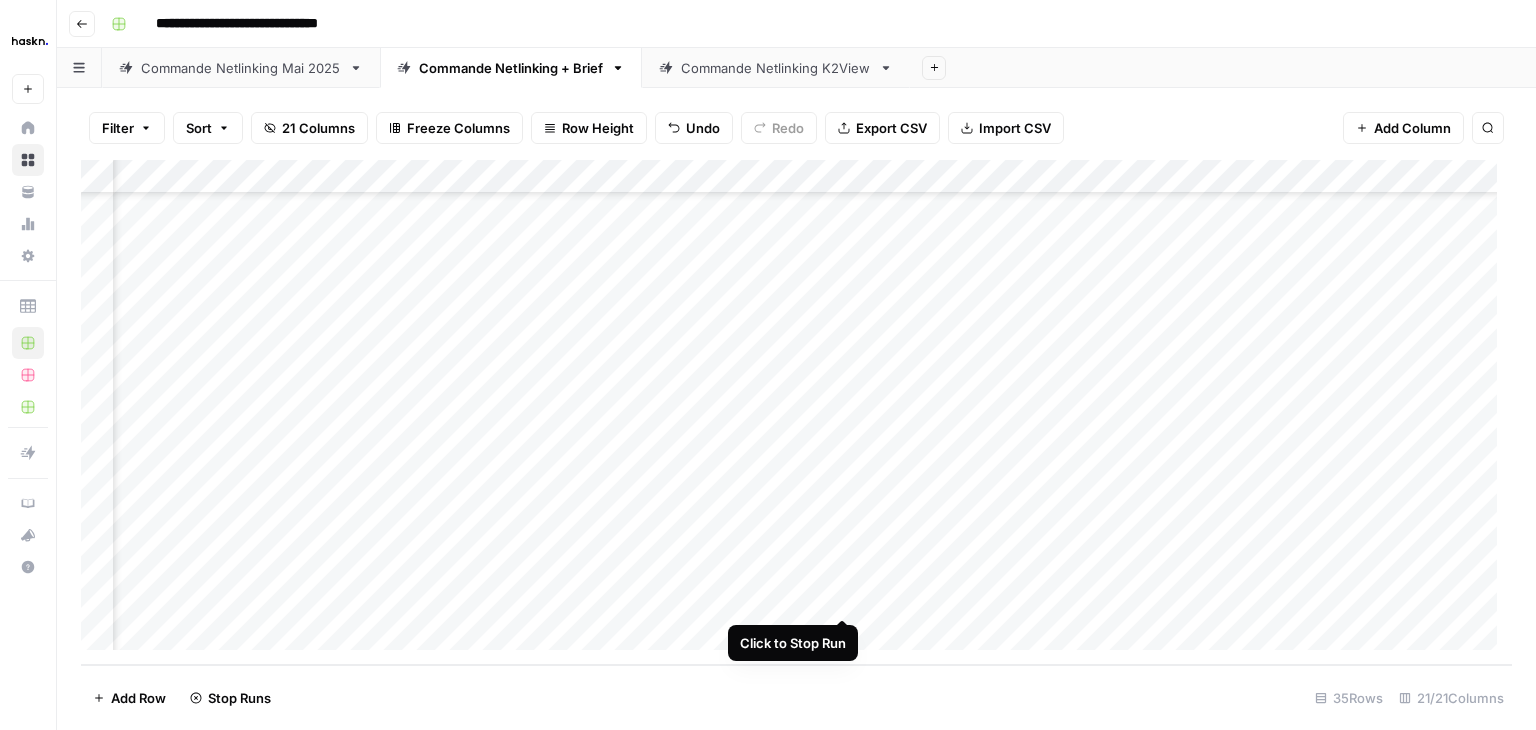 click on "Add Column" at bounding box center [796, 412] 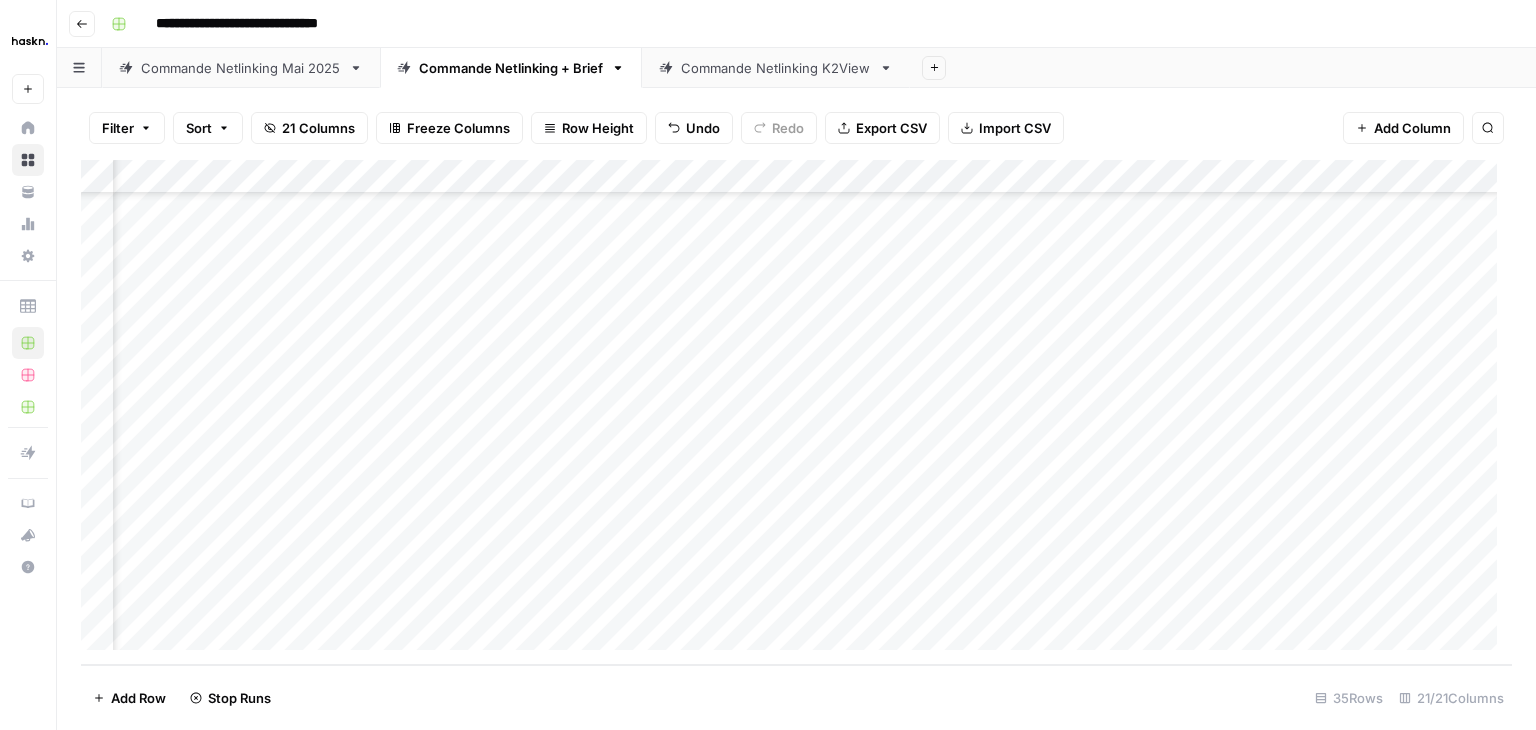 scroll, scrollTop: 766, scrollLeft: 837, axis: both 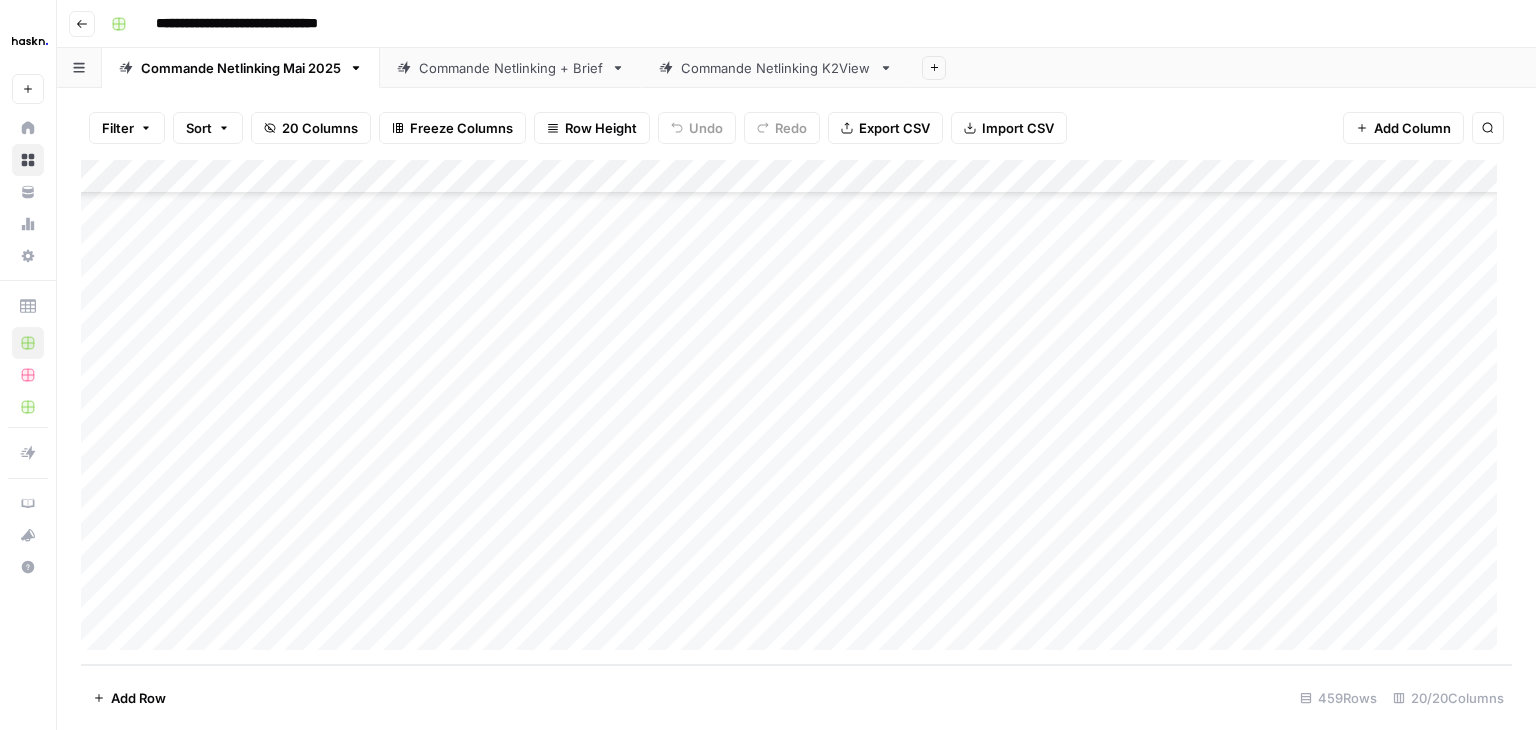 click on "Add Column" at bounding box center (796, 412) 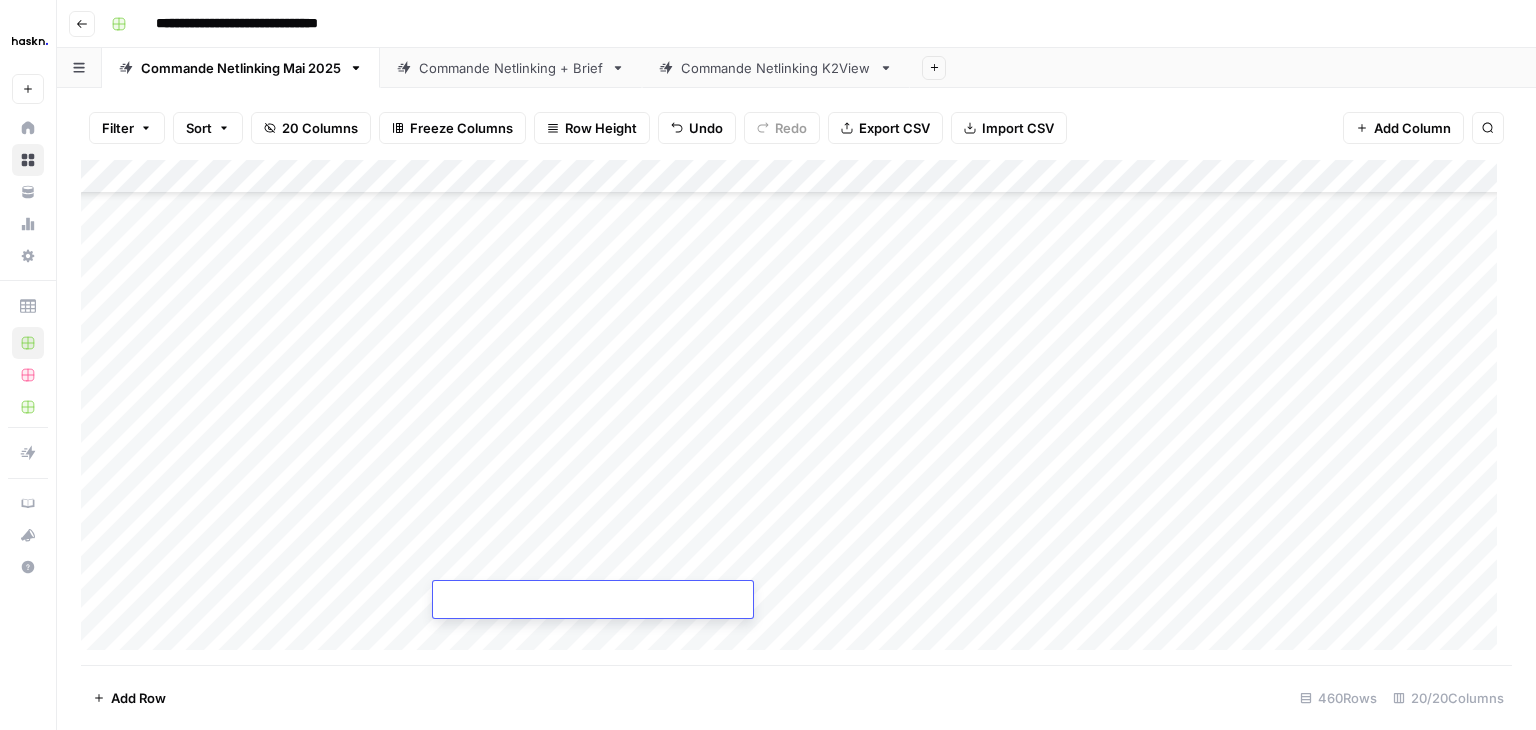 scroll, scrollTop: 15216, scrollLeft: 0, axis: vertical 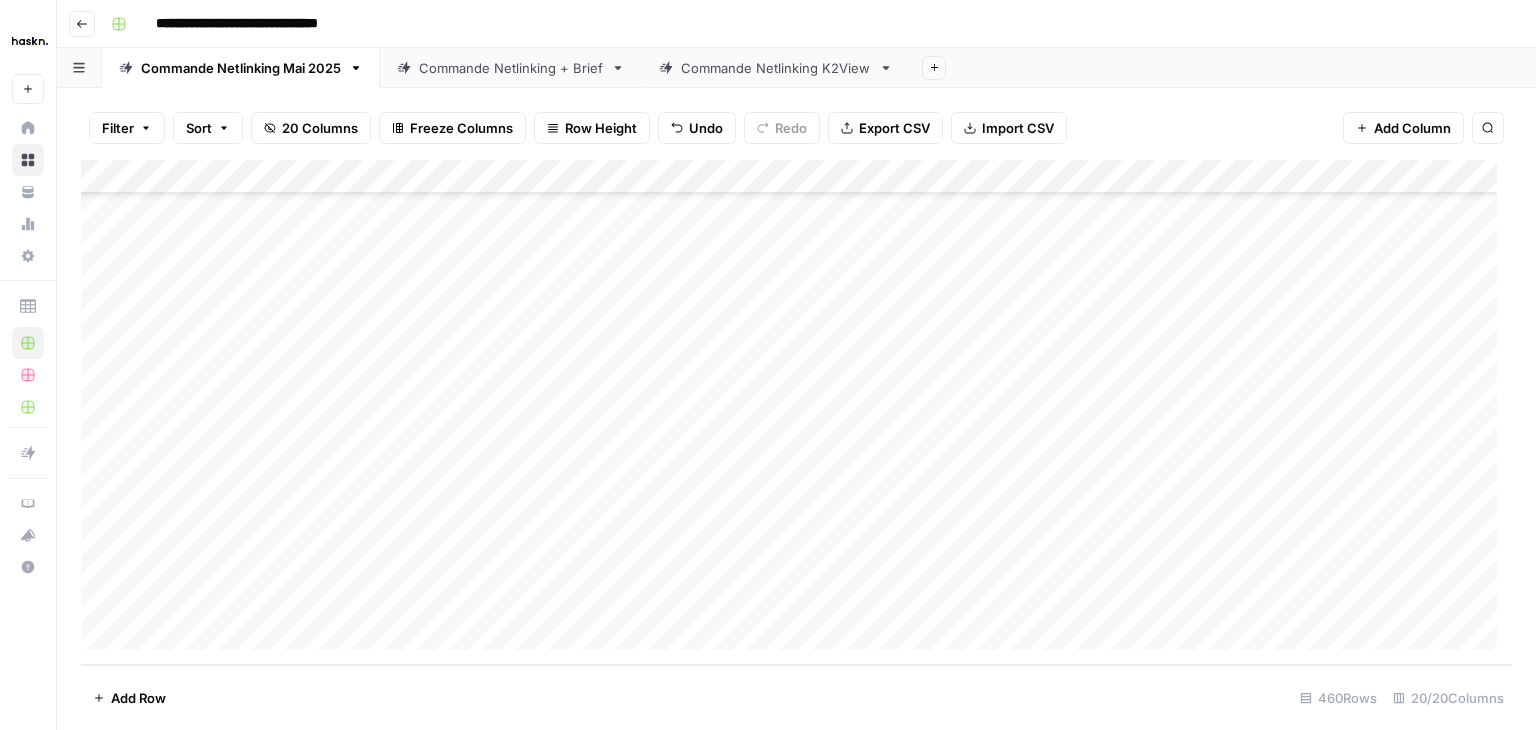 click on "Add Column" at bounding box center (796, 412) 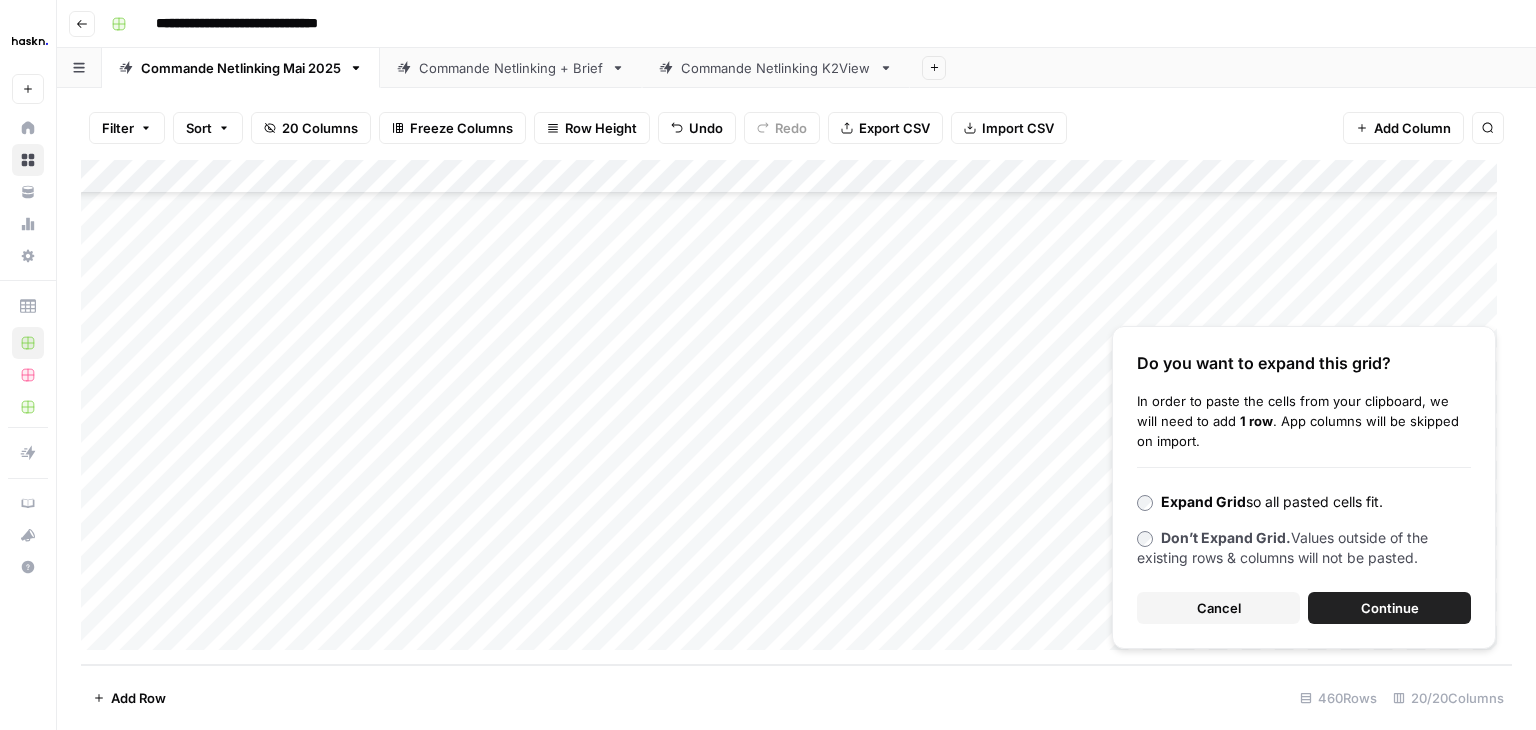 click on "Continue" at bounding box center (1390, 608) 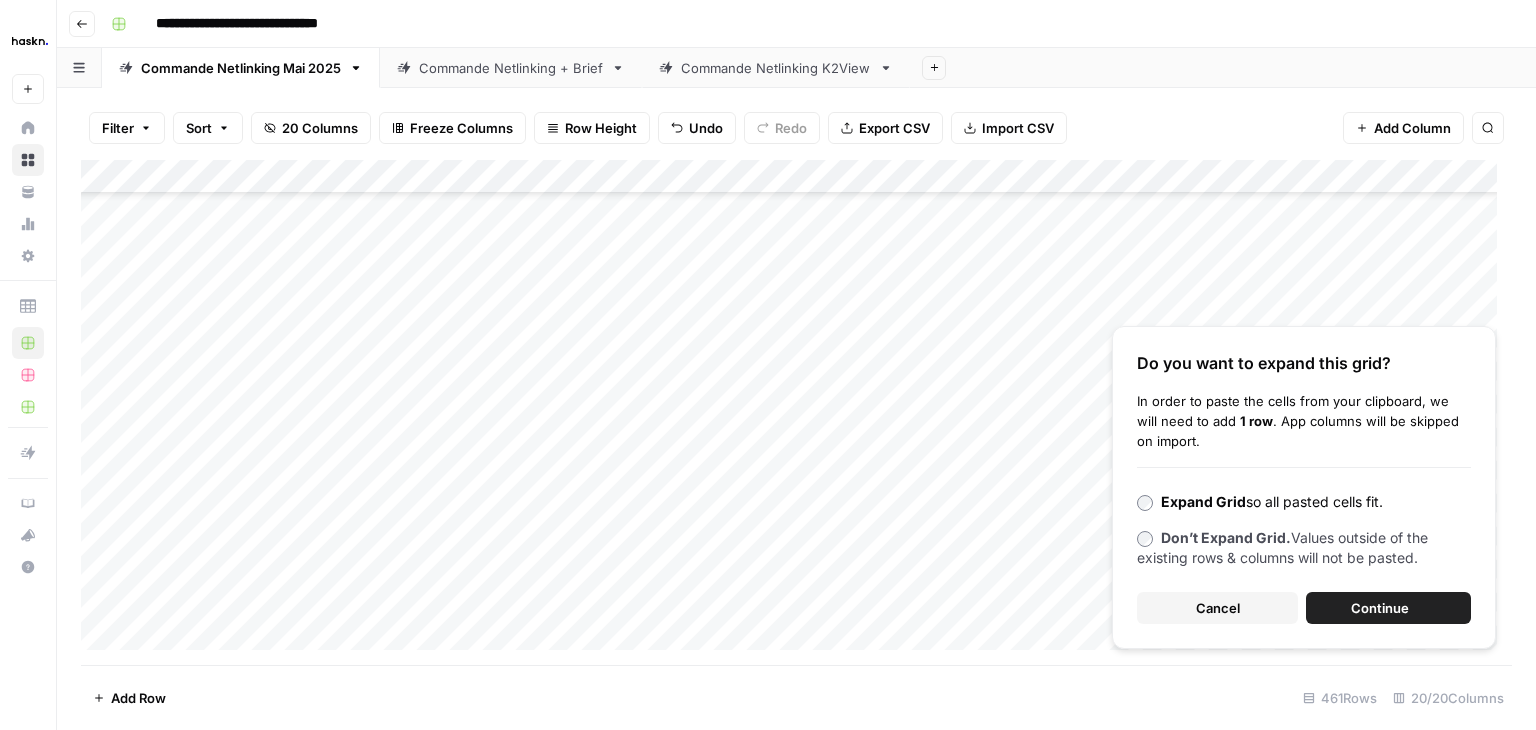 scroll, scrollTop: 15250, scrollLeft: 0, axis: vertical 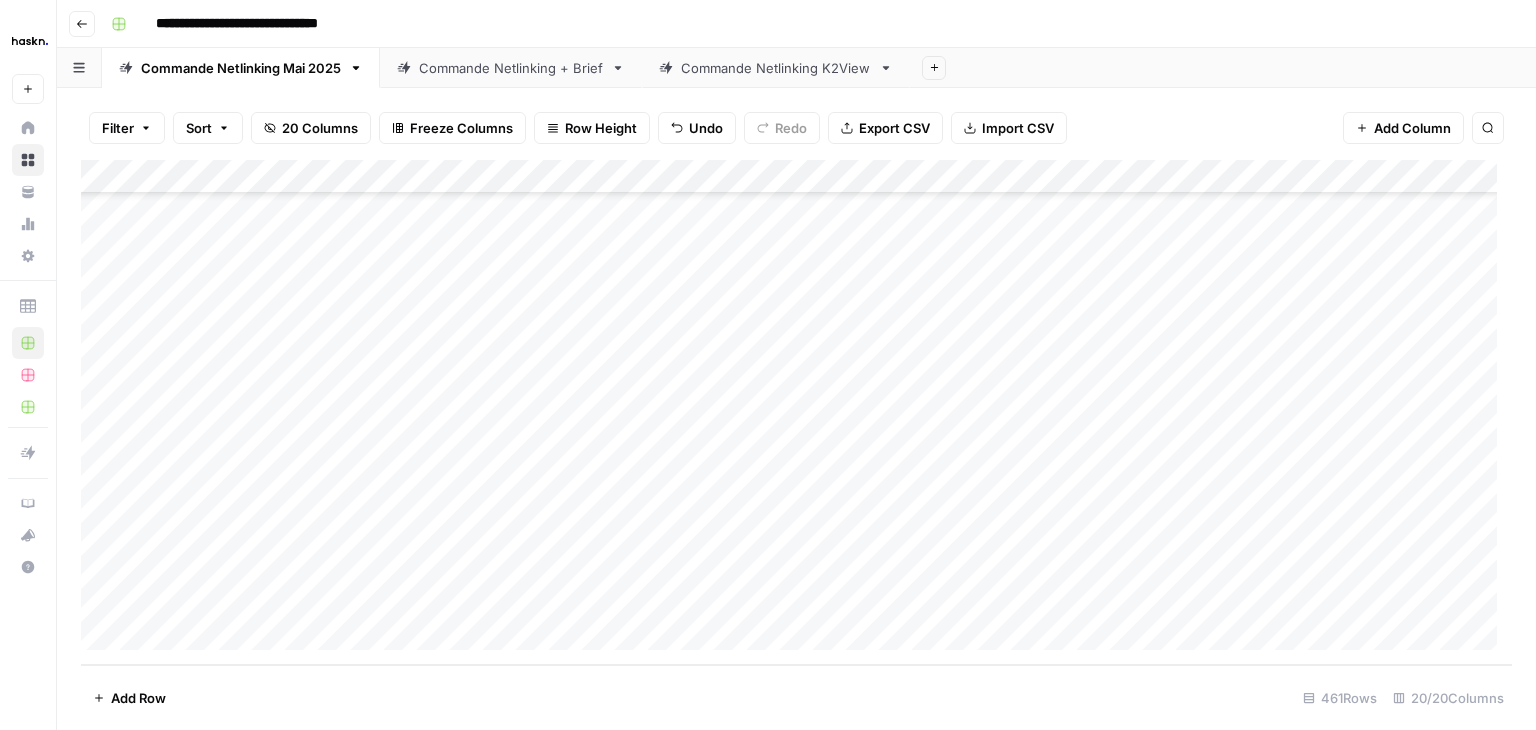 click on "Add Column" at bounding box center (796, 412) 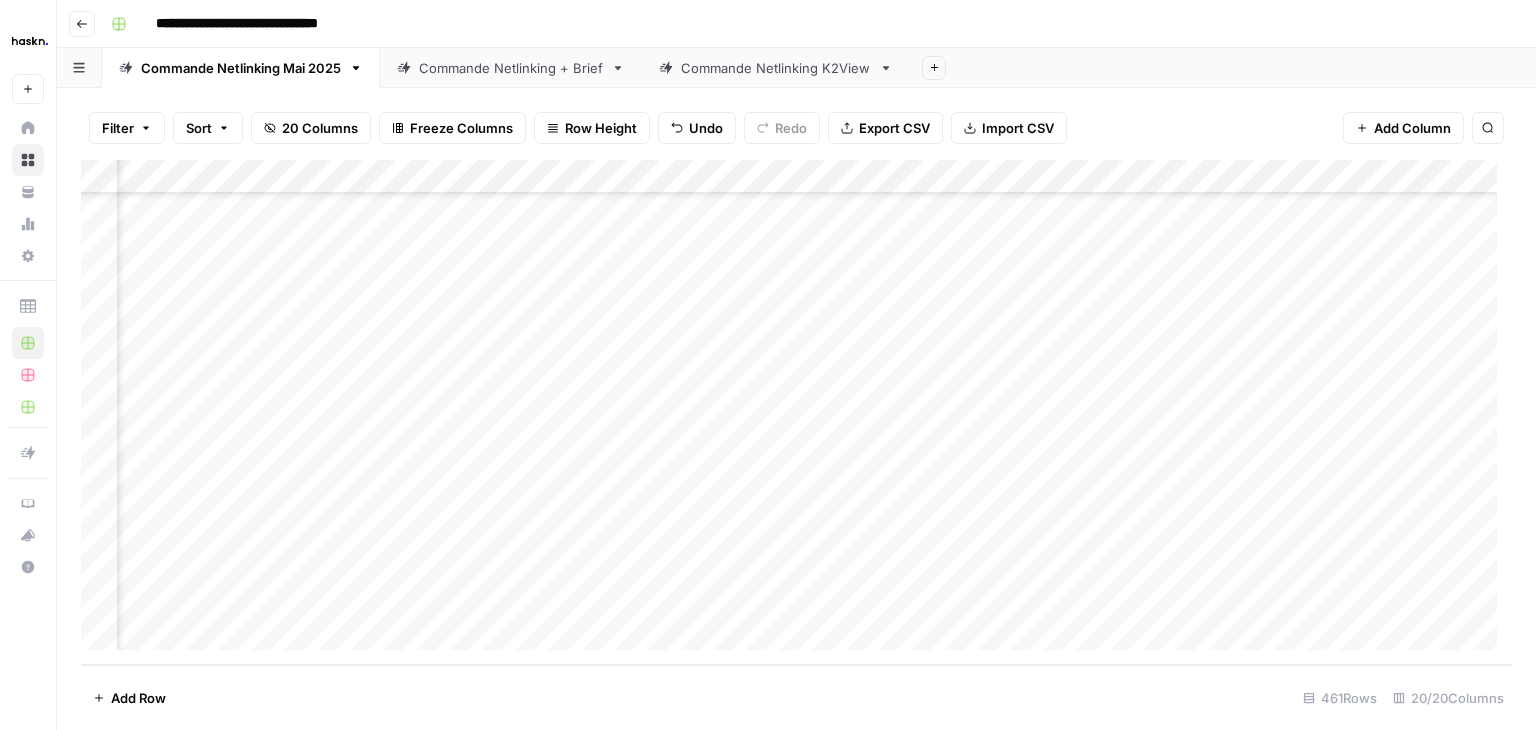 scroll, scrollTop: 15250, scrollLeft: 523, axis: both 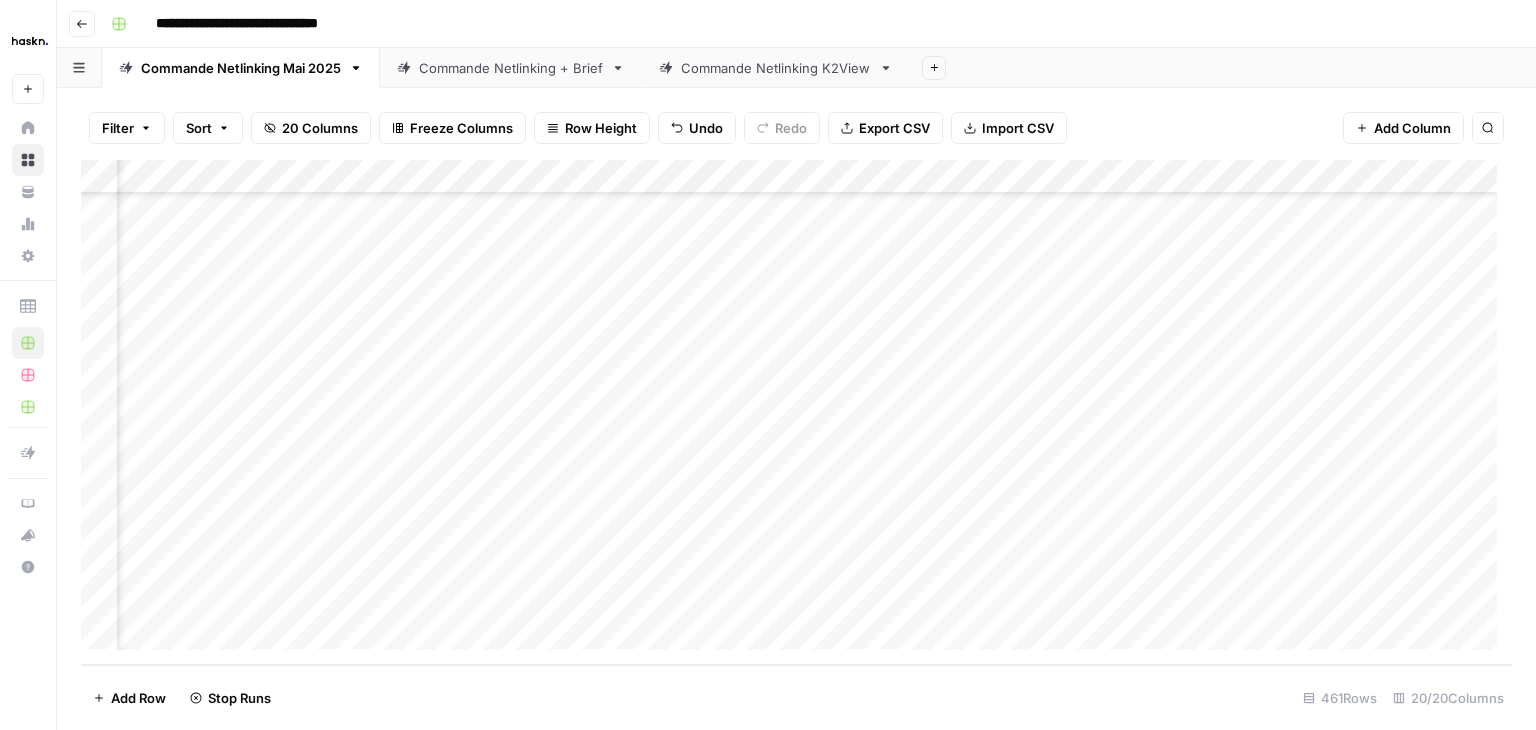 click on "Add Column" at bounding box center (796, 412) 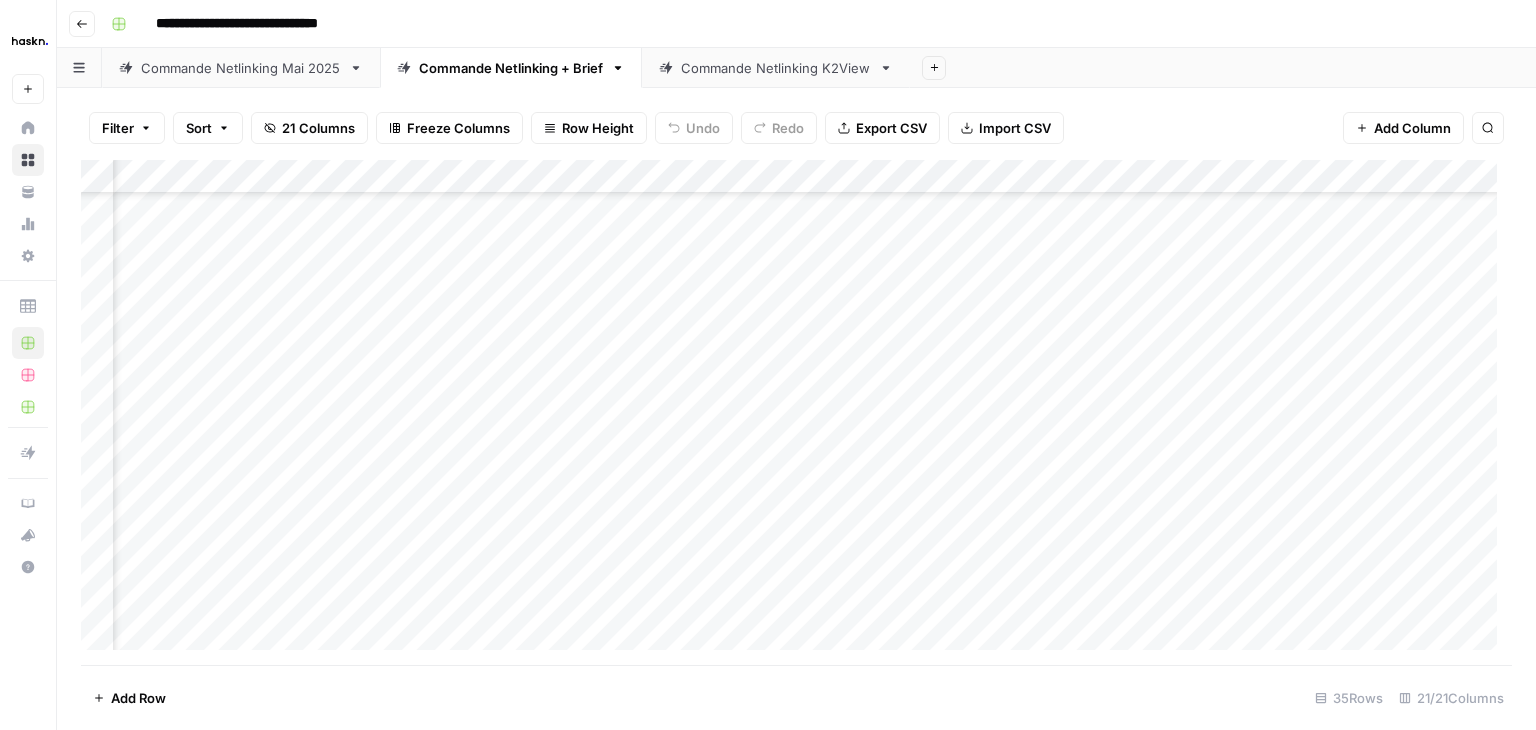 scroll, scrollTop: 766, scrollLeft: 2282, axis: both 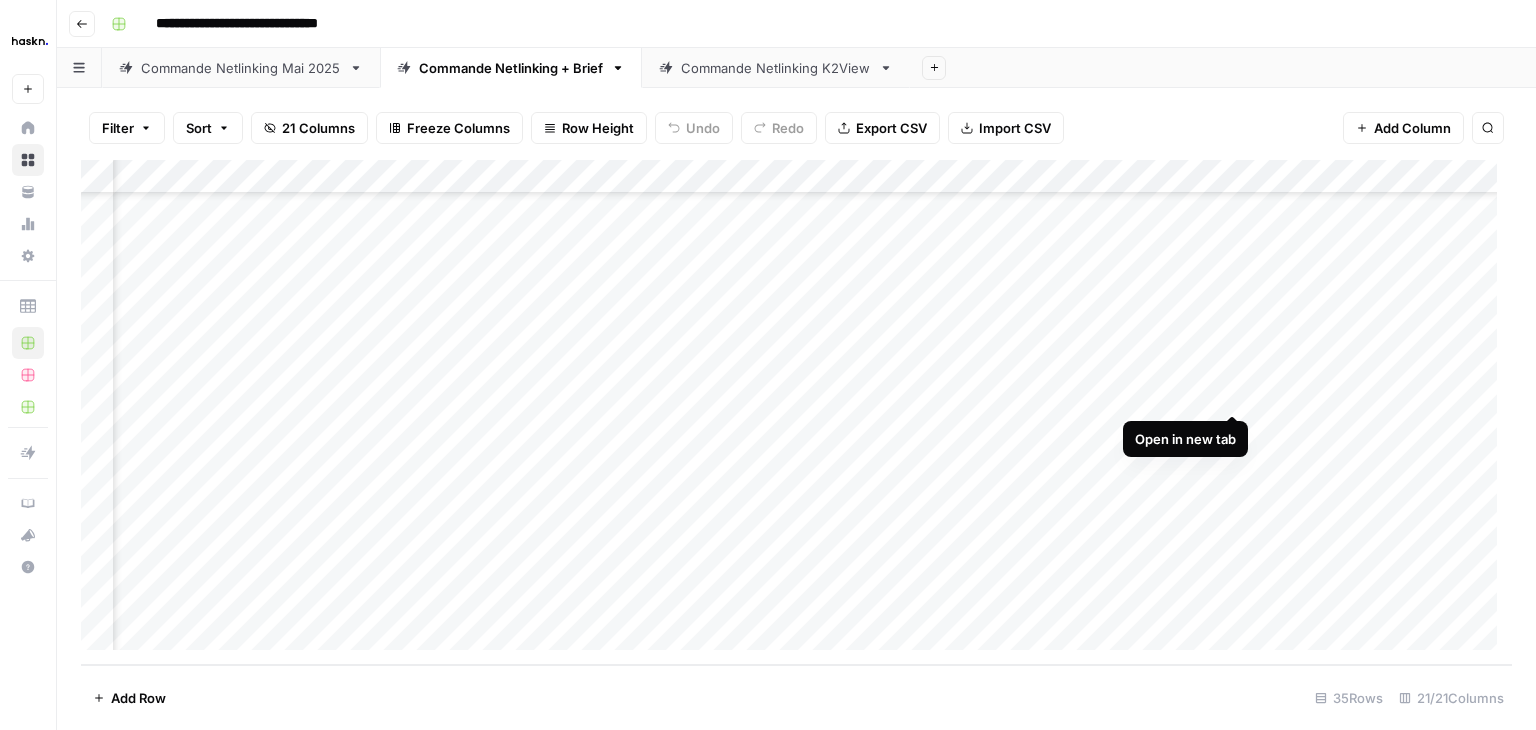 click on "Add Column" at bounding box center [796, 412] 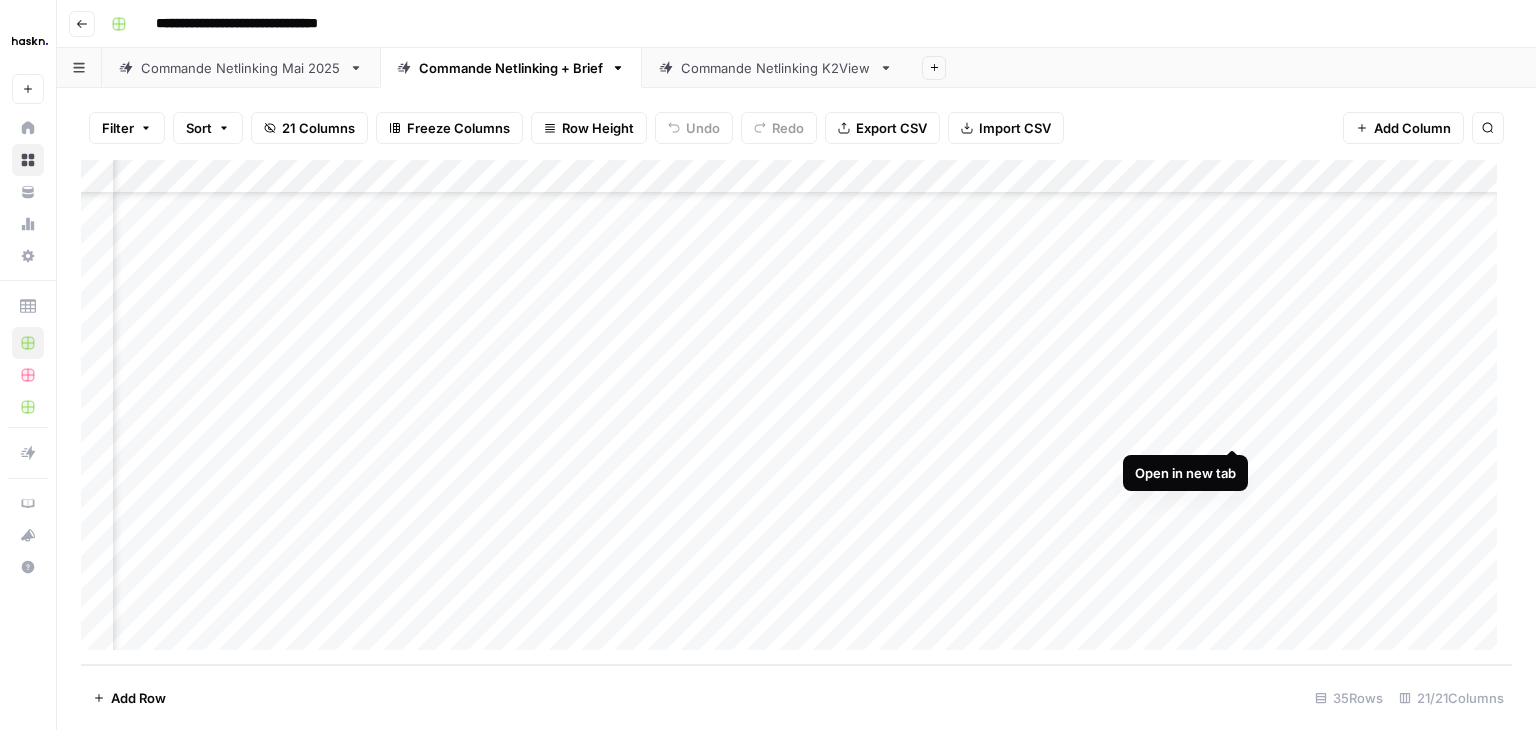click on "Add Column" at bounding box center (796, 412) 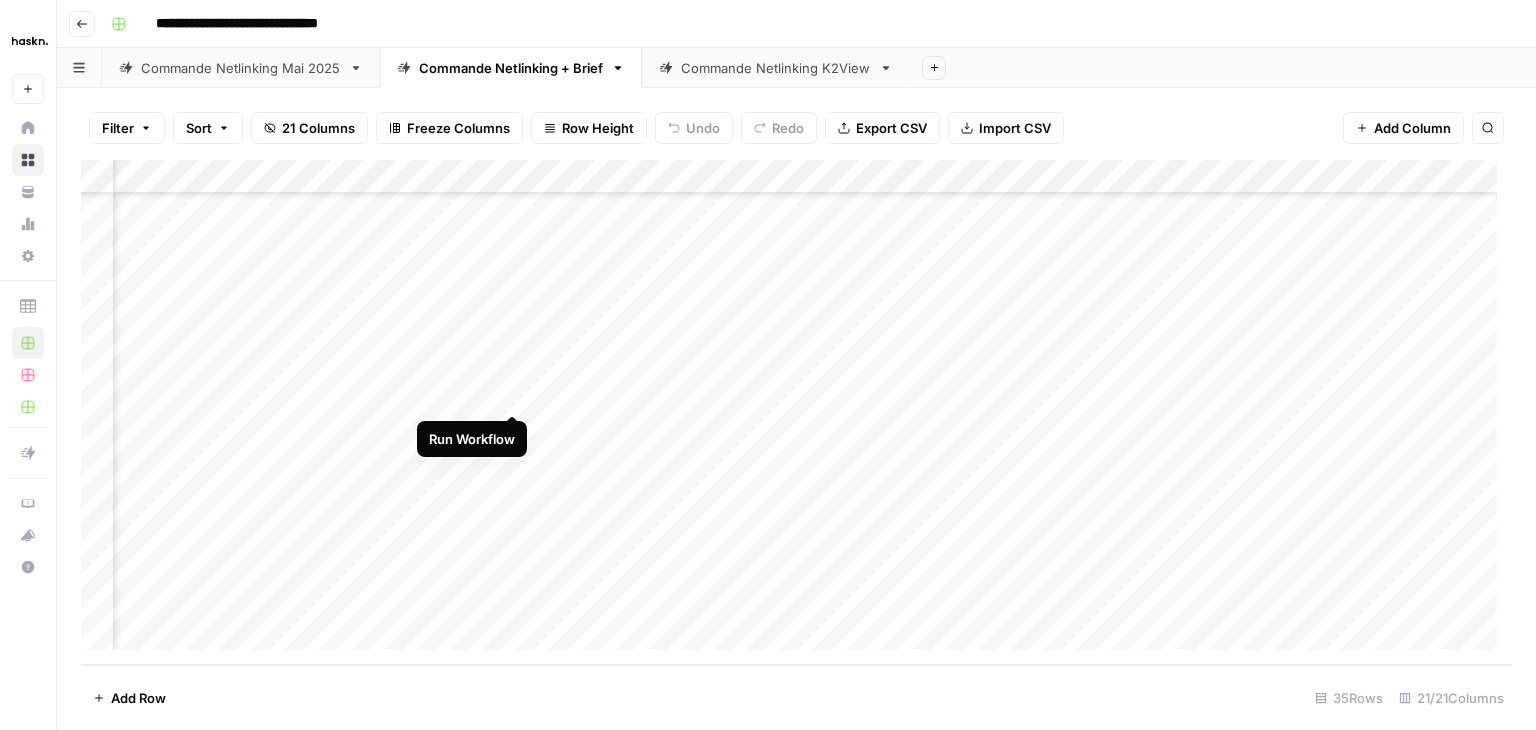 click on "Add Column" at bounding box center [796, 412] 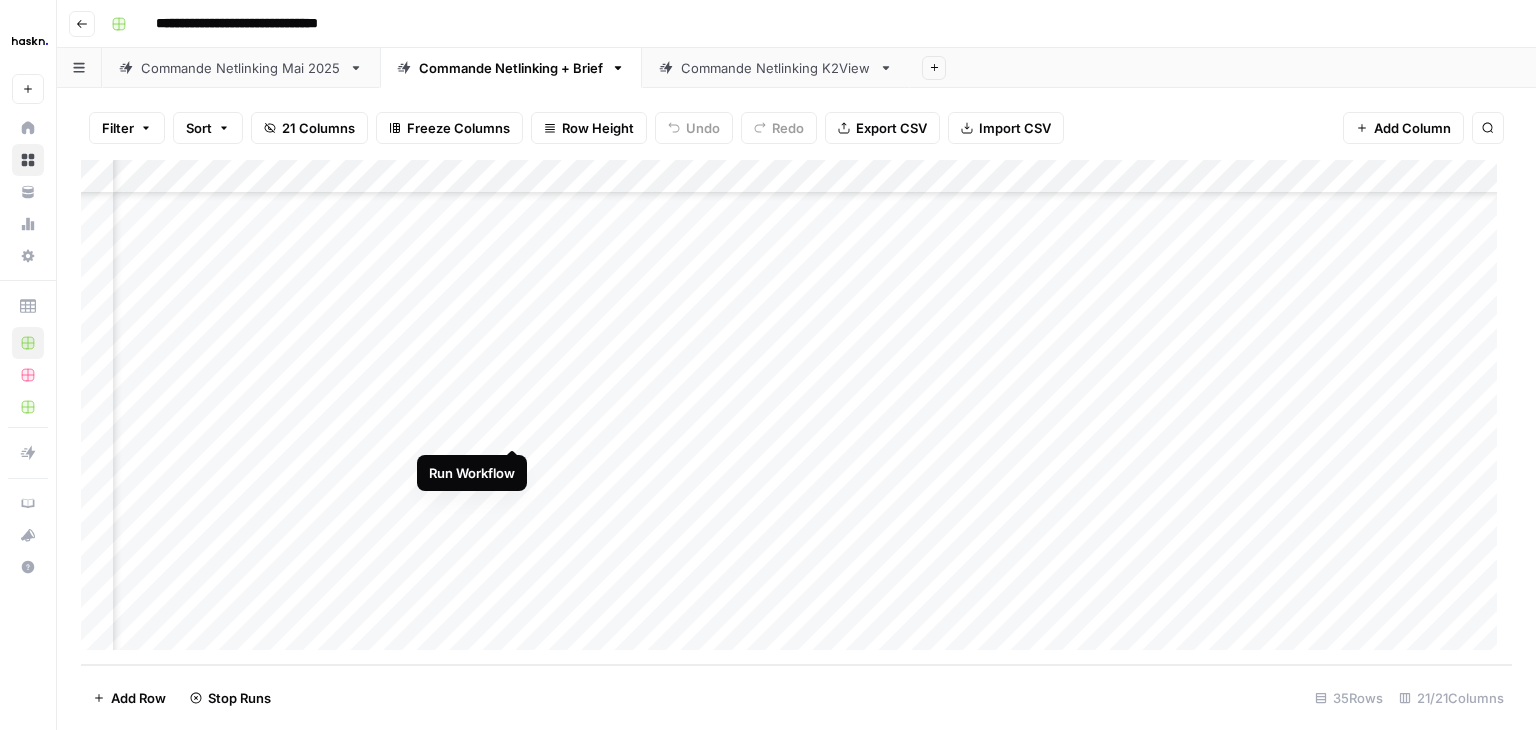click on "Add Column" at bounding box center (796, 412) 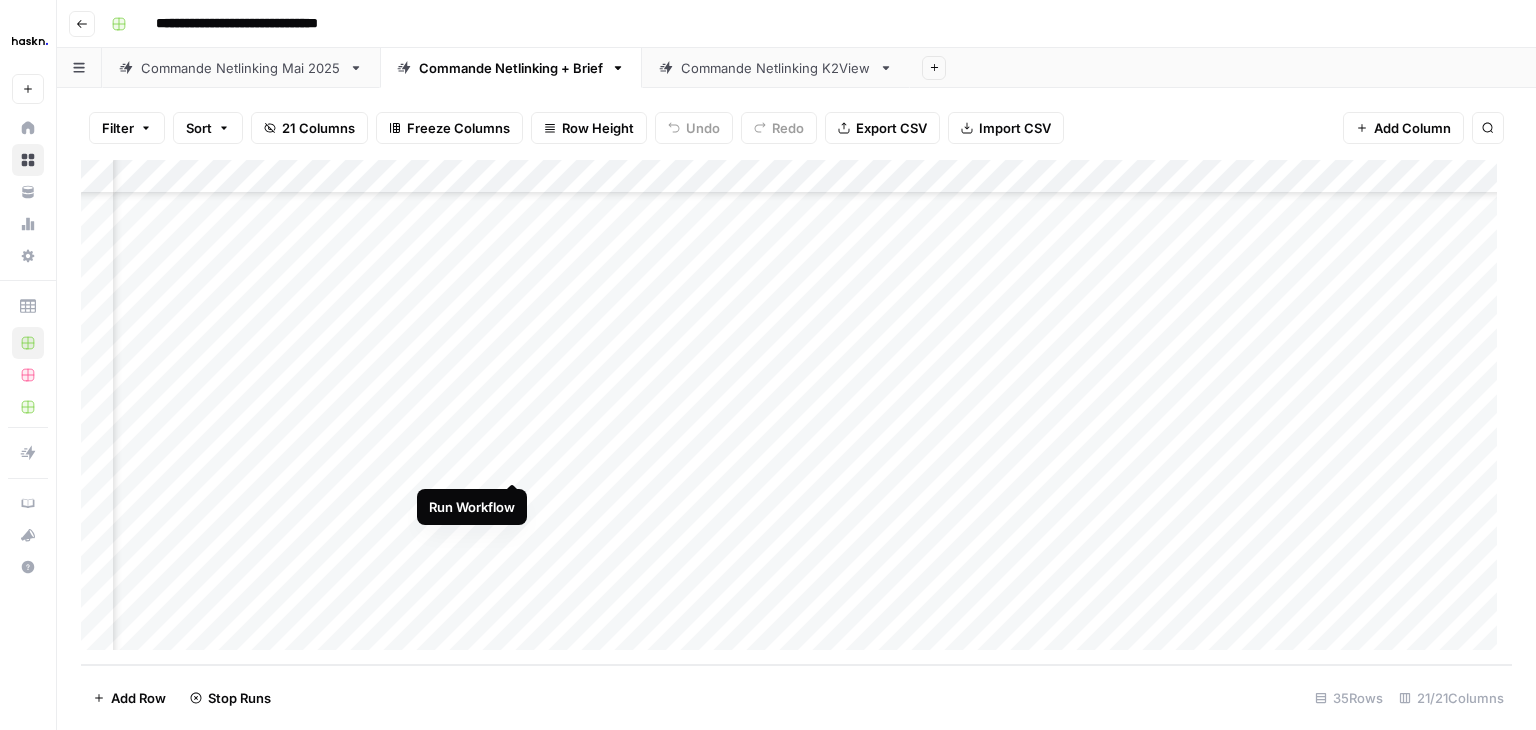 click on "Add Column" at bounding box center [796, 412] 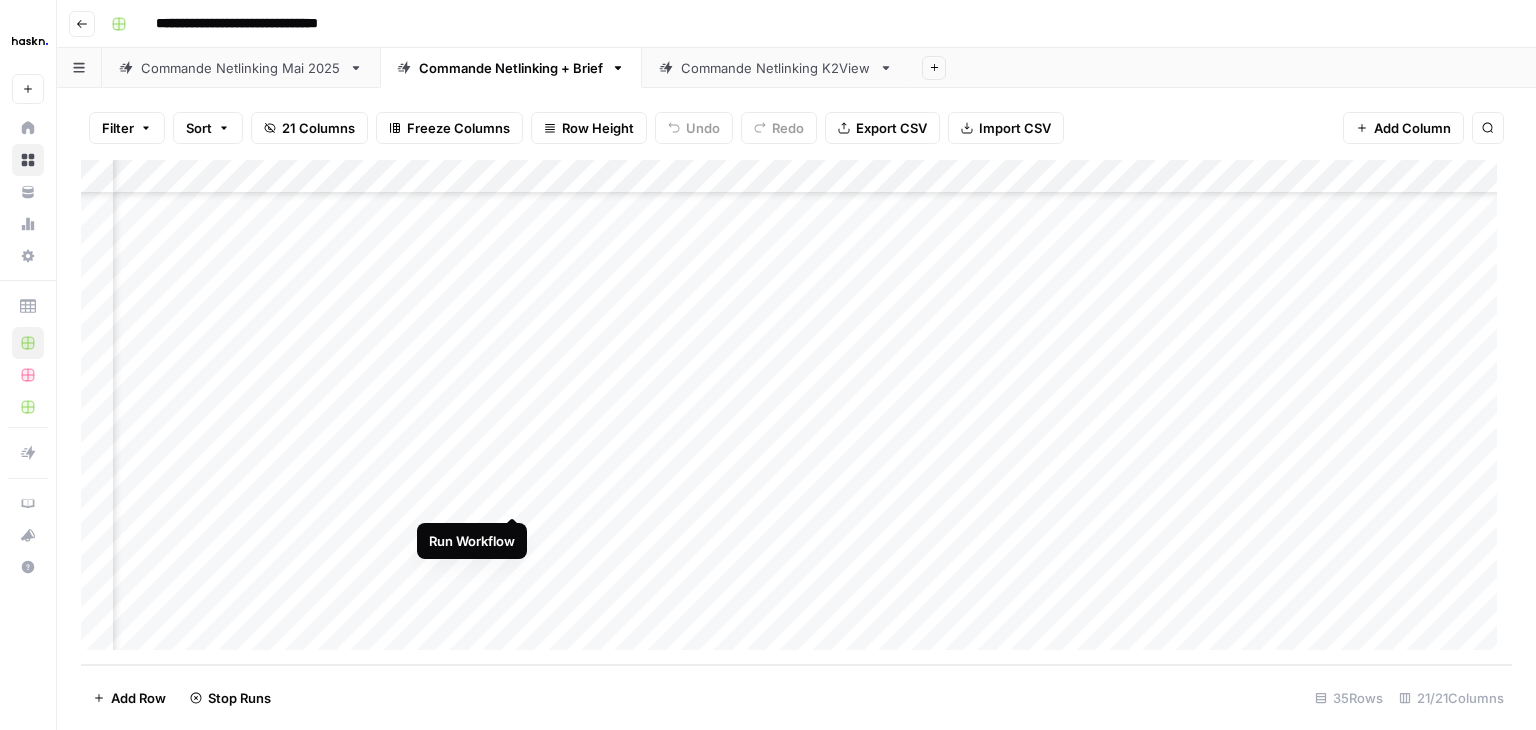 click on "Add Column" at bounding box center [796, 412] 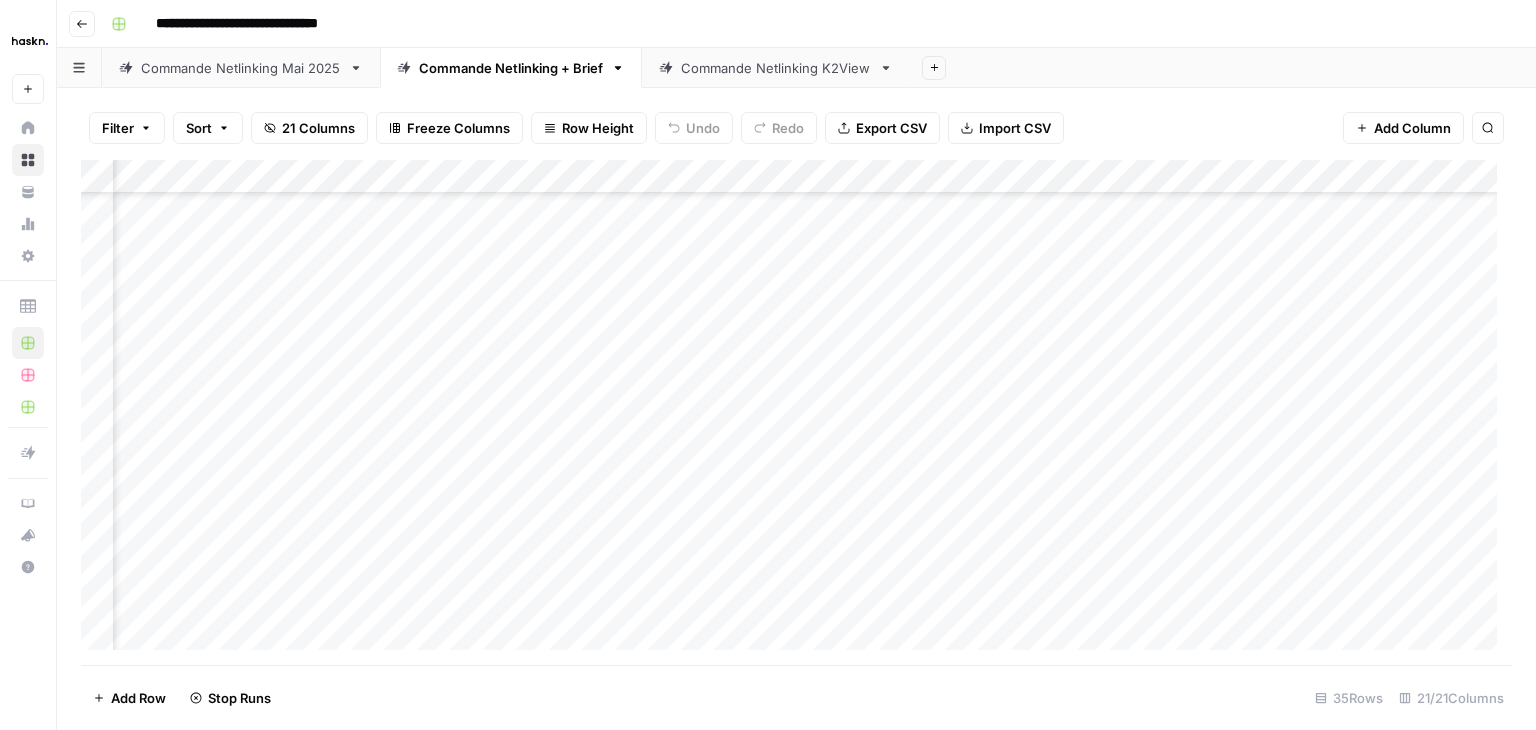 scroll, scrollTop: 582, scrollLeft: 2282, axis: both 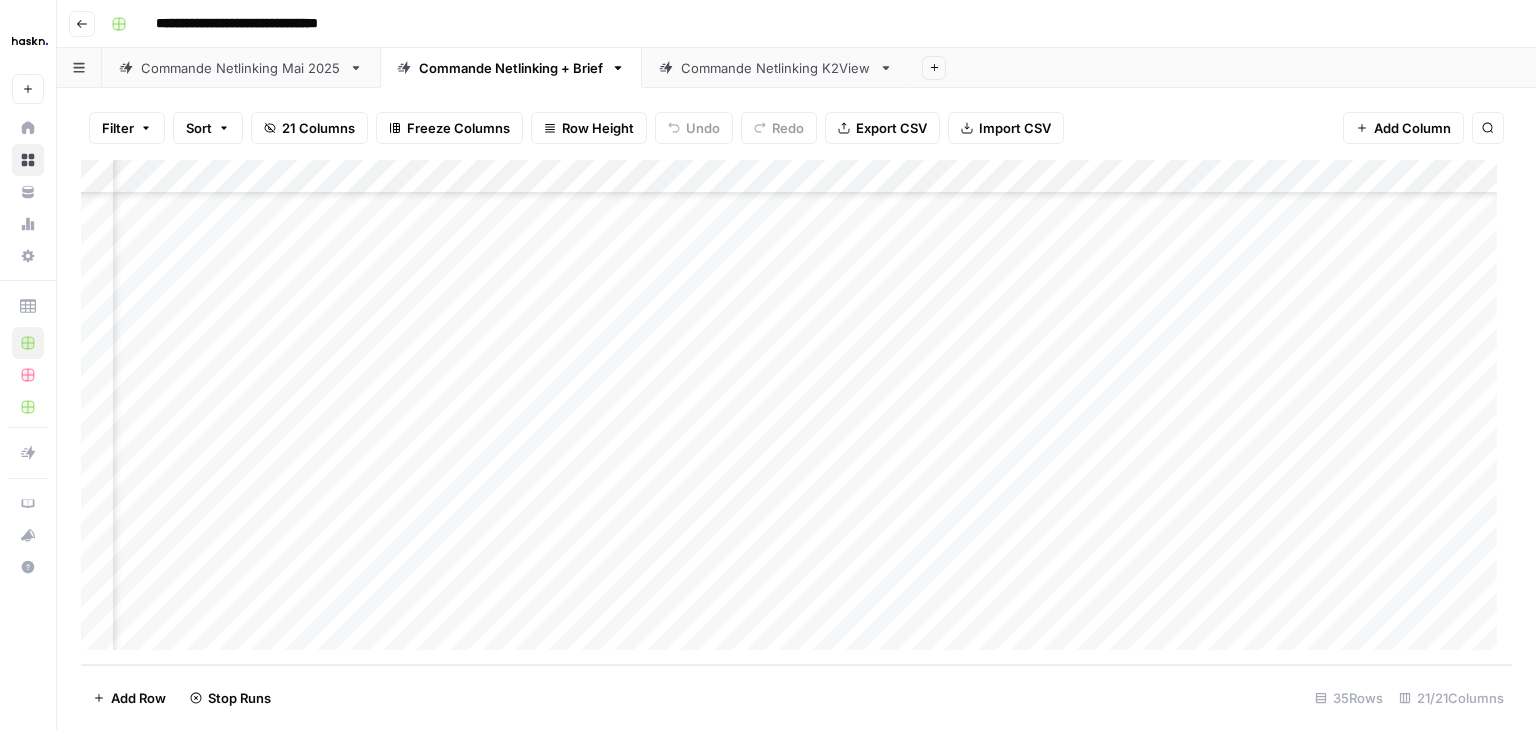 click on "Commande Netlinking Mai 2025" at bounding box center (241, 68) 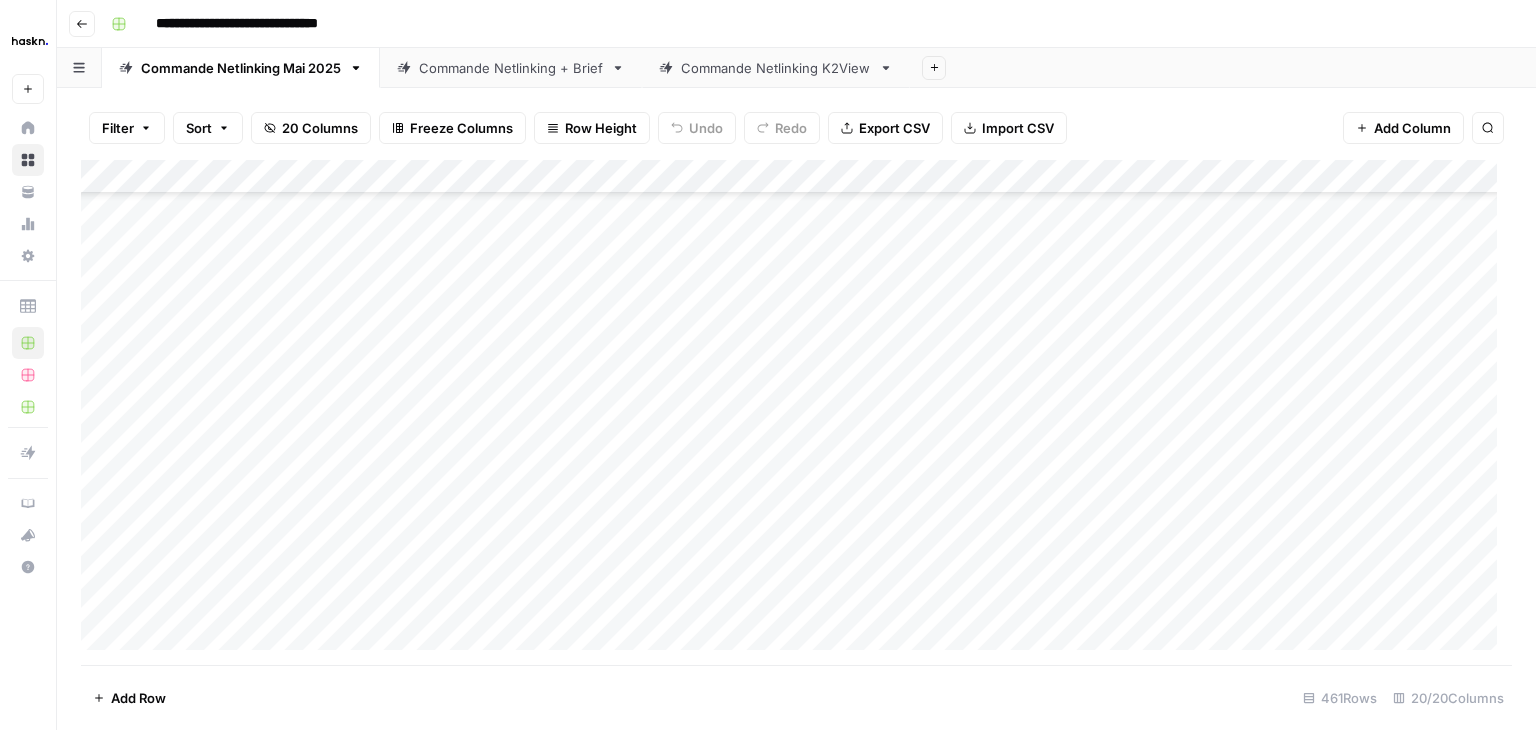 scroll, scrollTop: 15250, scrollLeft: 0, axis: vertical 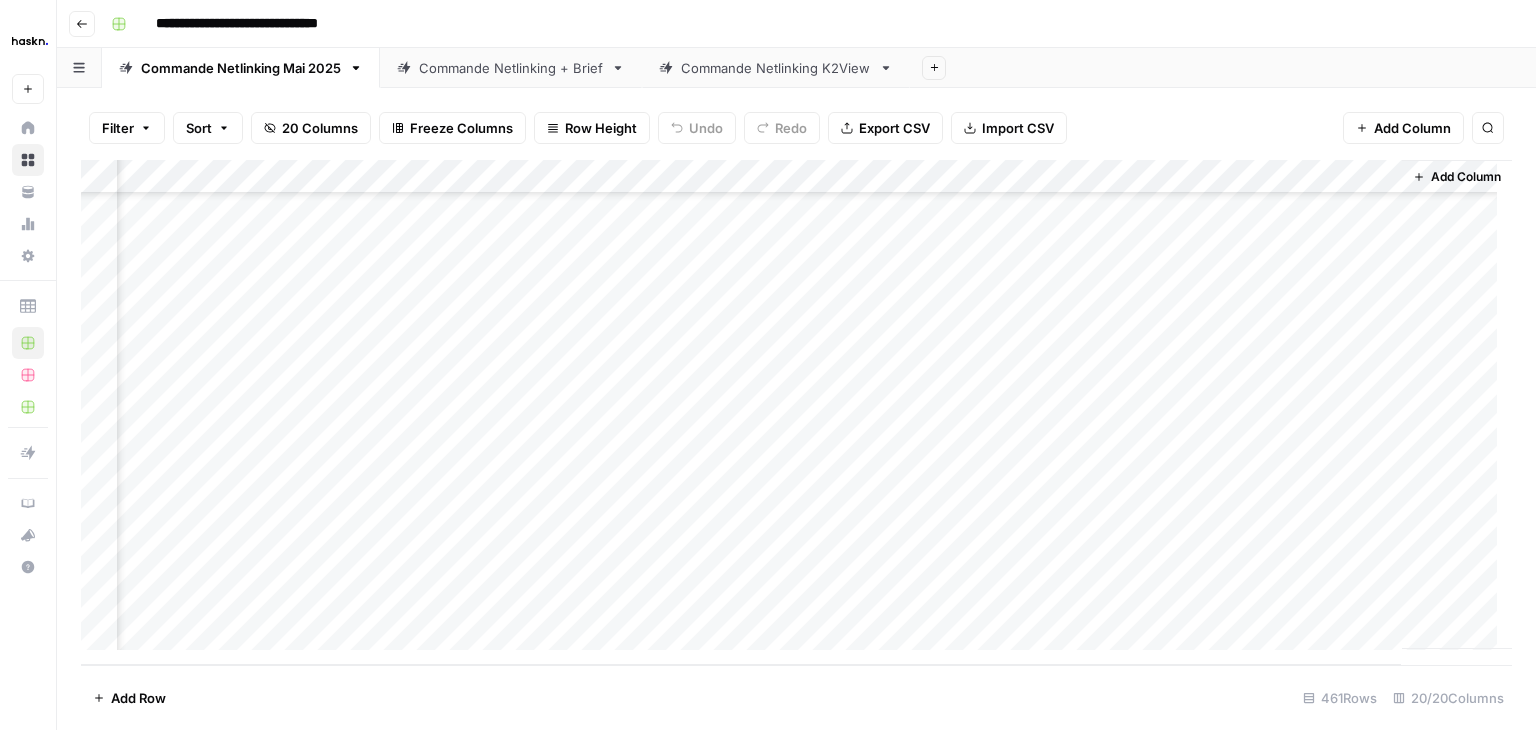 click on "Add Column" at bounding box center (796, 412) 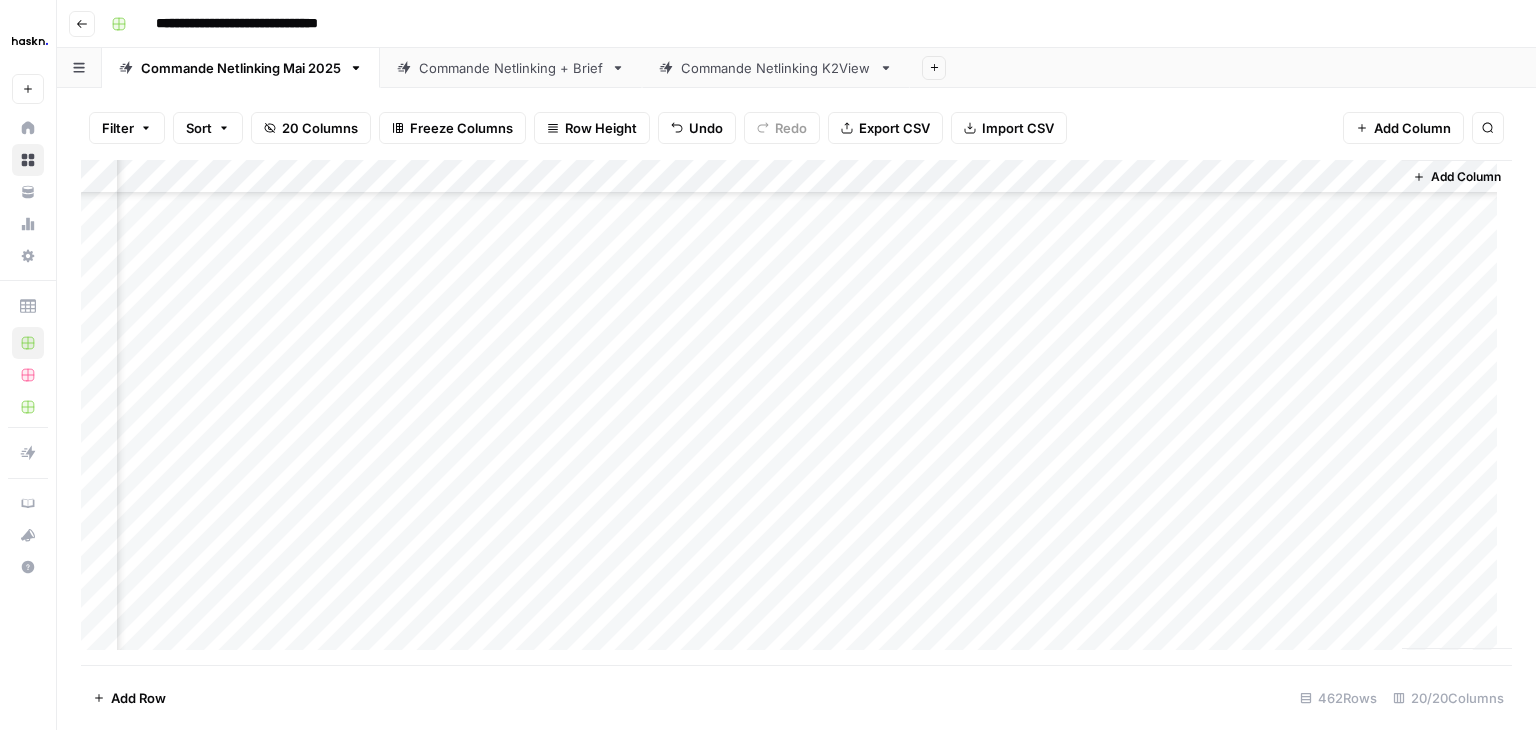 click on "Add Column" at bounding box center (796, 412) 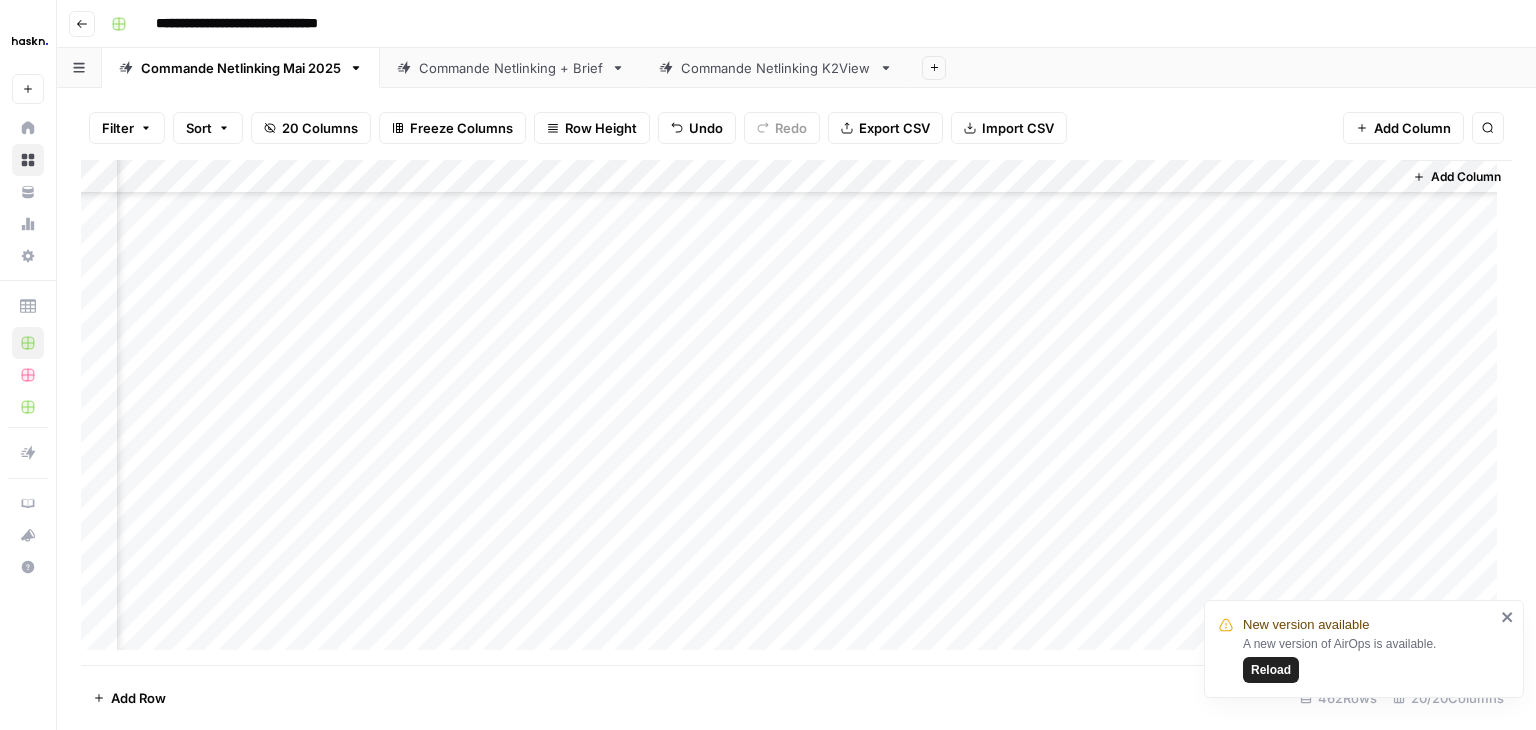 click on "Commande Netlinking + Brief" at bounding box center (511, 68) 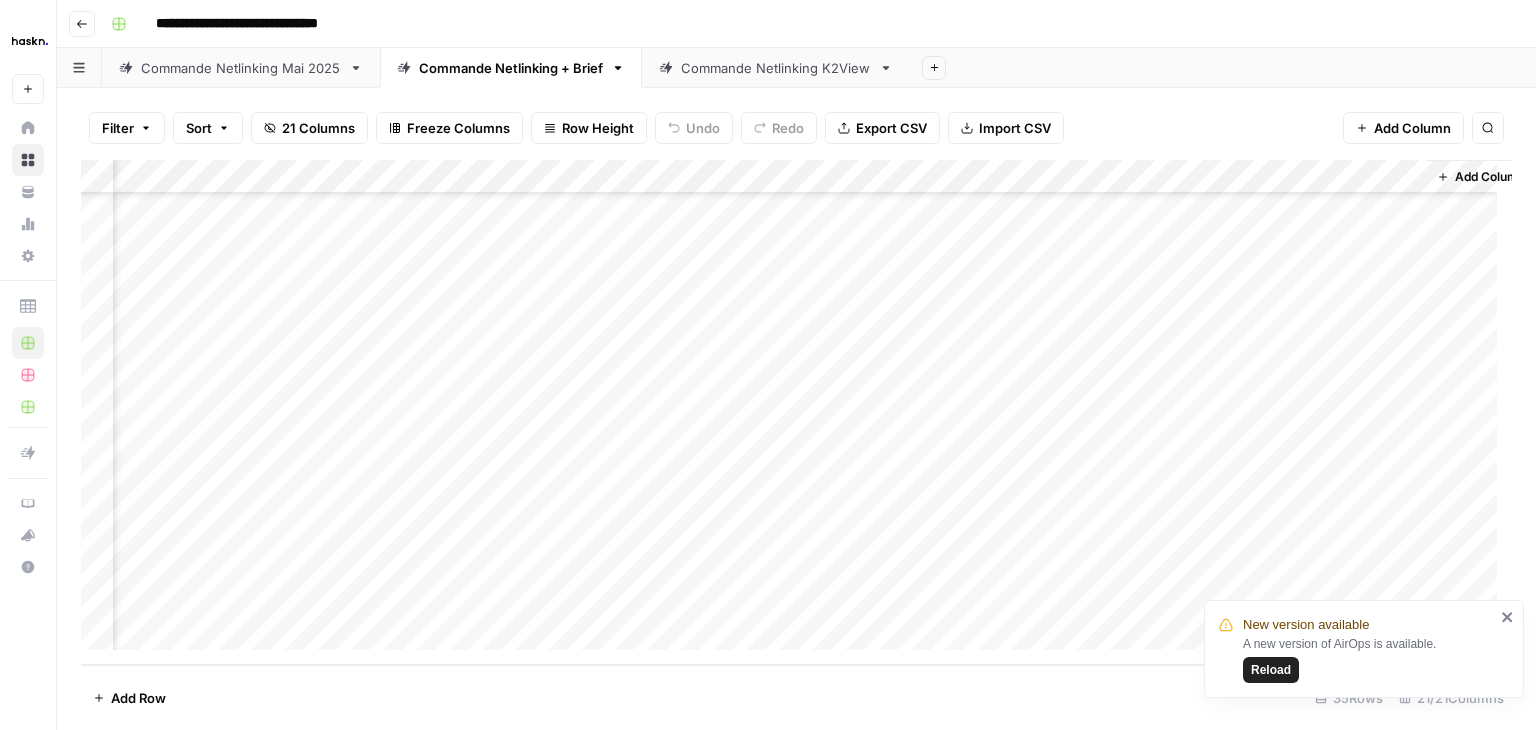 scroll, scrollTop: 766, scrollLeft: 2470, axis: both 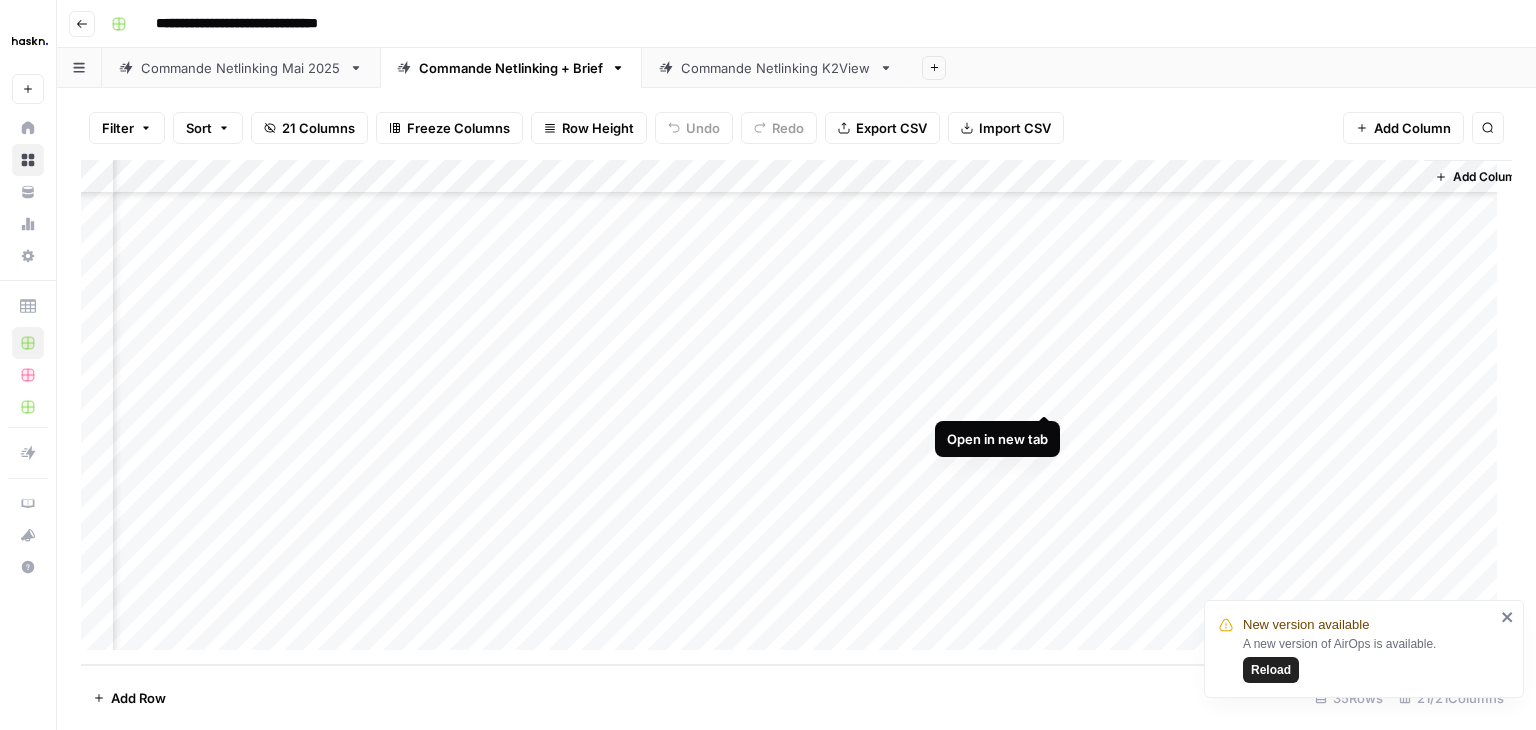 click on "Add Column" at bounding box center (796, 412) 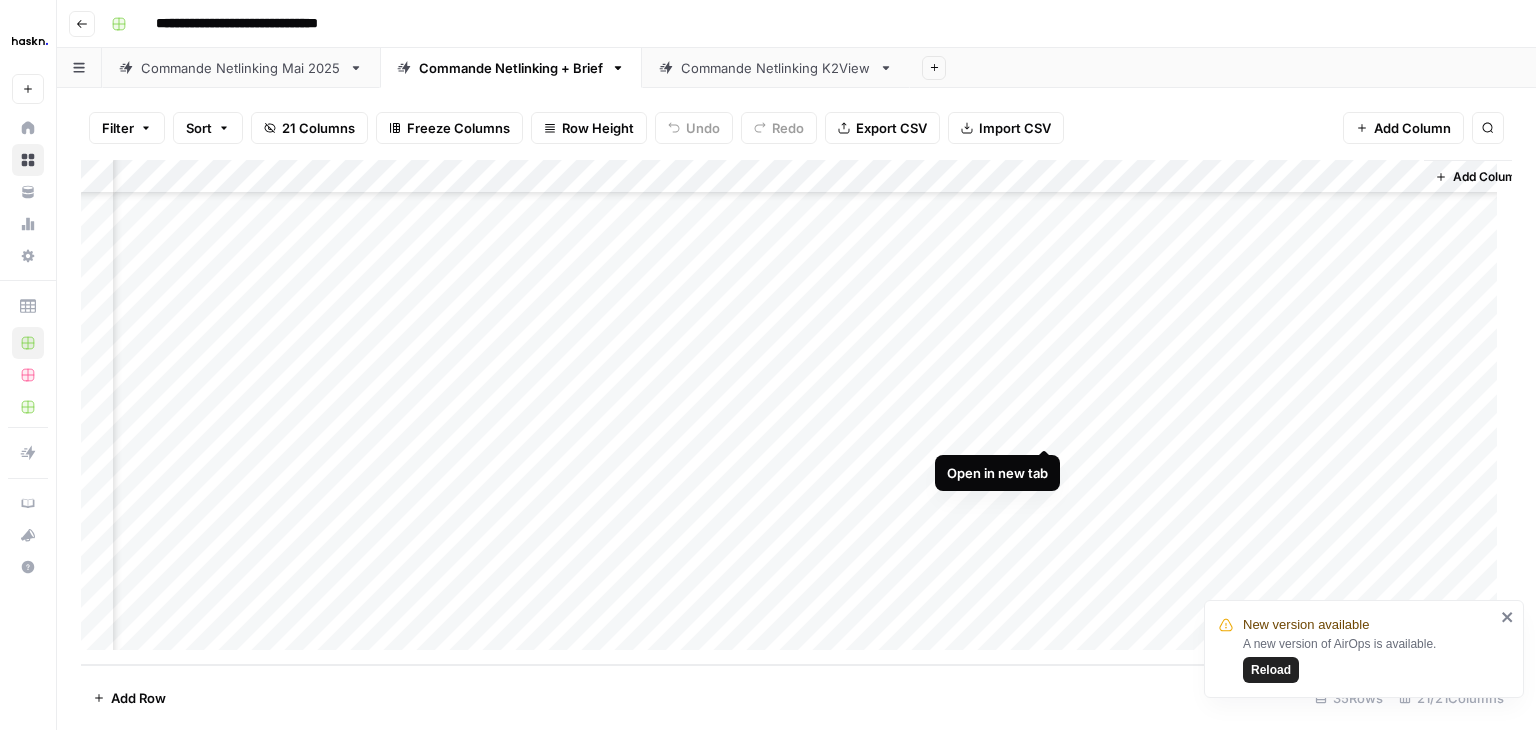 click on "Add Column" at bounding box center [796, 412] 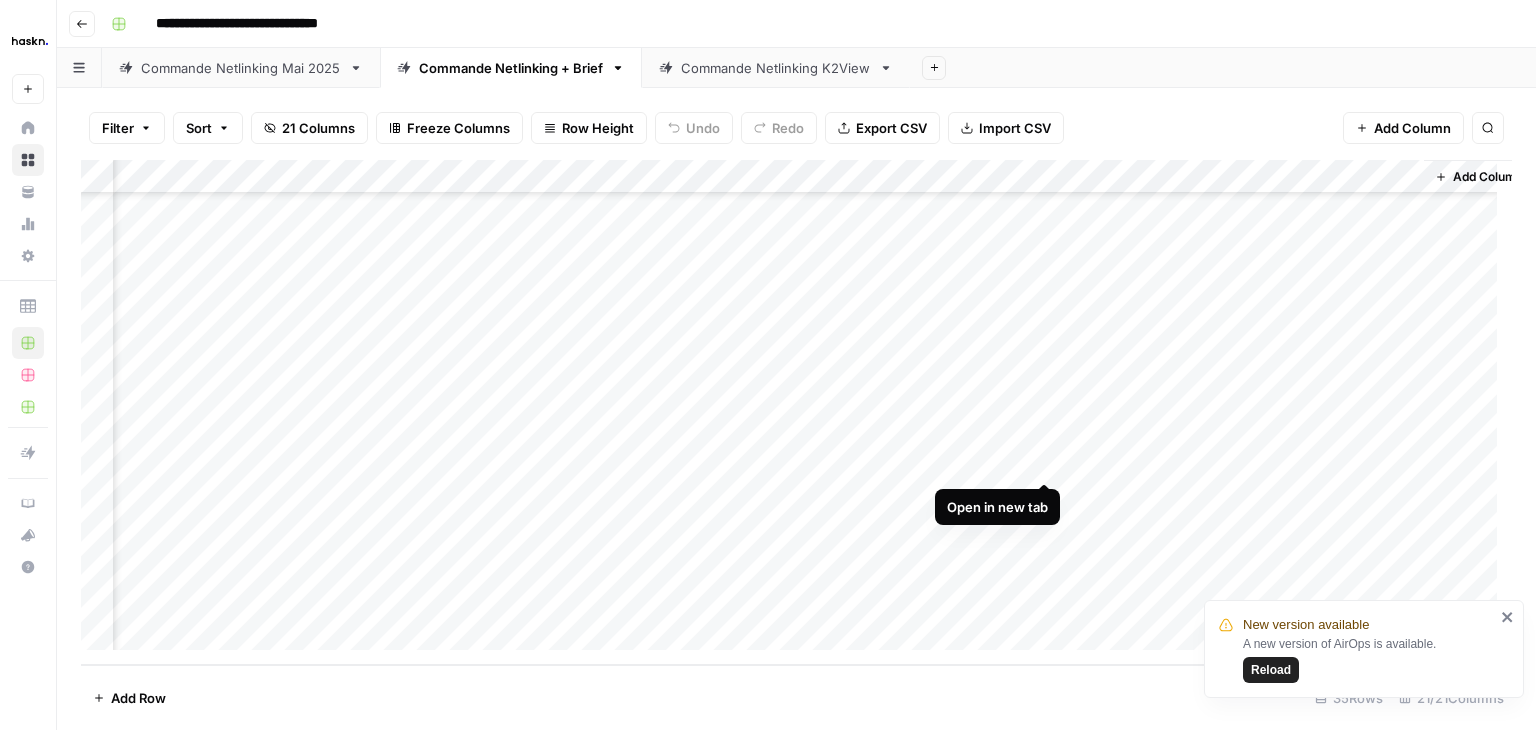 click on "Add Column" at bounding box center [796, 412] 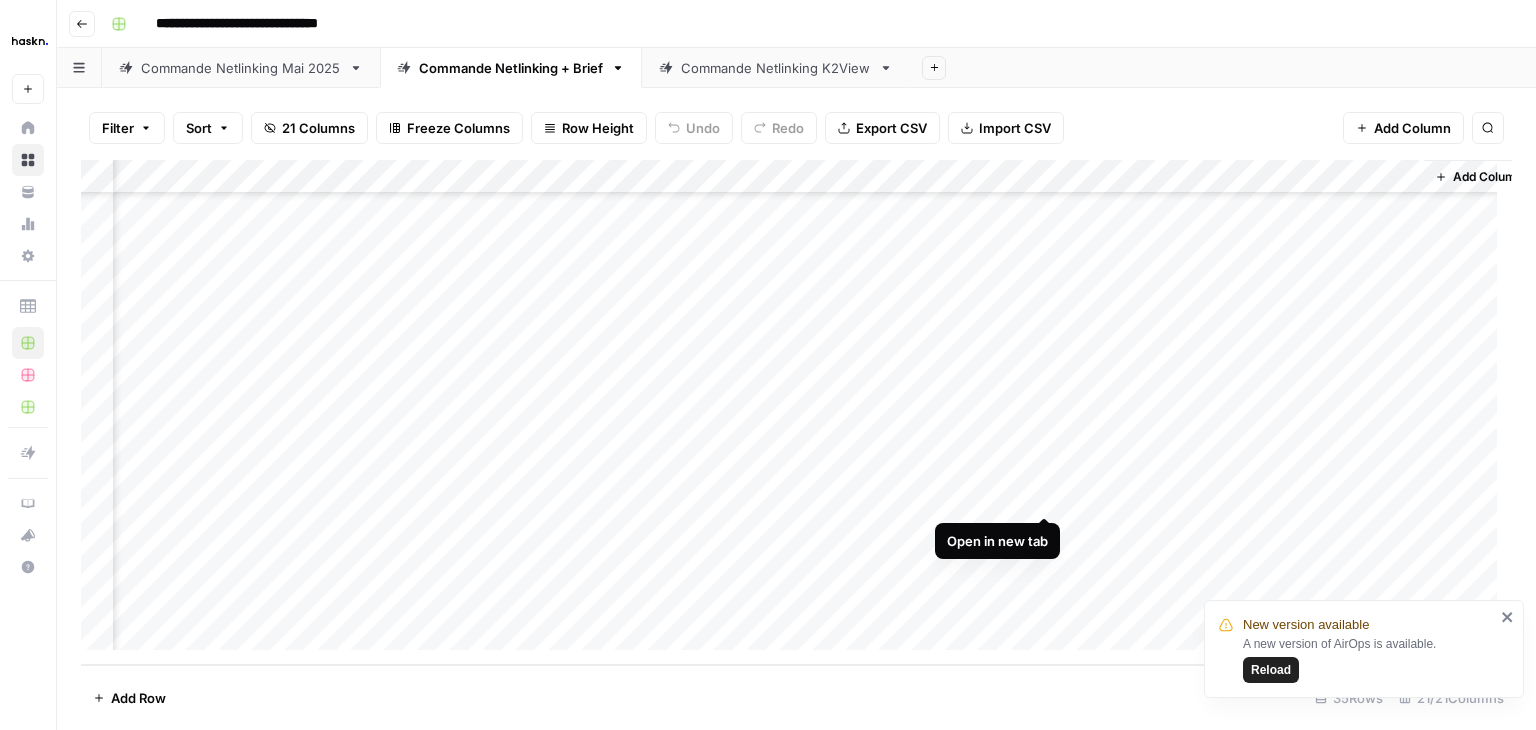 click on "Add Column" at bounding box center (796, 412) 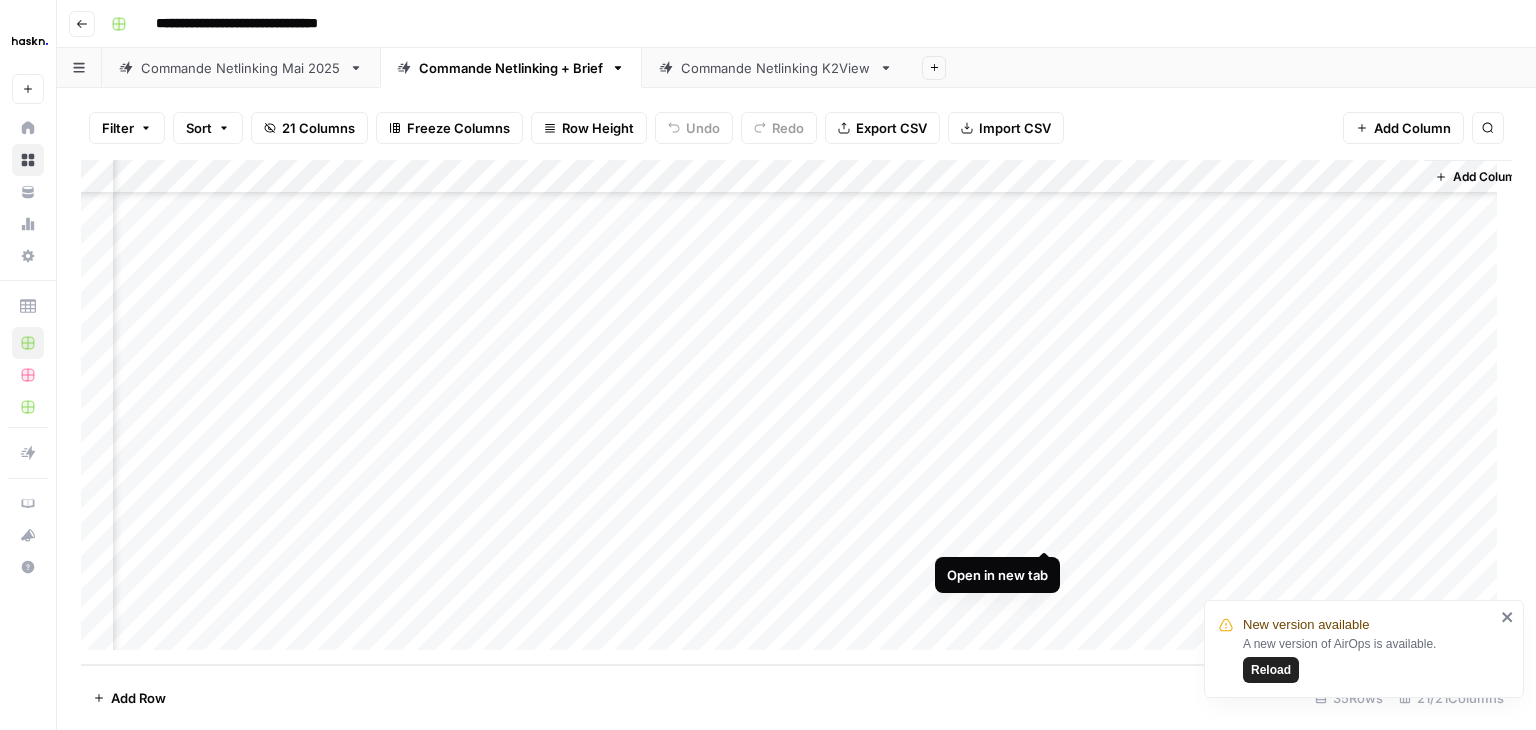 click on "Add Column" at bounding box center [796, 412] 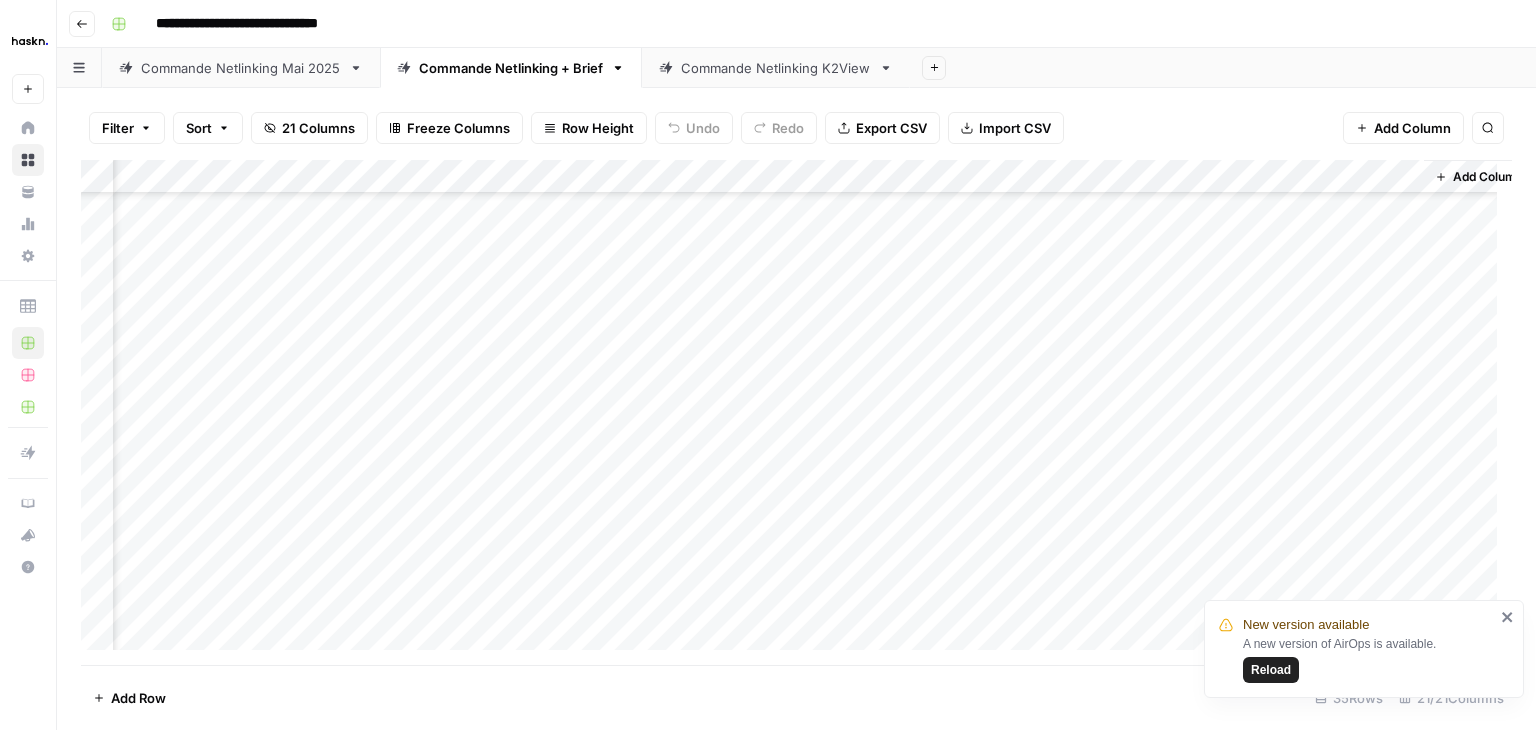scroll, scrollTop: 538, scrollLeft: 2470, axis: both 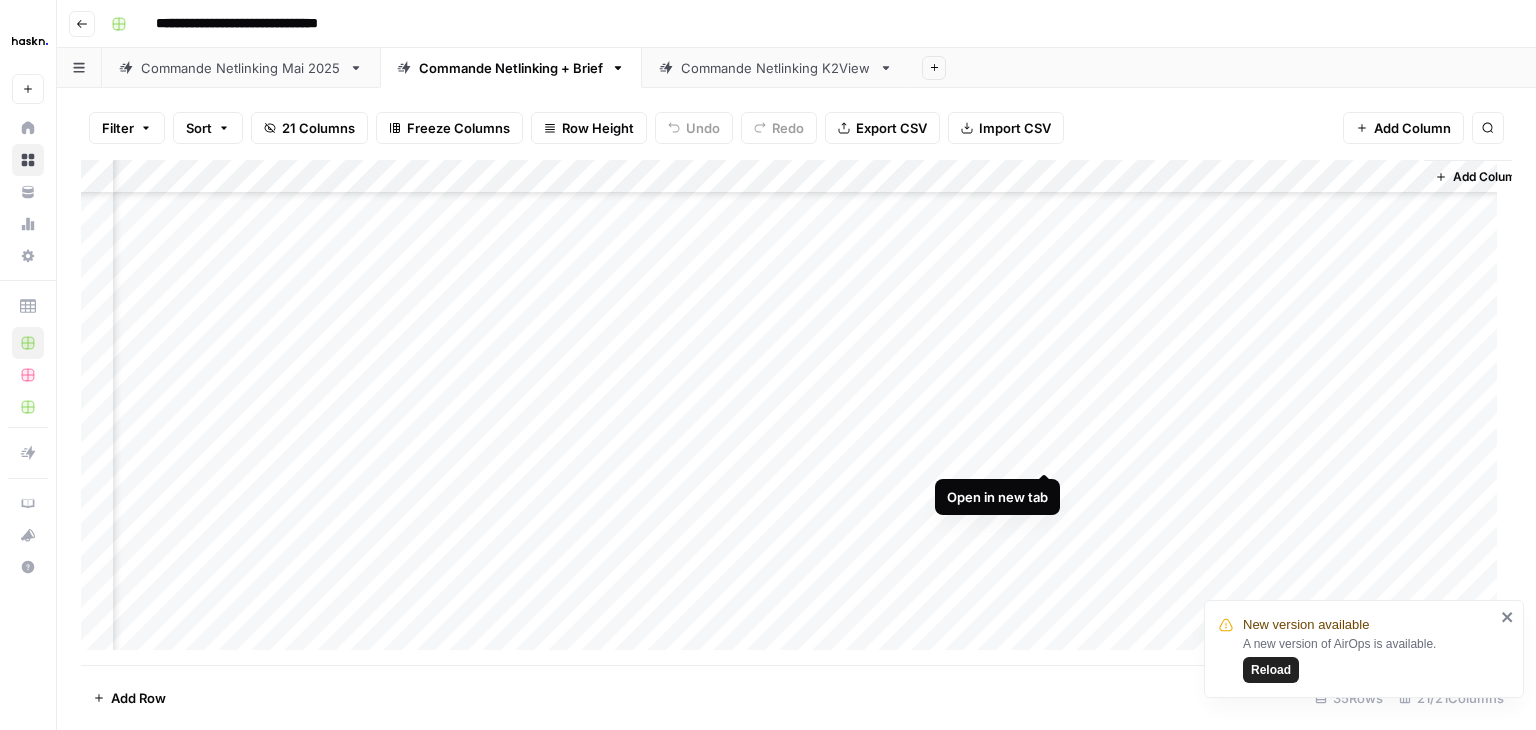 click on "Add Column" at bounding box center [796, 412] 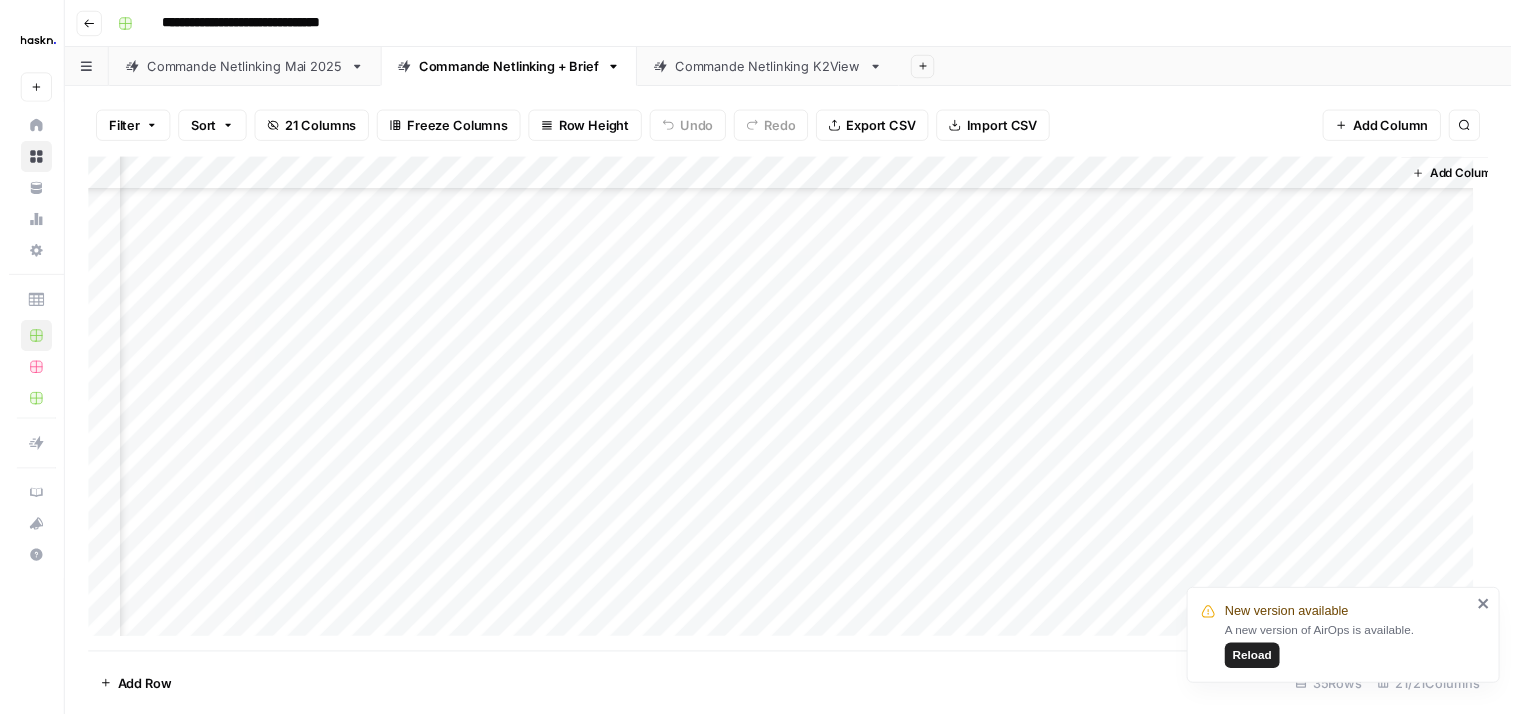 scroll, scrollTop: 766, scrollLeft: 2470, axis: both 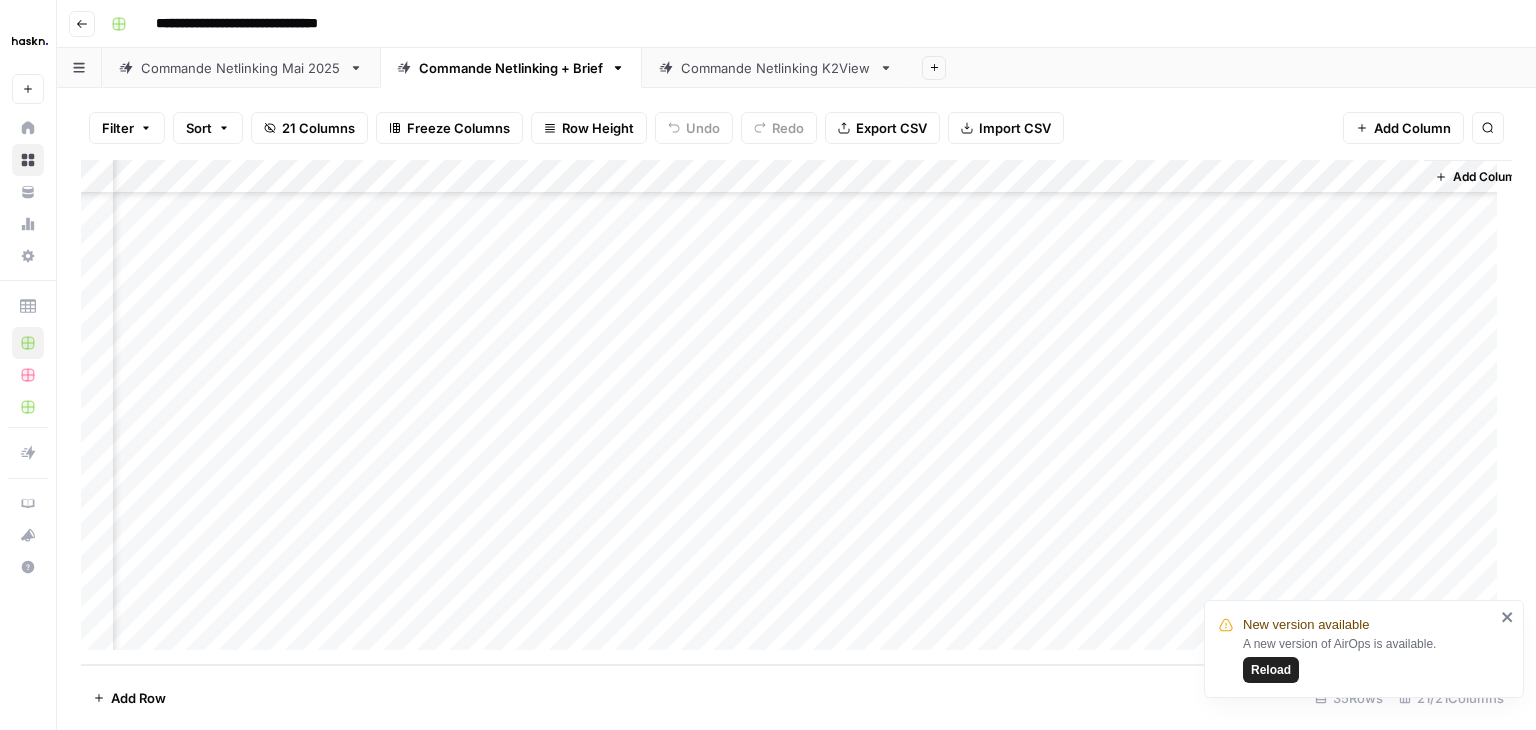 click on "Add Column" at bounding box center (796, 412) 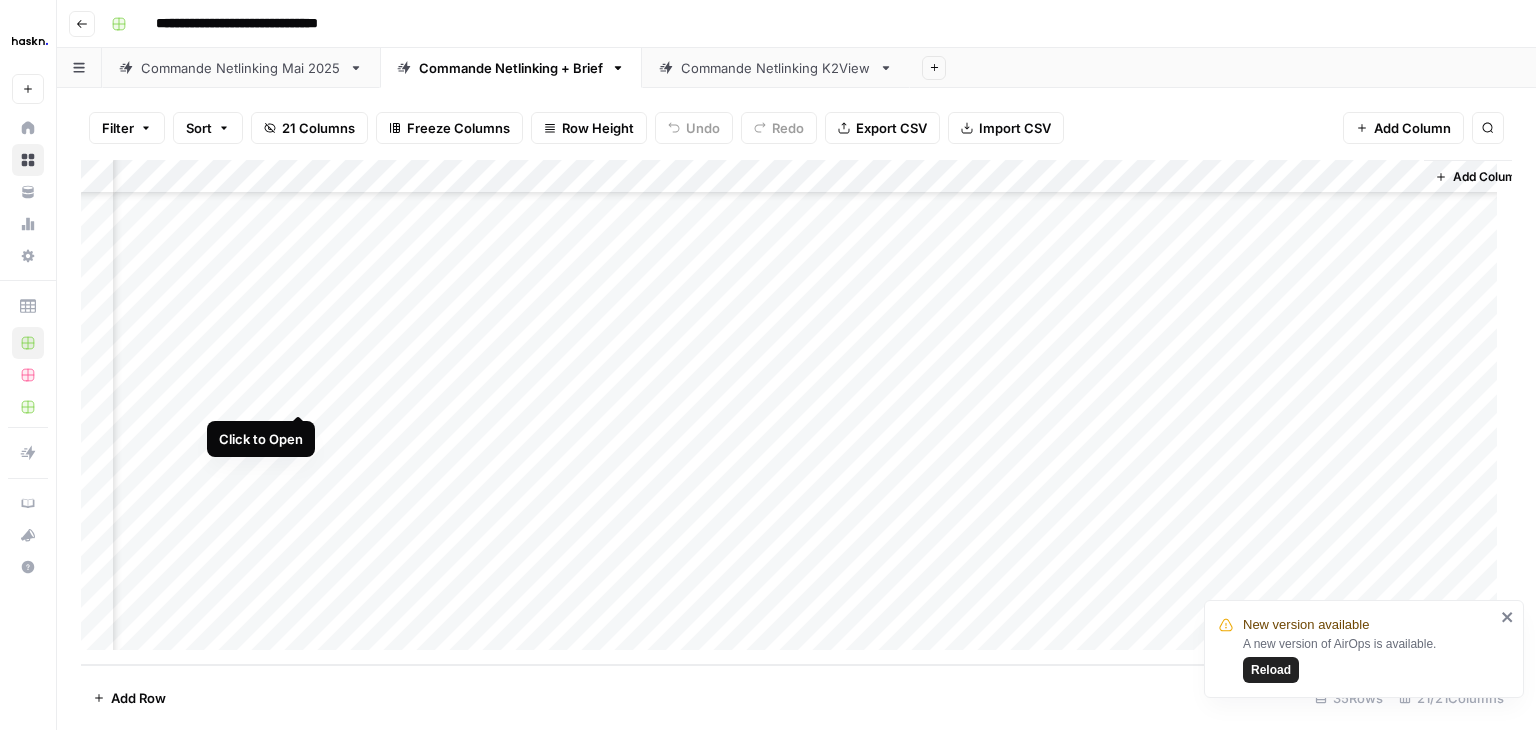 click on "Add Column" at bounding box center [796, 412] 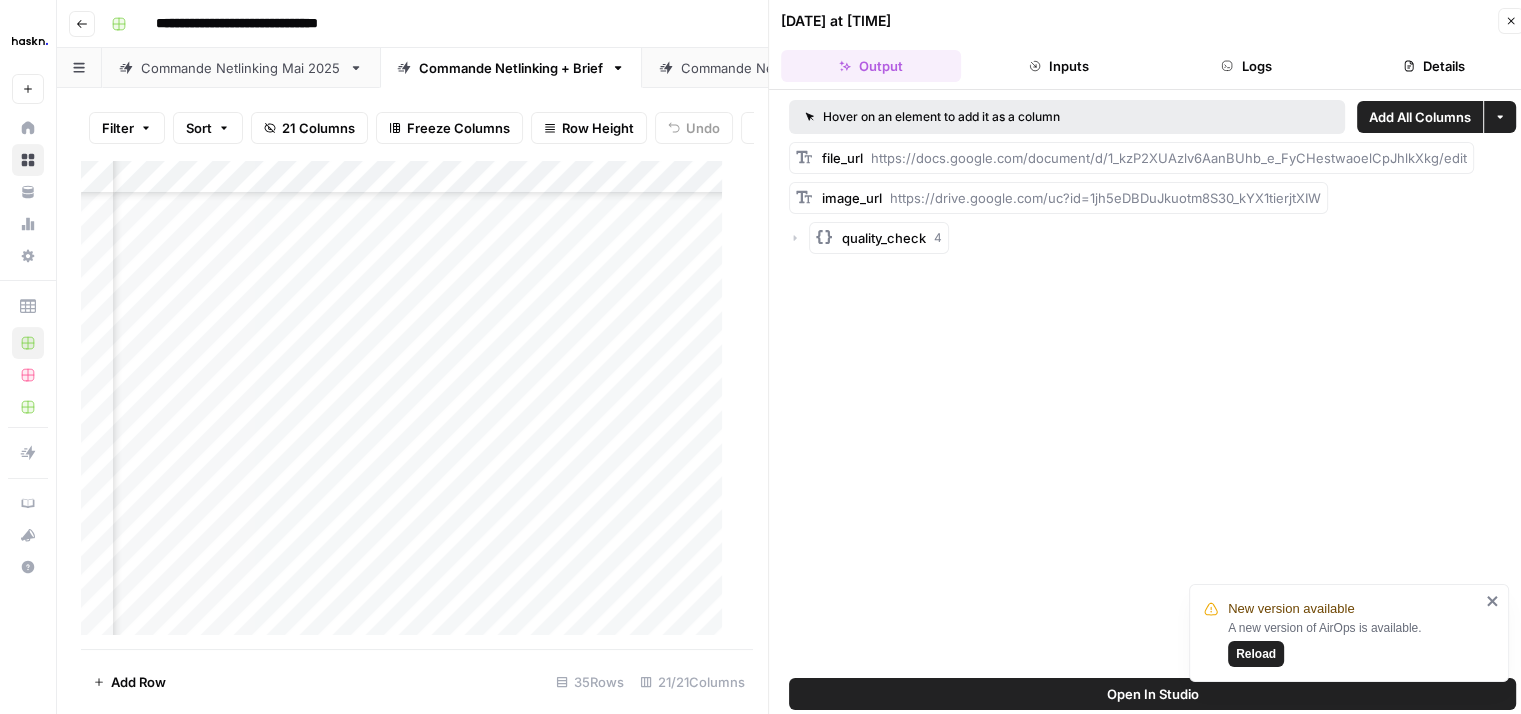 click 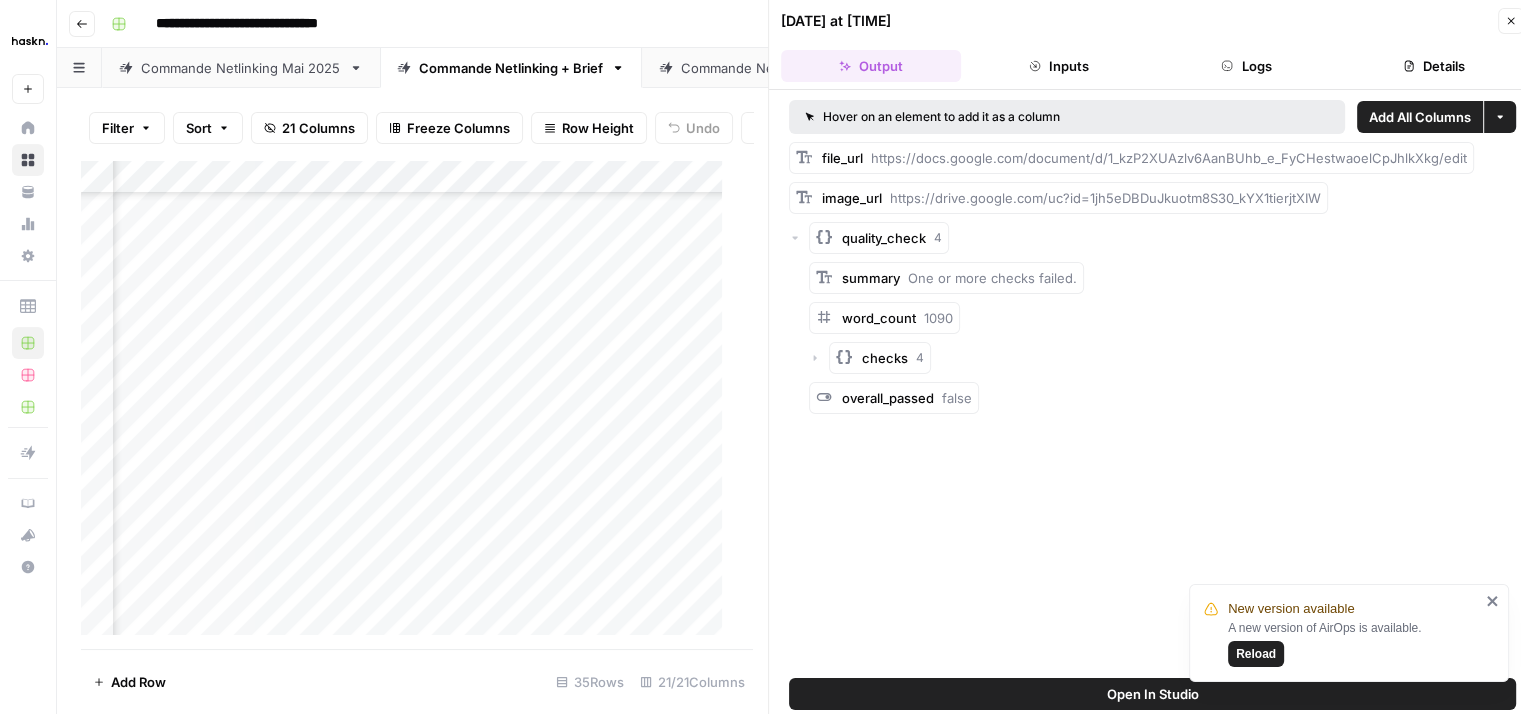 click 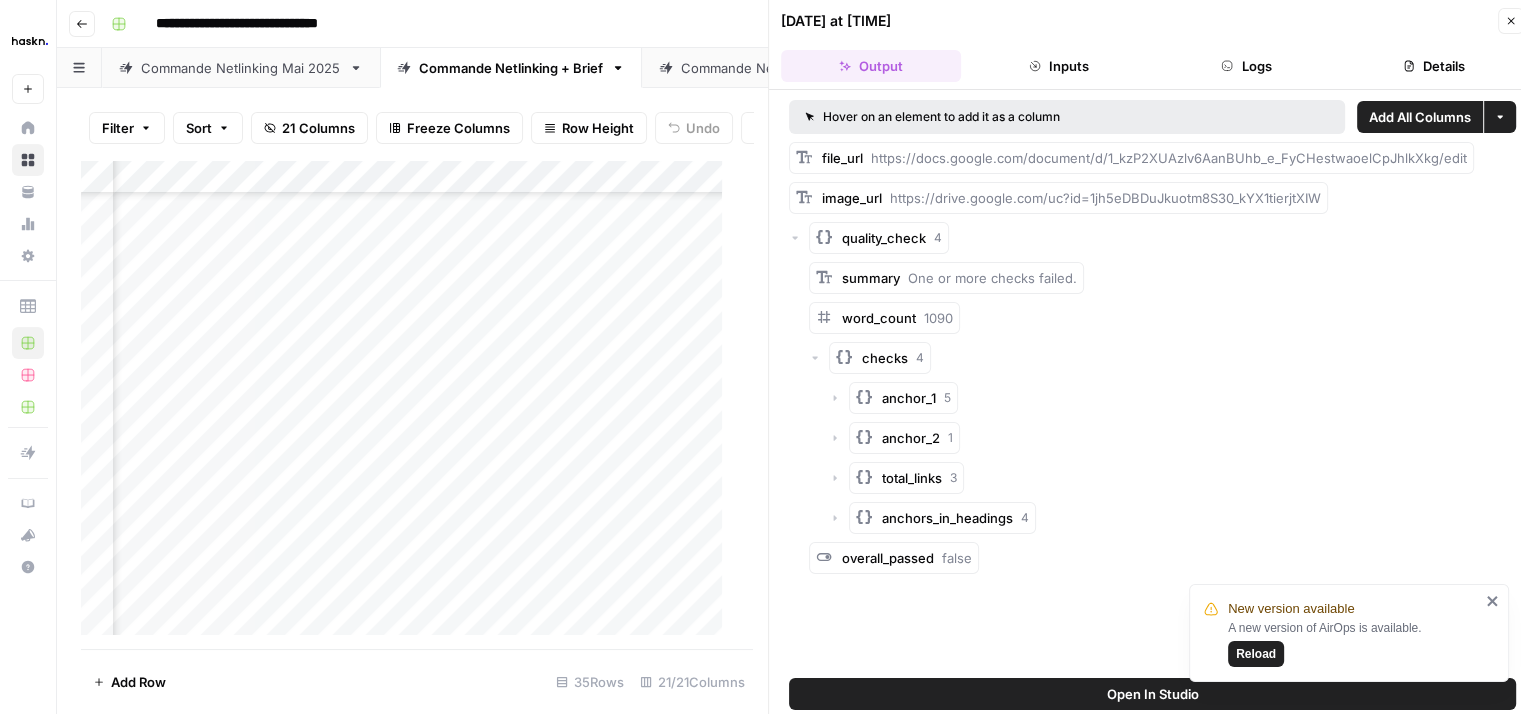 scroll, scrollTop: 16, scrollLeft: 0, axis: vertical 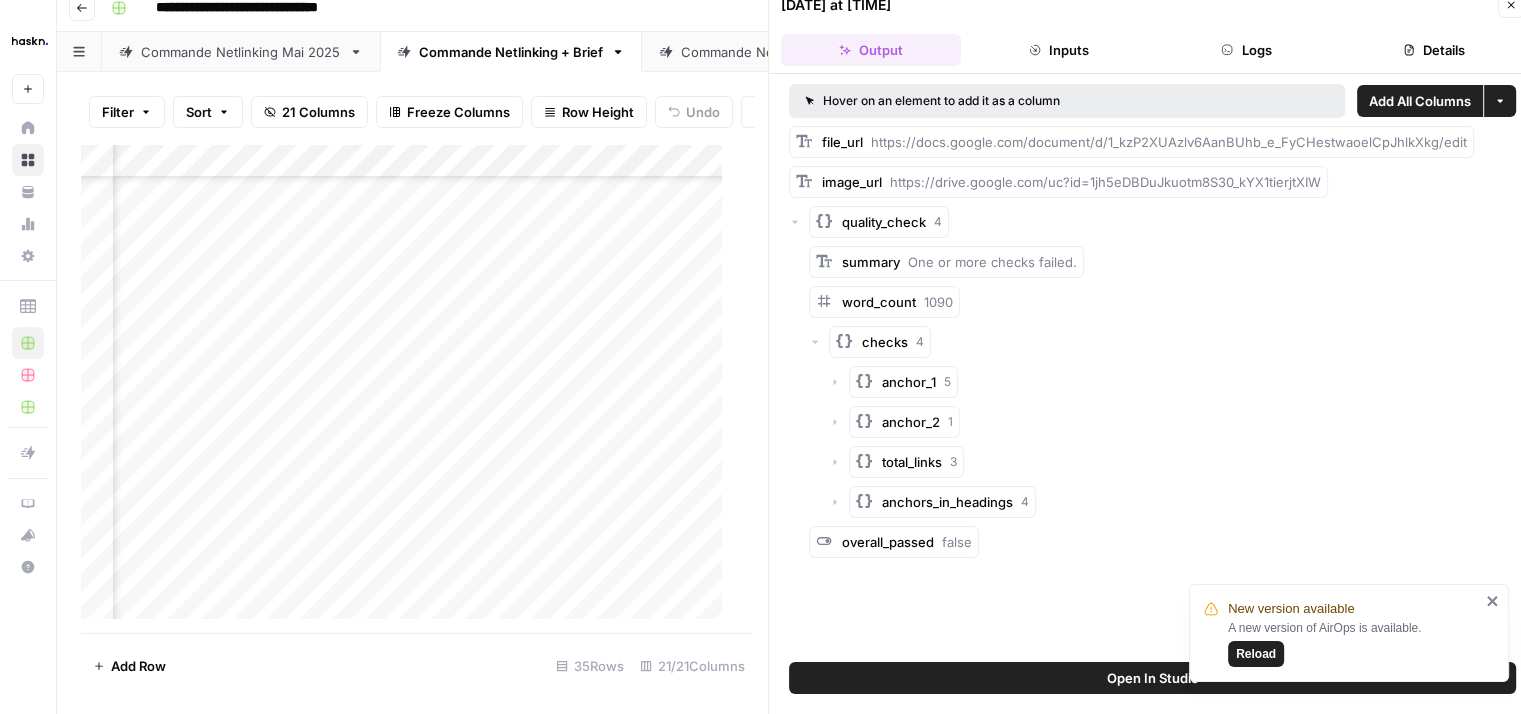 click 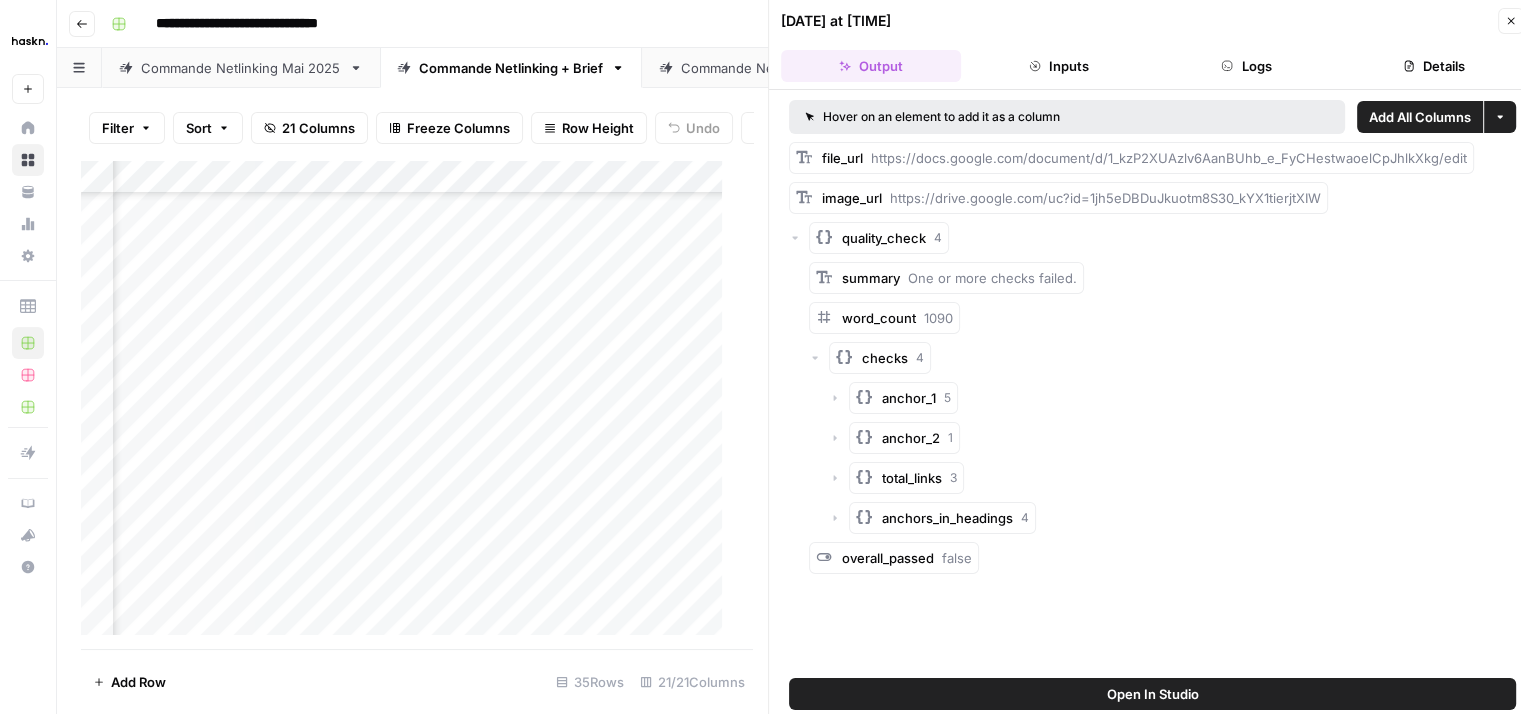 scroll, scrollTop: 16, scrollLeft: 0, axis: vertical 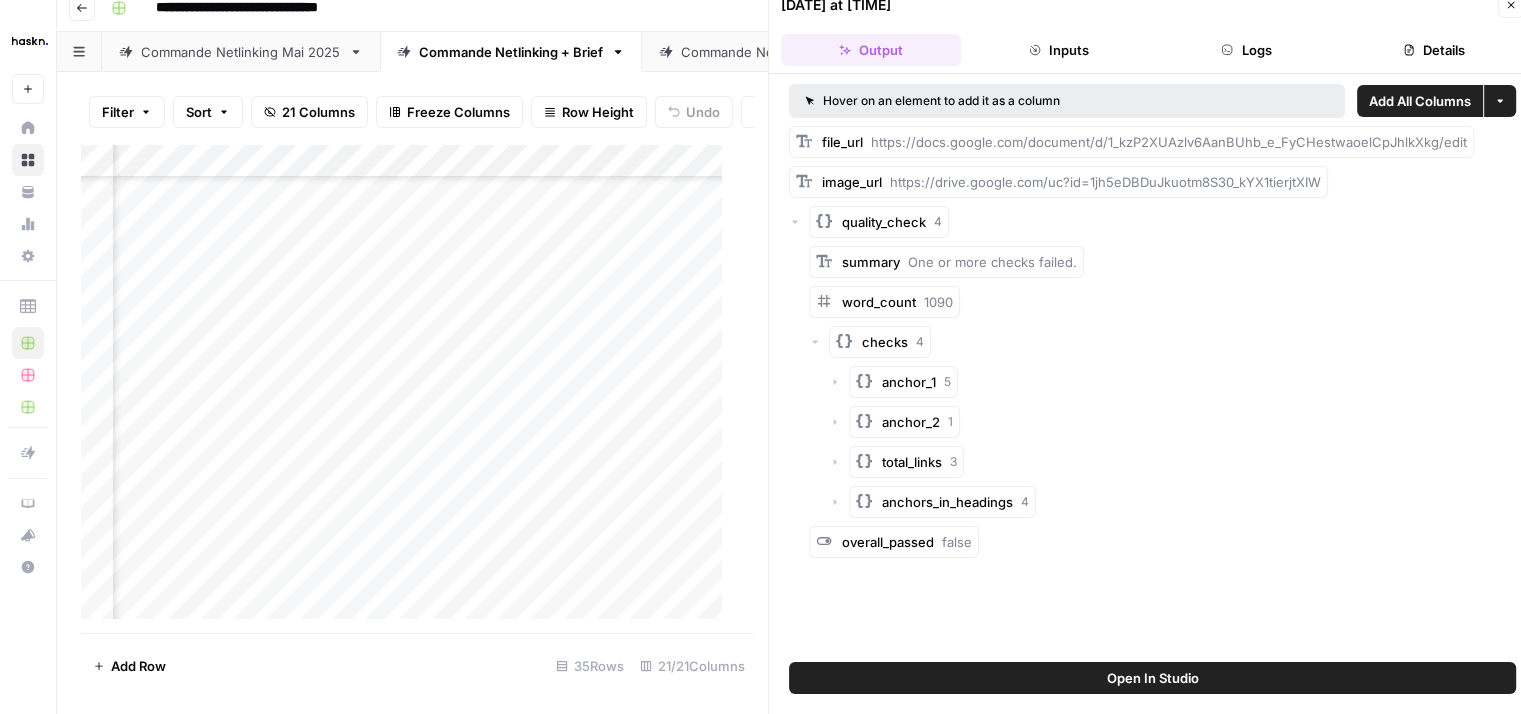click 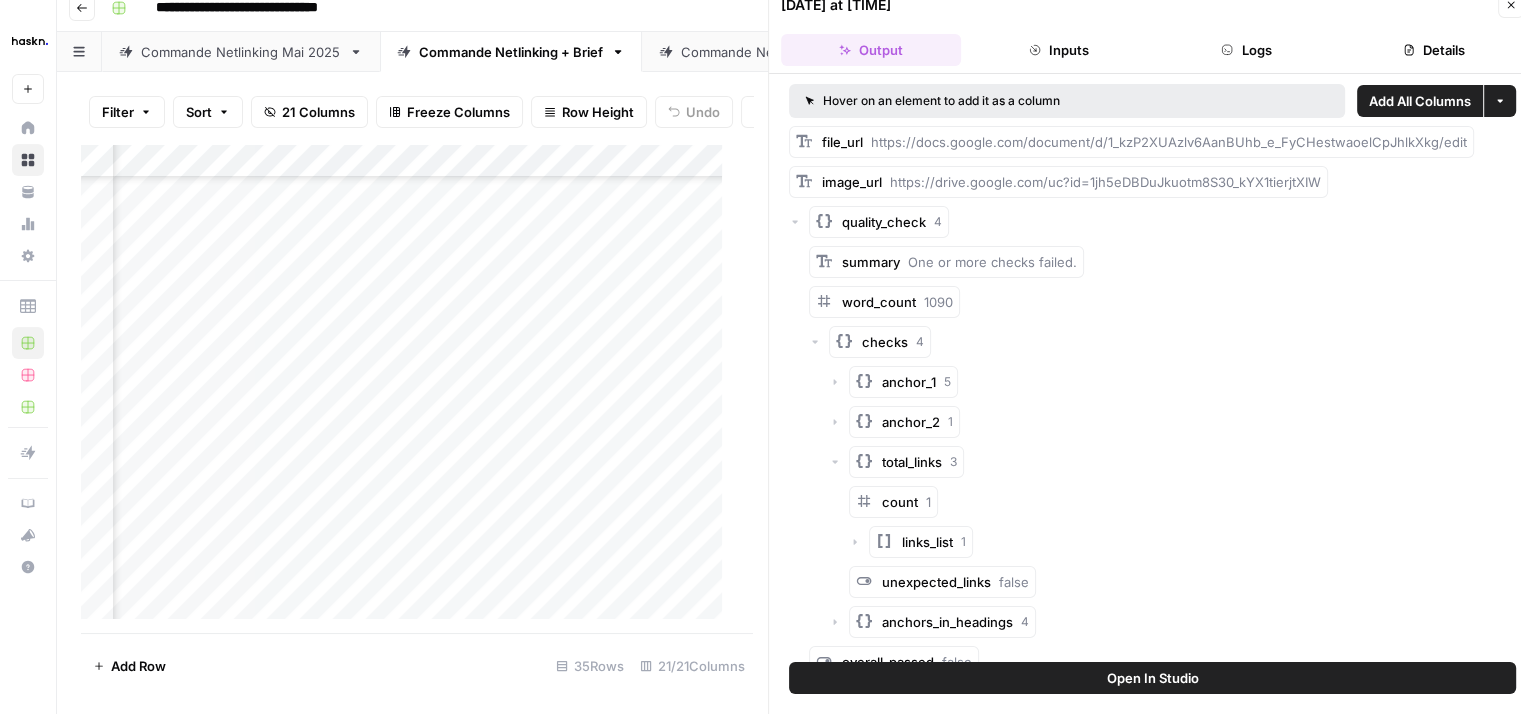 scroll, scrollTop: 24, scrollLeft: 0, axis: vertical 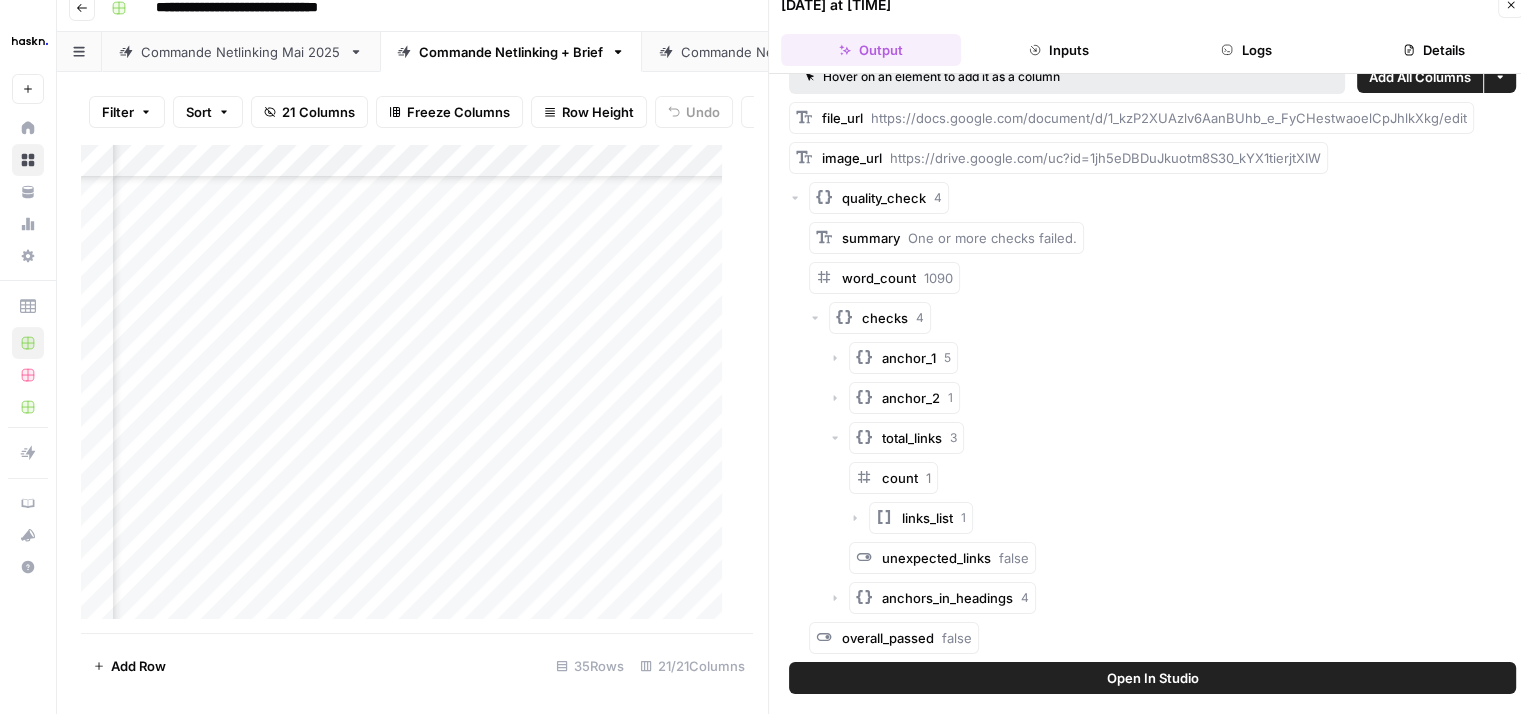 click on "summary One or more checks failed. word_count 1090 checks 4 anchor_1 5 anchor_2 1 total_links 3 count 1 links_list 1 unexpected_links false anchors_in_headings 4 overall_passed false" at bounding box center (1162, 438) 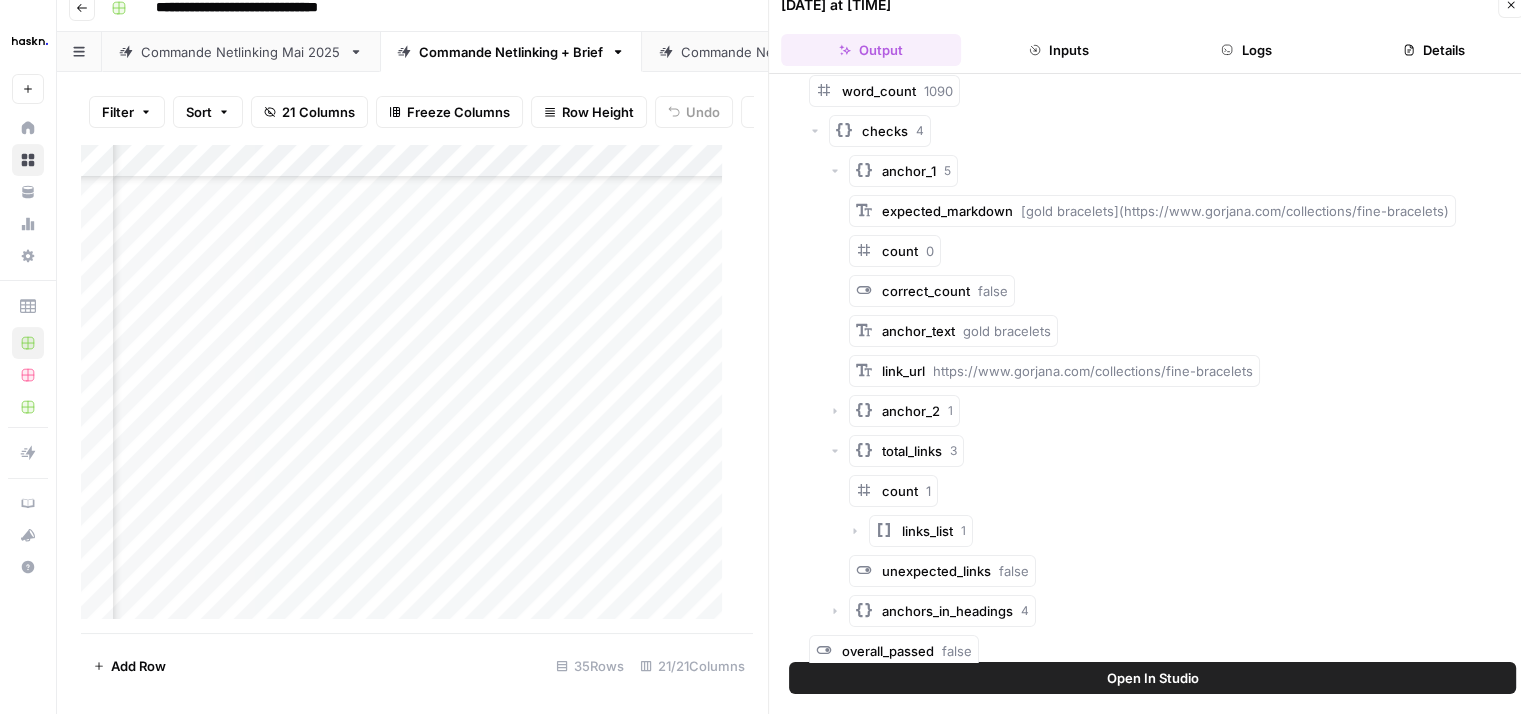 scroll, scrollTop: 224, scrollLeft: 0, axis: vertical 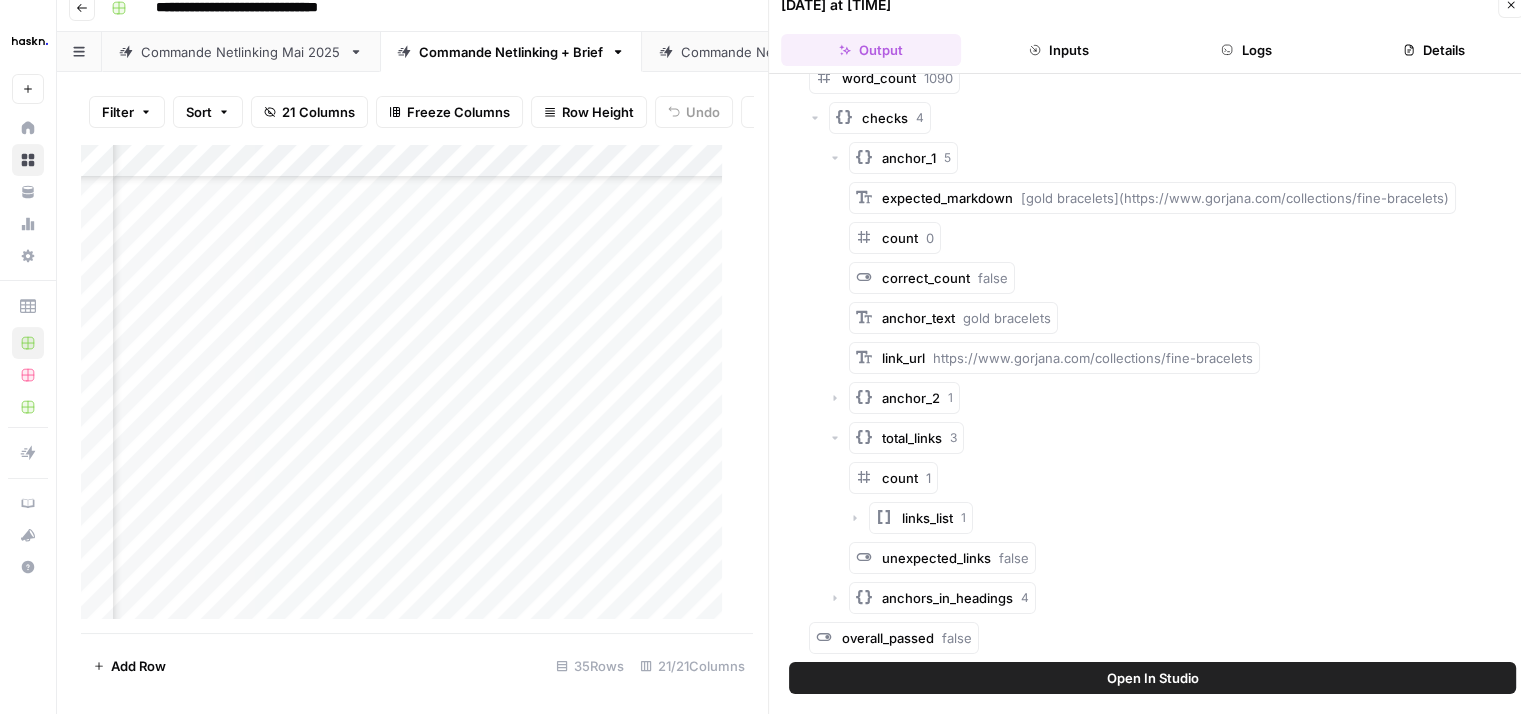 click on "anchors_in_headings 4" at bounding box center (1172, 598) 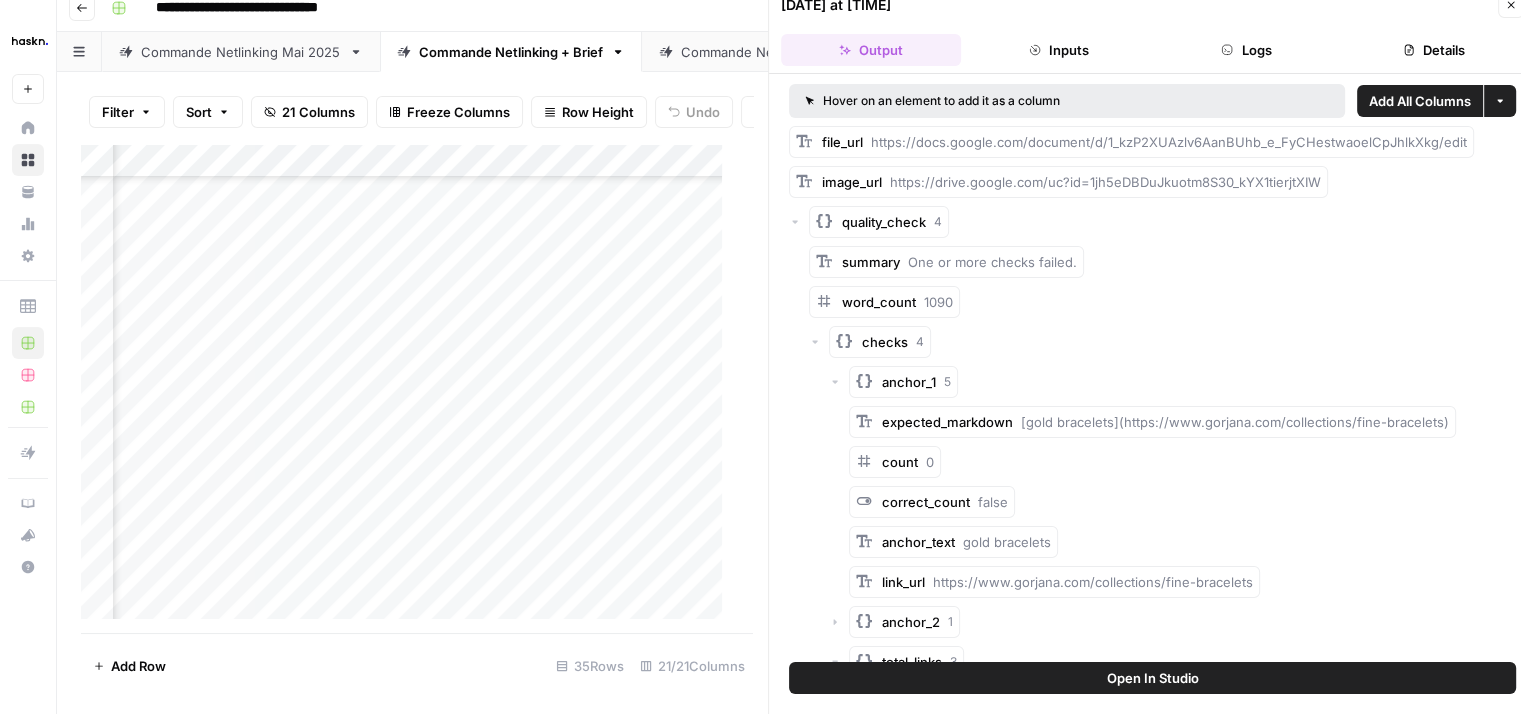 scroll, scrollTop: 0, scrollLeft: 0, axis: both 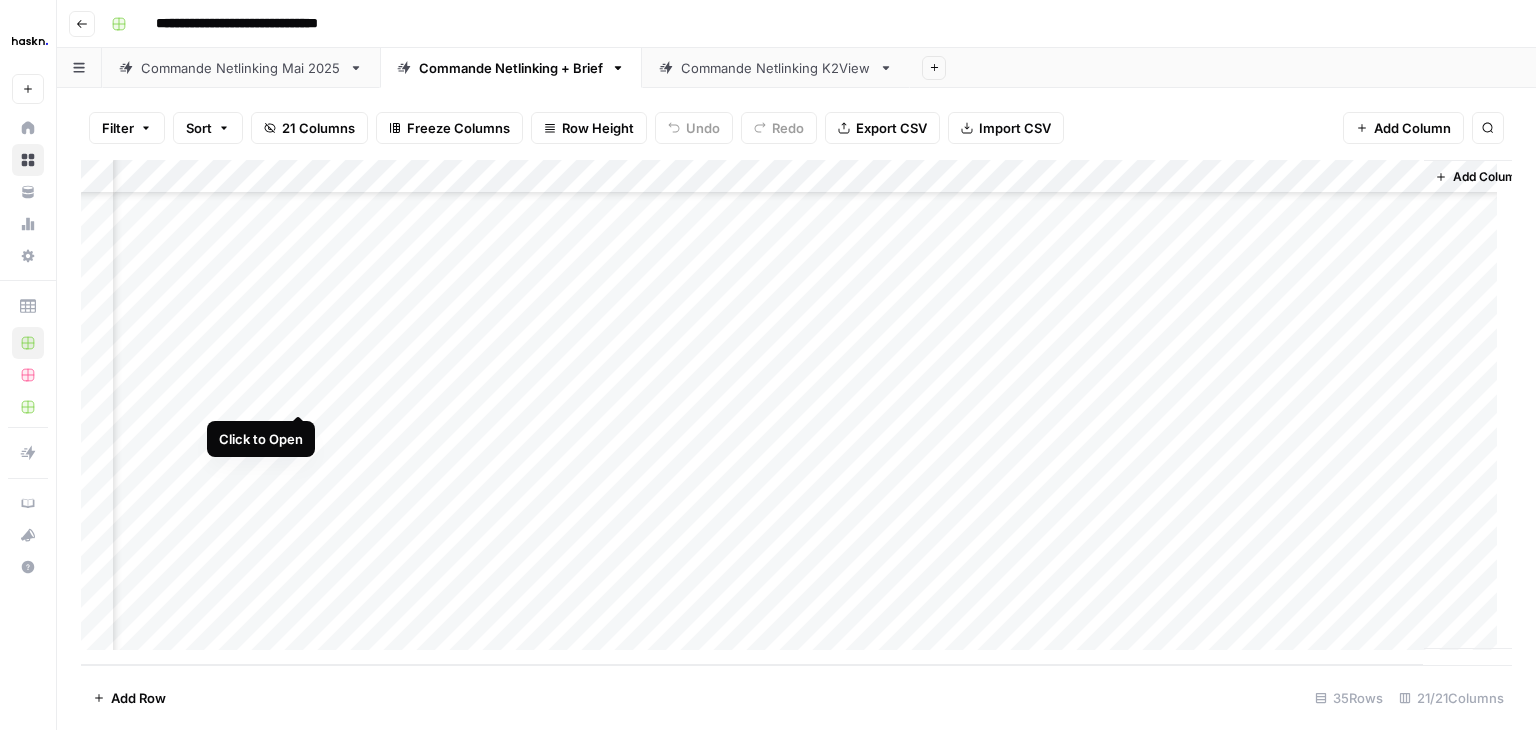 click on "Add Column" at bounding box center (796, 412) 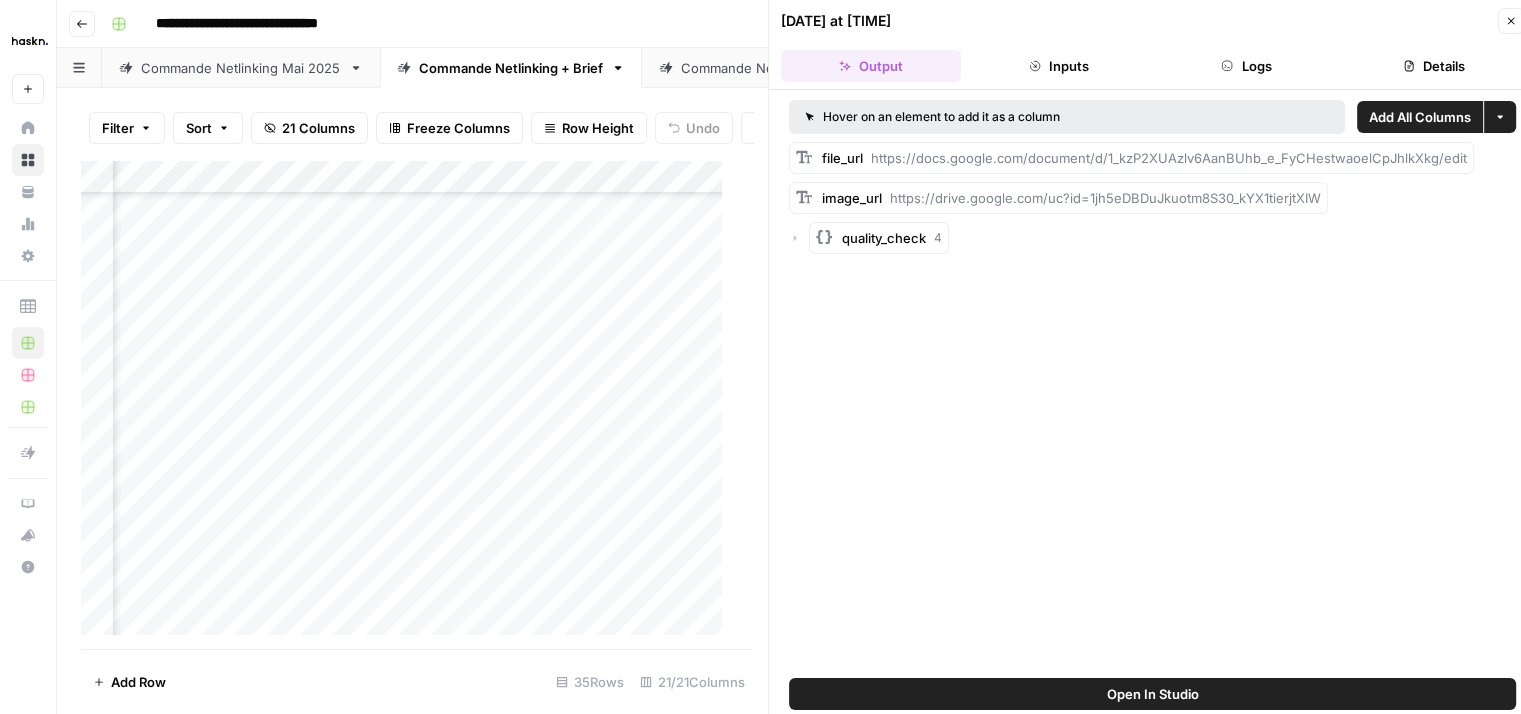 click on "Logs" at bounding box center (1247, 66) 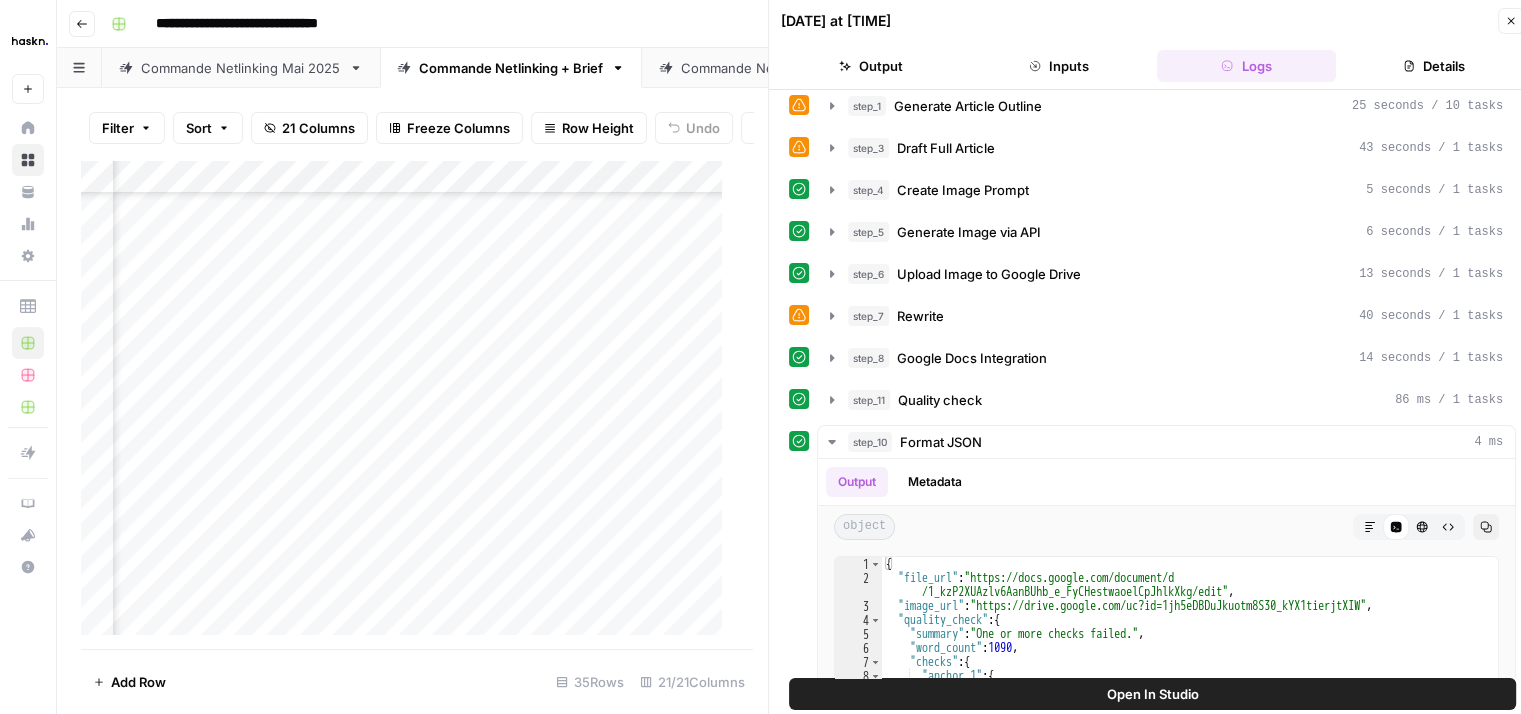 scroll, scrollTop: 0, scrollLeft: 0, axis: both 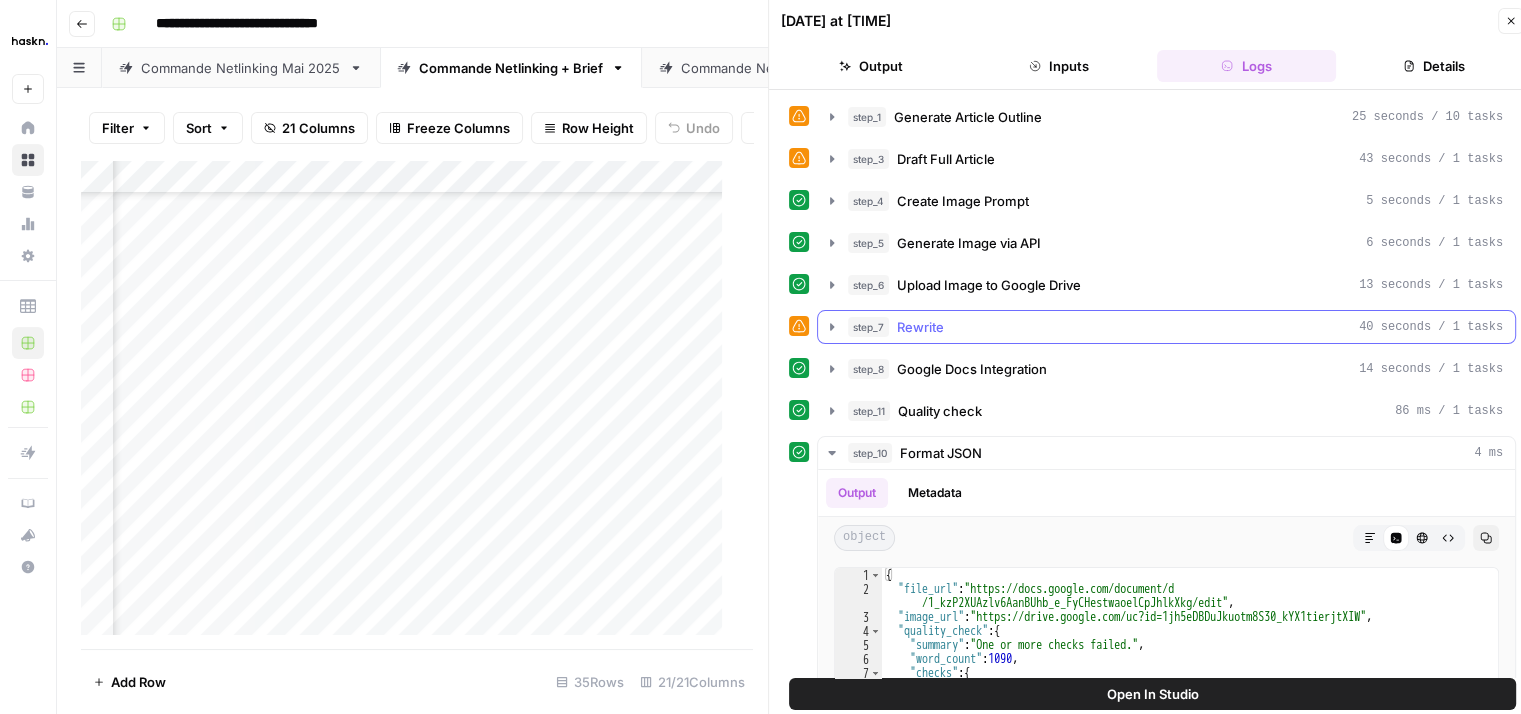 click on "Rewrite" at bounding box center (920, 327) 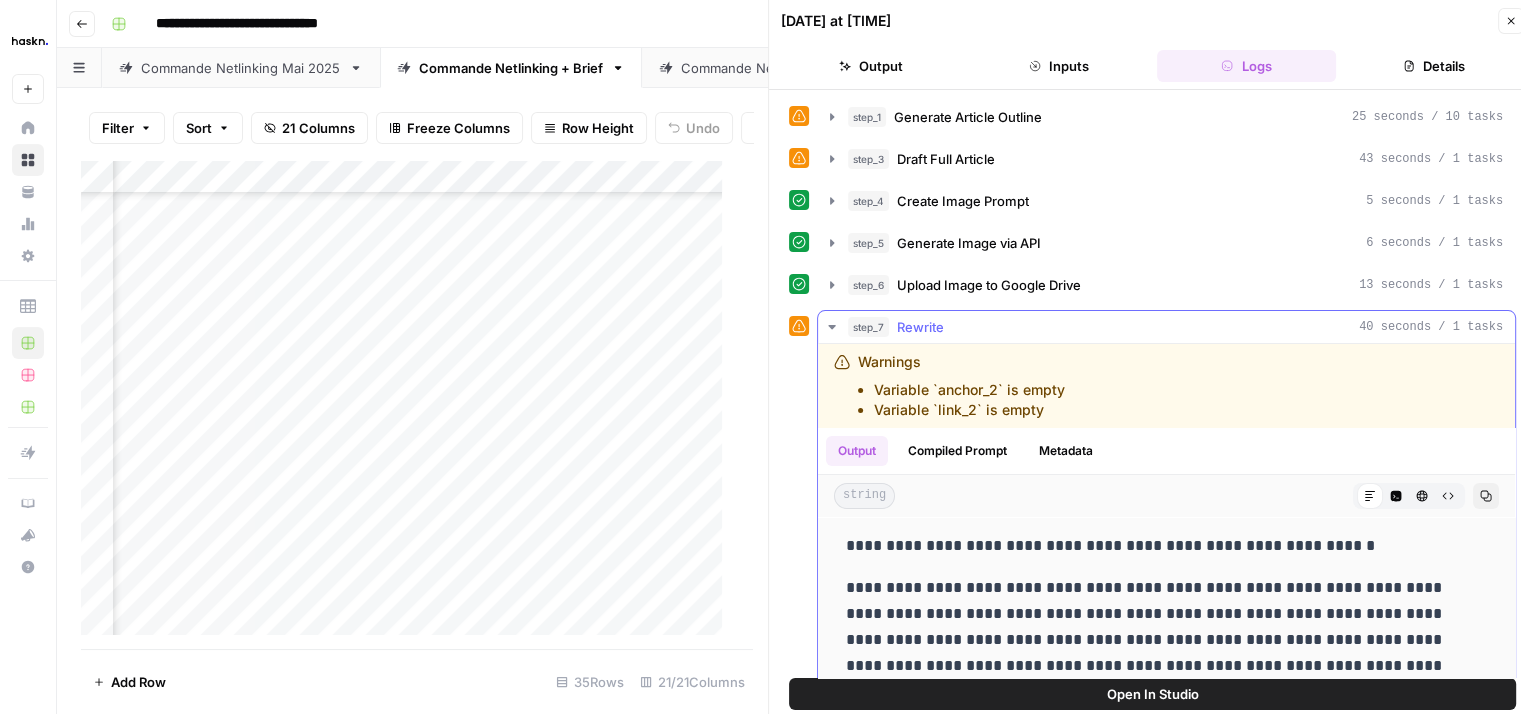 scroll, scrollTop: 47, scrollLeft: 0, axis: vertical 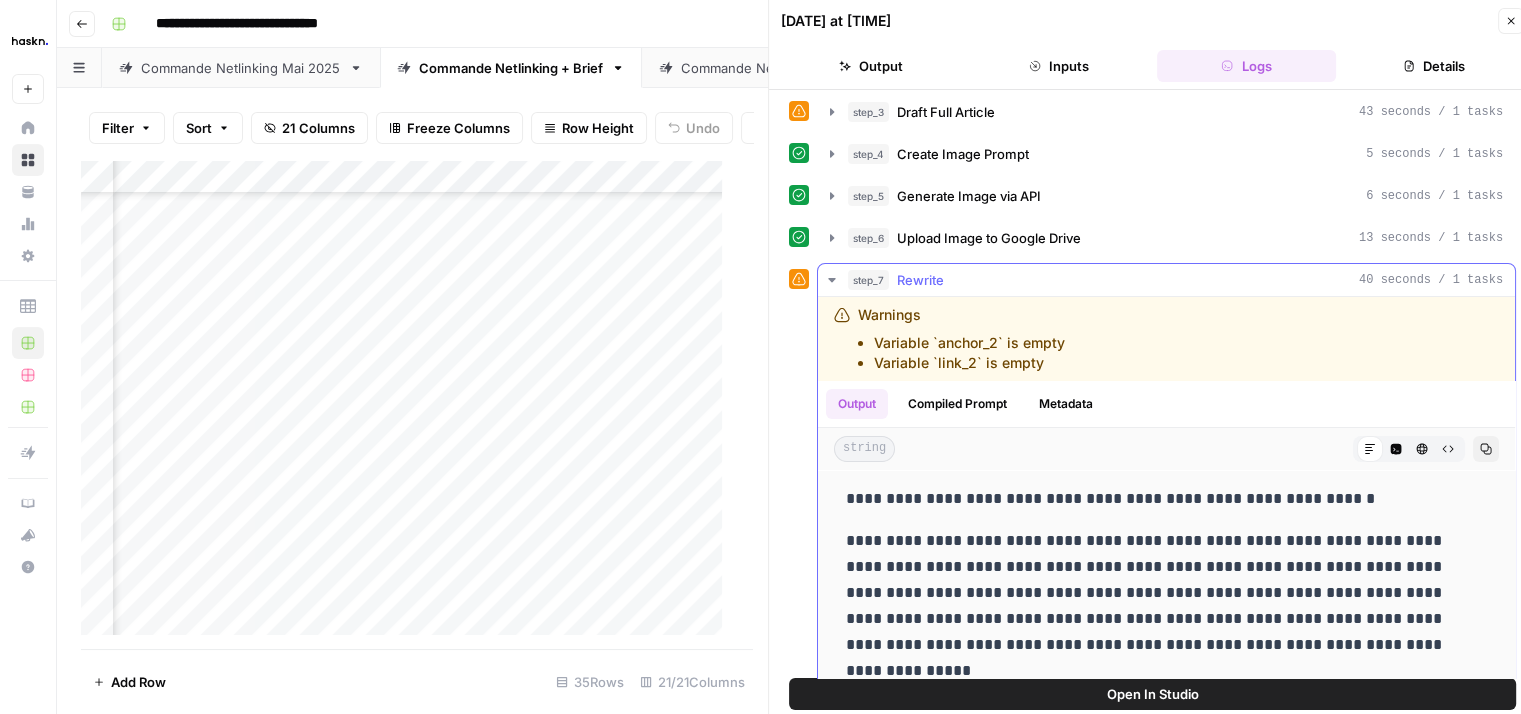 click 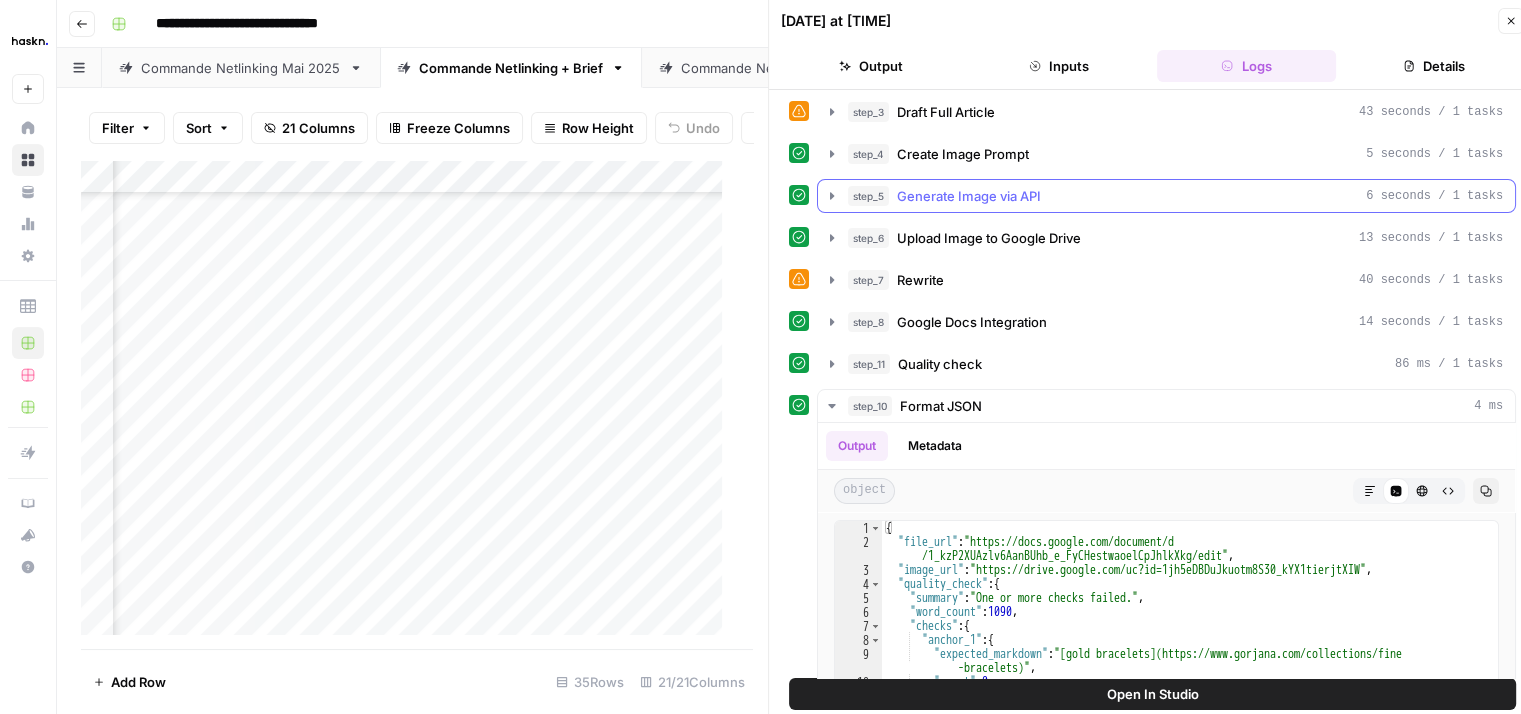 scroll, scrollTop: 0, scrollLeft: 0, axis: both 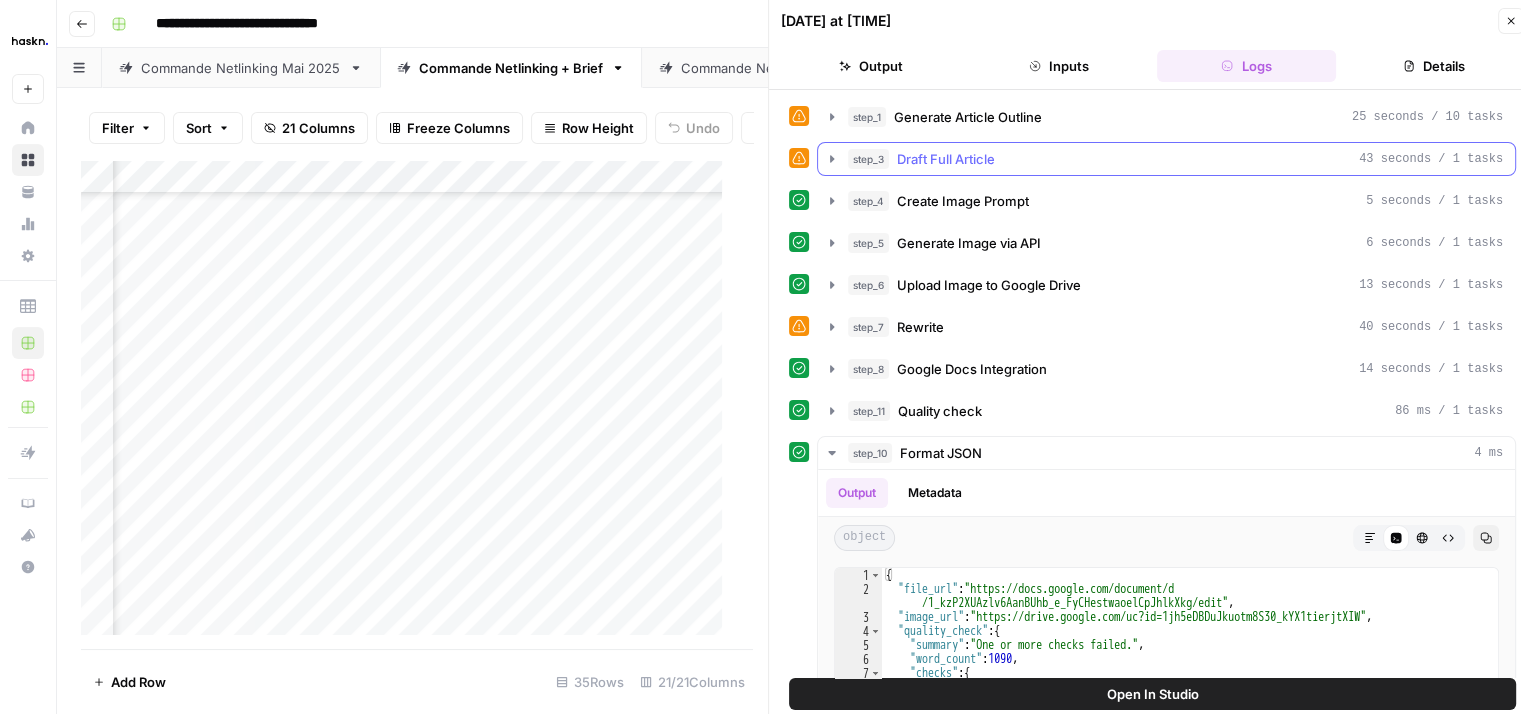 click on "step_3 Draft Full Article 43 seconds / 1 tasks" at bounding box center [1166, 159] 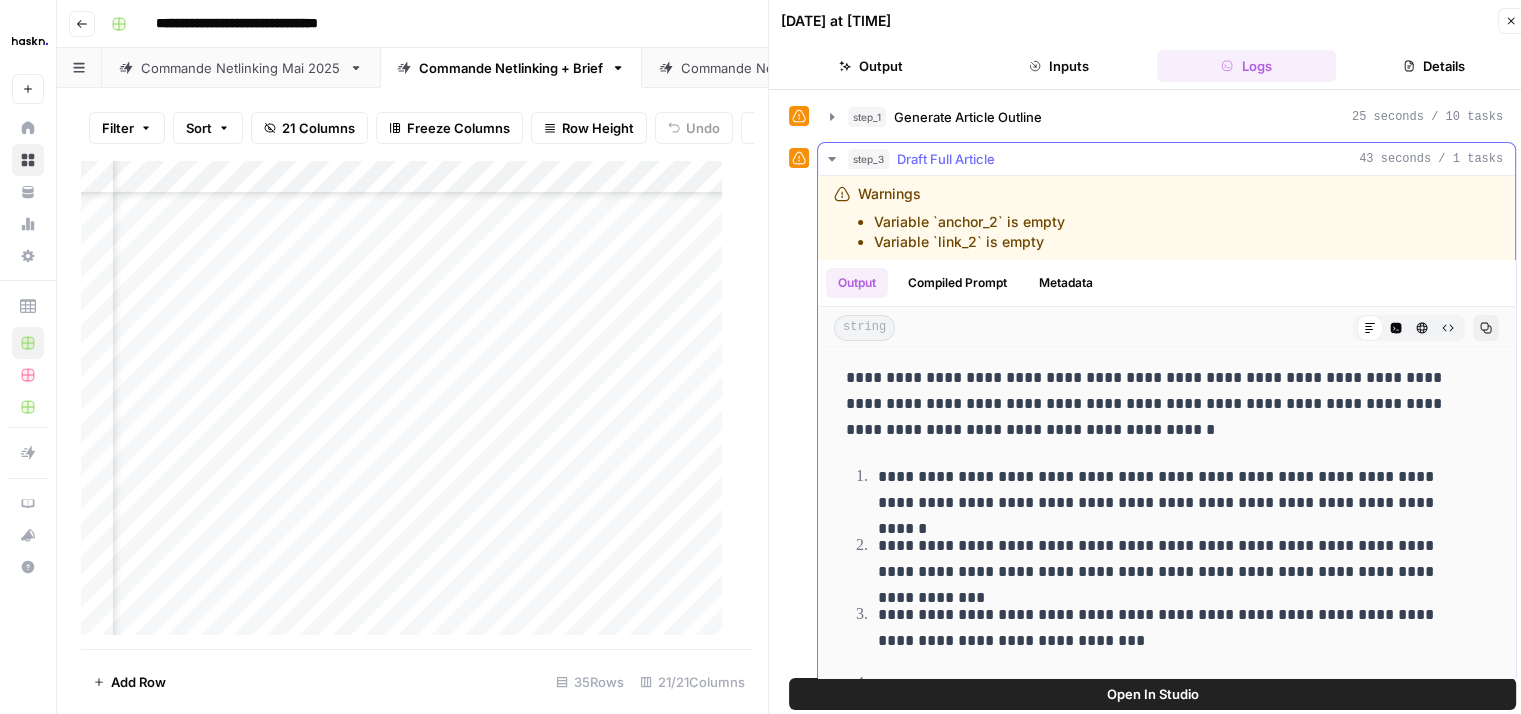 click on "step_3 Draft Full Article 43 seconds / 1 tasks" at bounding box center [1166, 159] 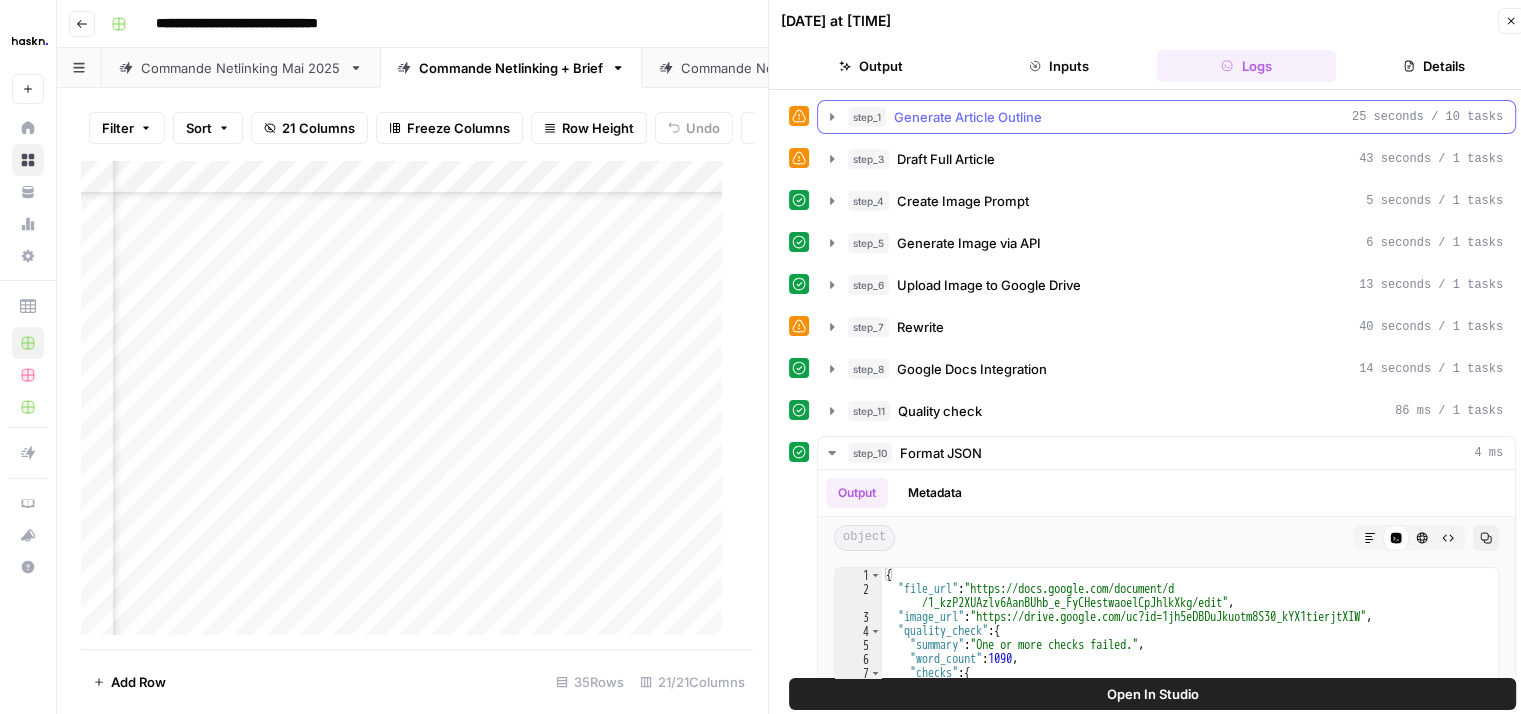 click on "step_1 Generate Article Outline 25 seconds / 10 tasks" at bounding box center [1166, 117] 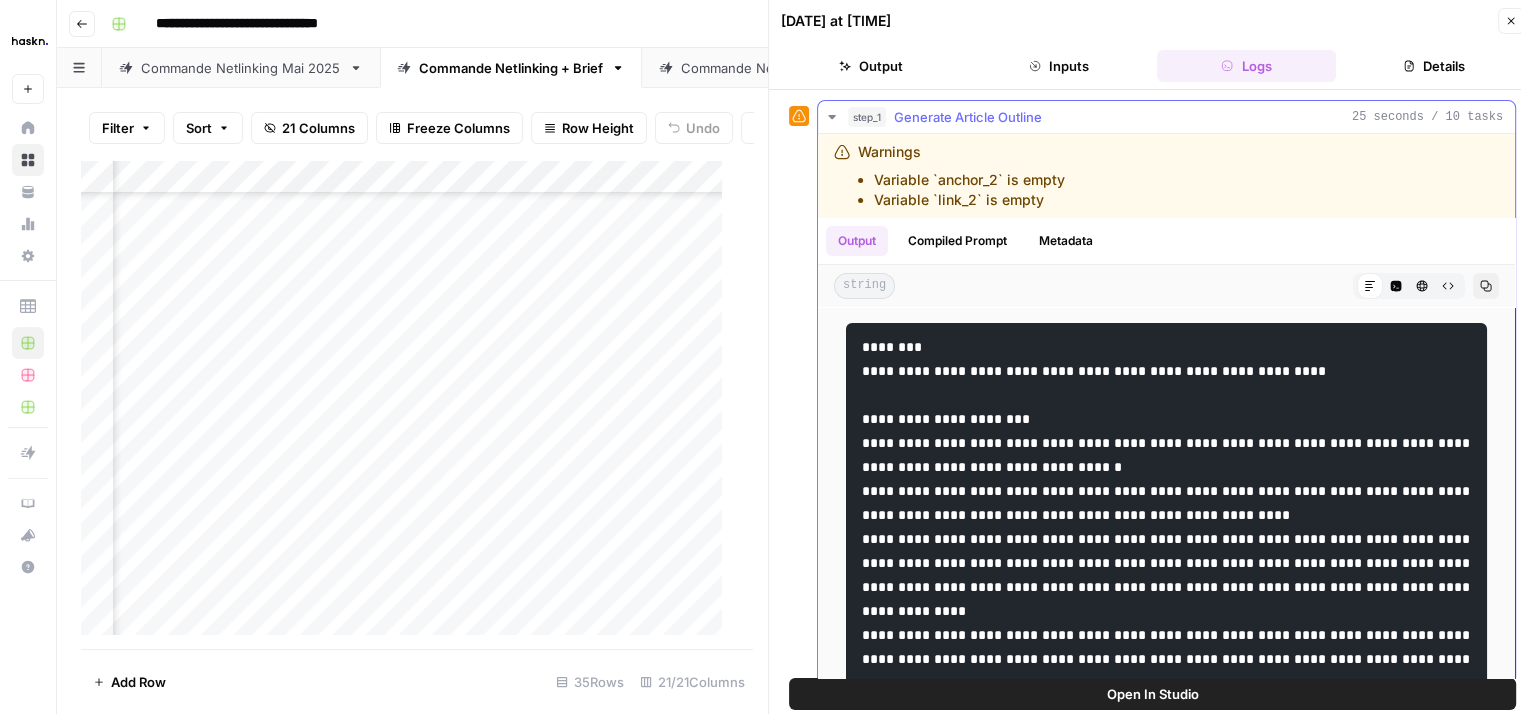 click on "step_1 Generate Article Outline 25 seconds / 10 tasks" at bounding box center [1166, 117] 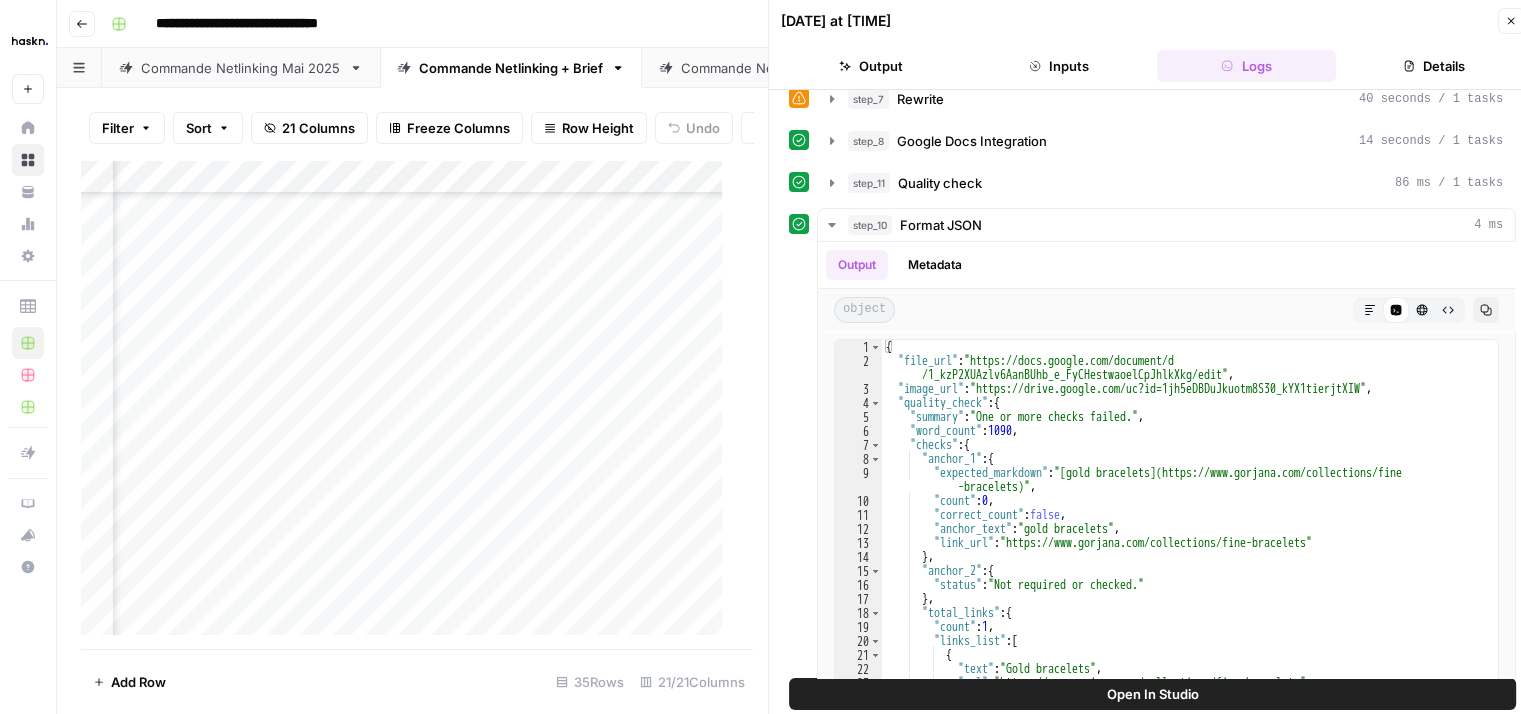 scroll, scrollTop: 298, scrollLeft: 0, axis: vertical 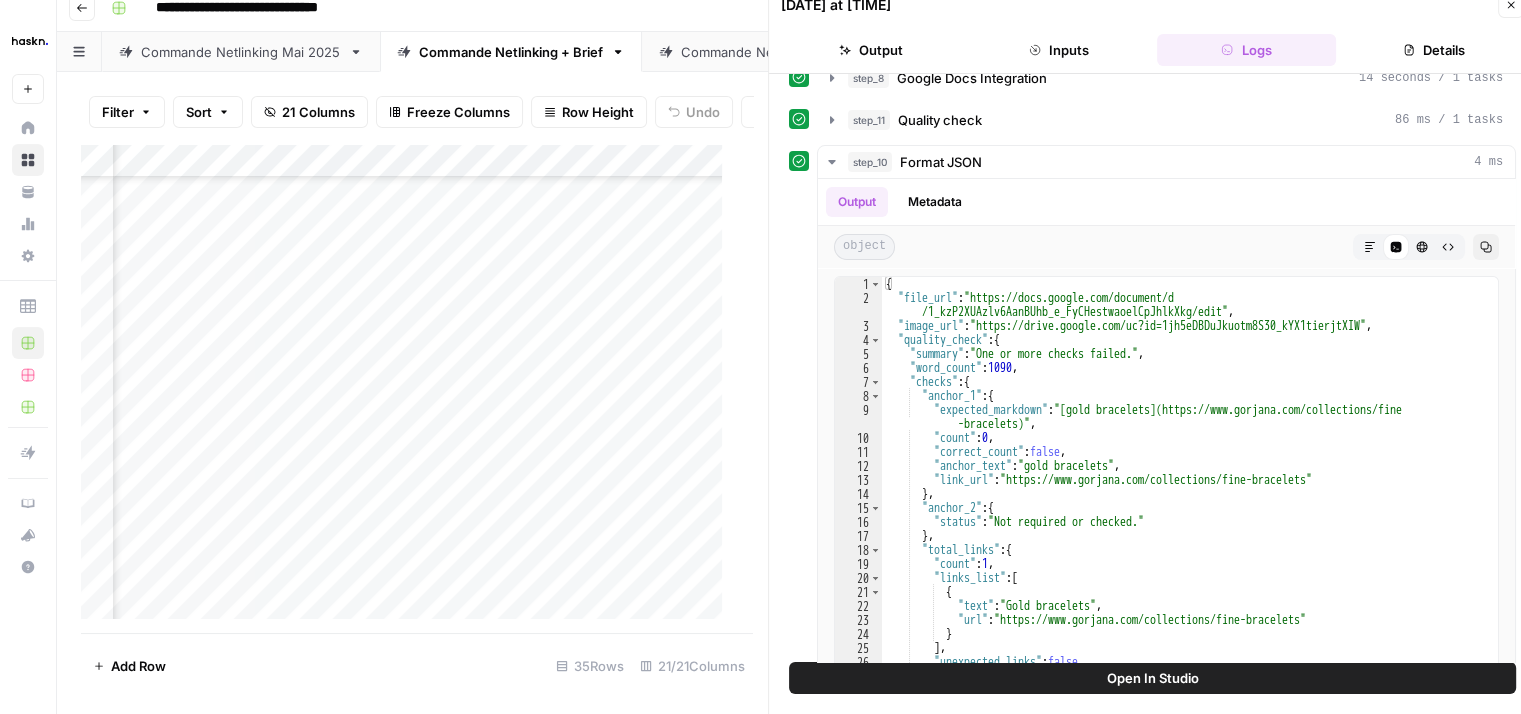 click on "Add Column" at bounding box center (409, 389) 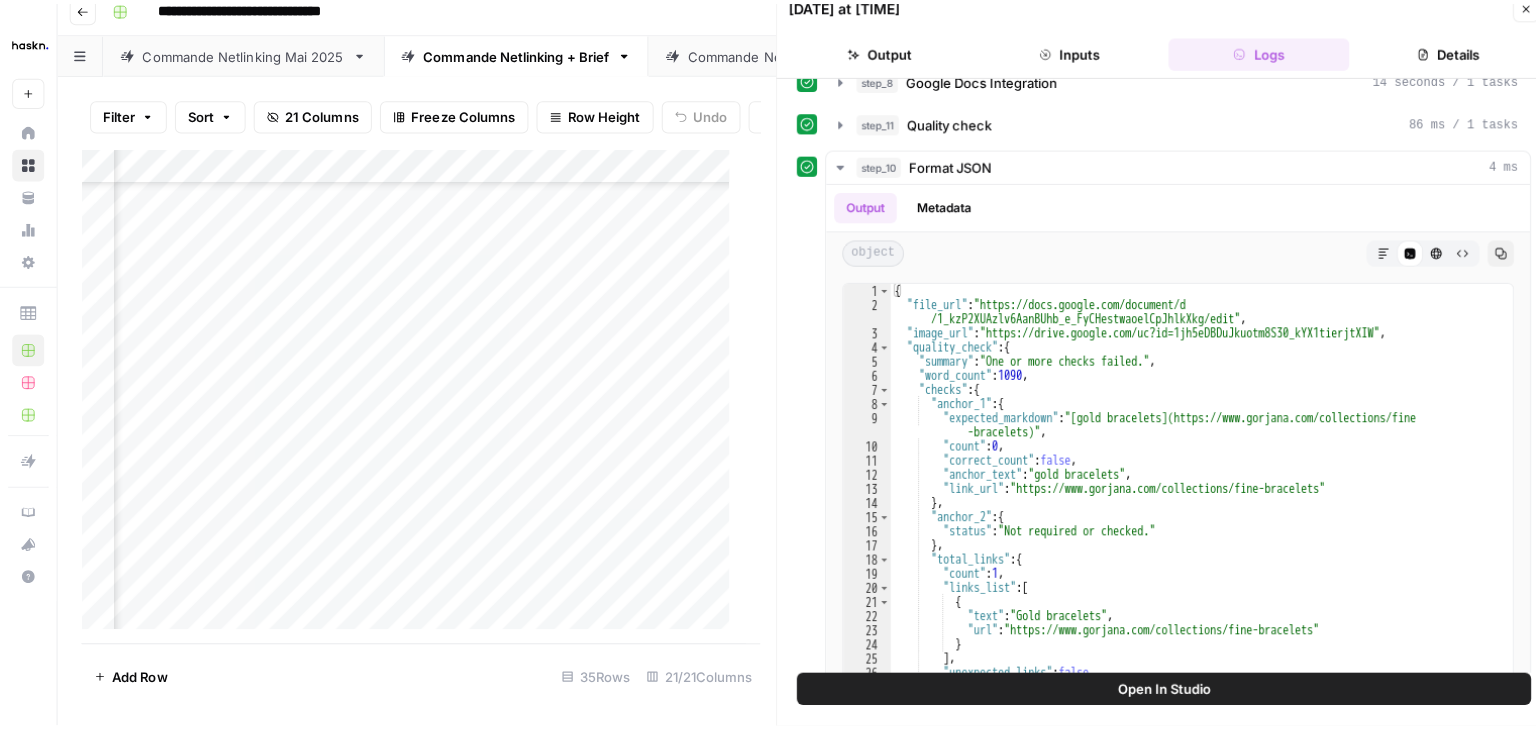 scroll, scrollTop: 0, scrollLeft: 0, axis: both 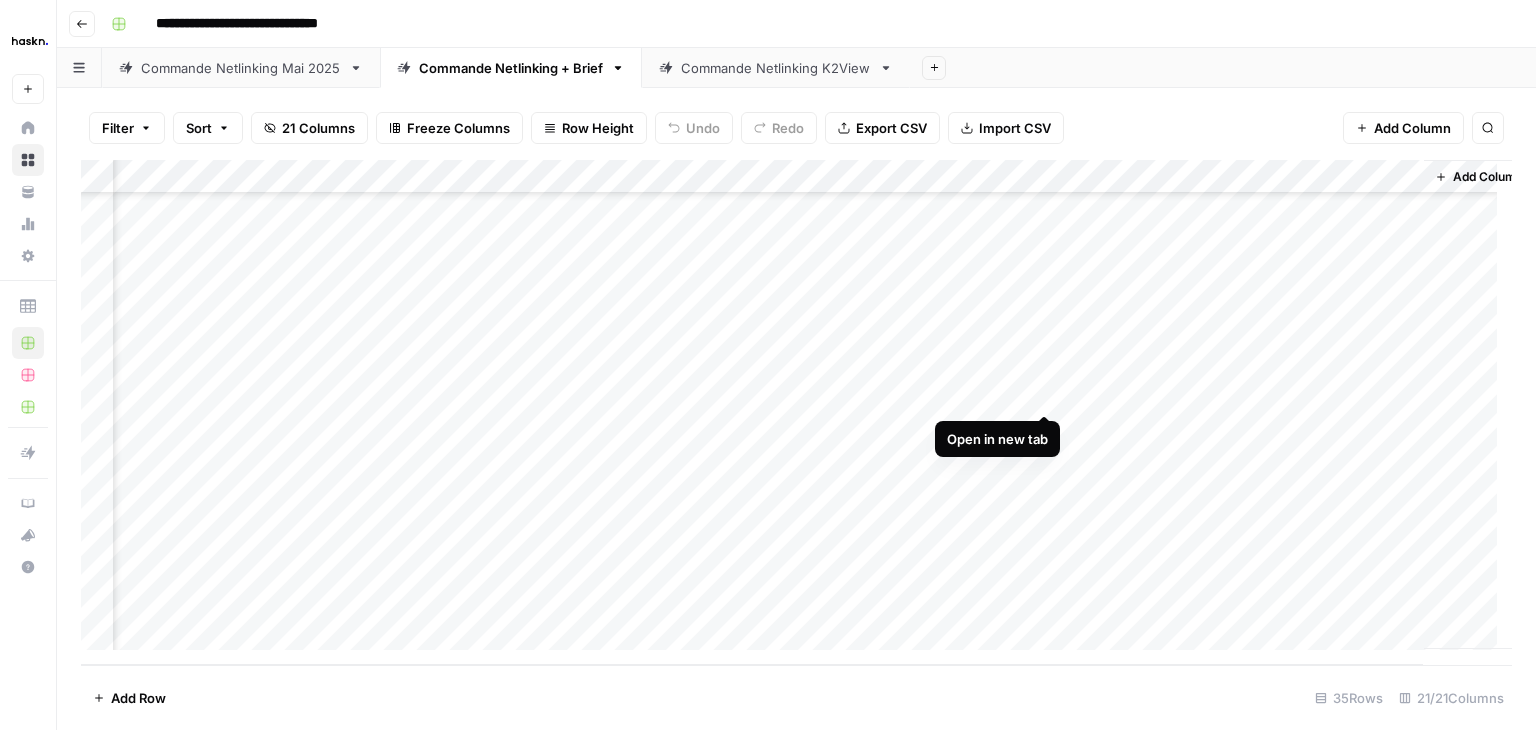 click on "Add Column" at bounding box center (796, 412) 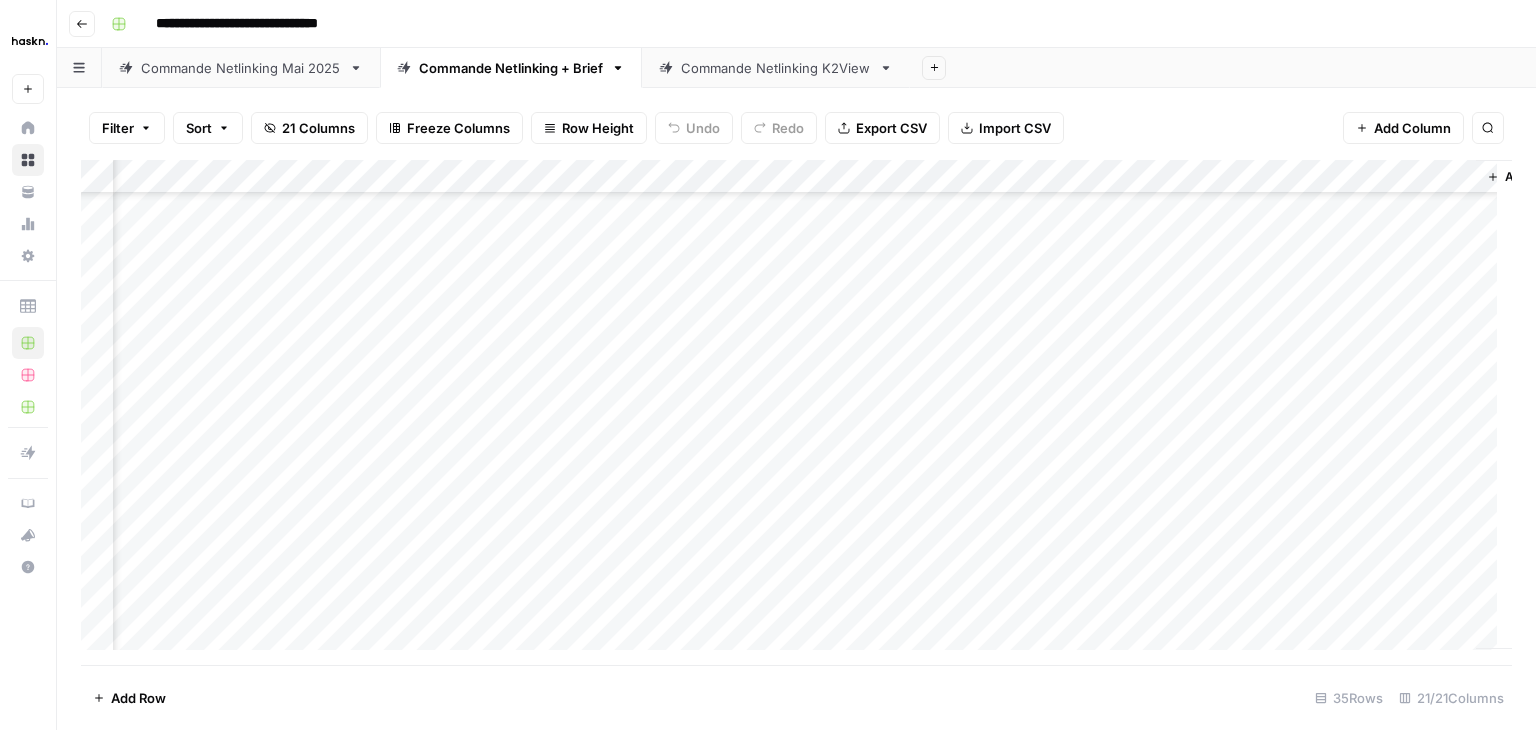 scroll, scrollTop: 555, scrollLeft: 2508, axis: both 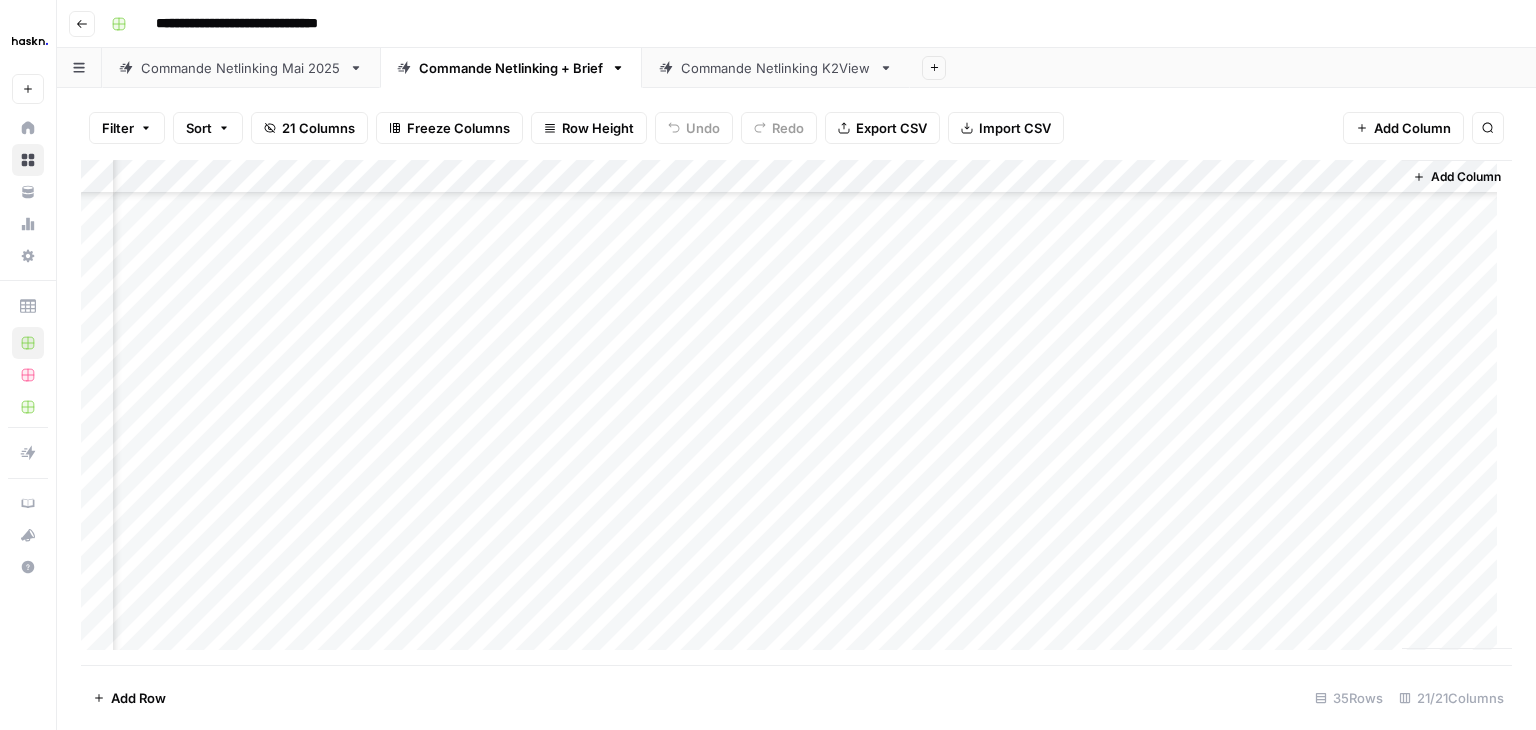 click on "Add Column" at bounding box center (796, 412) 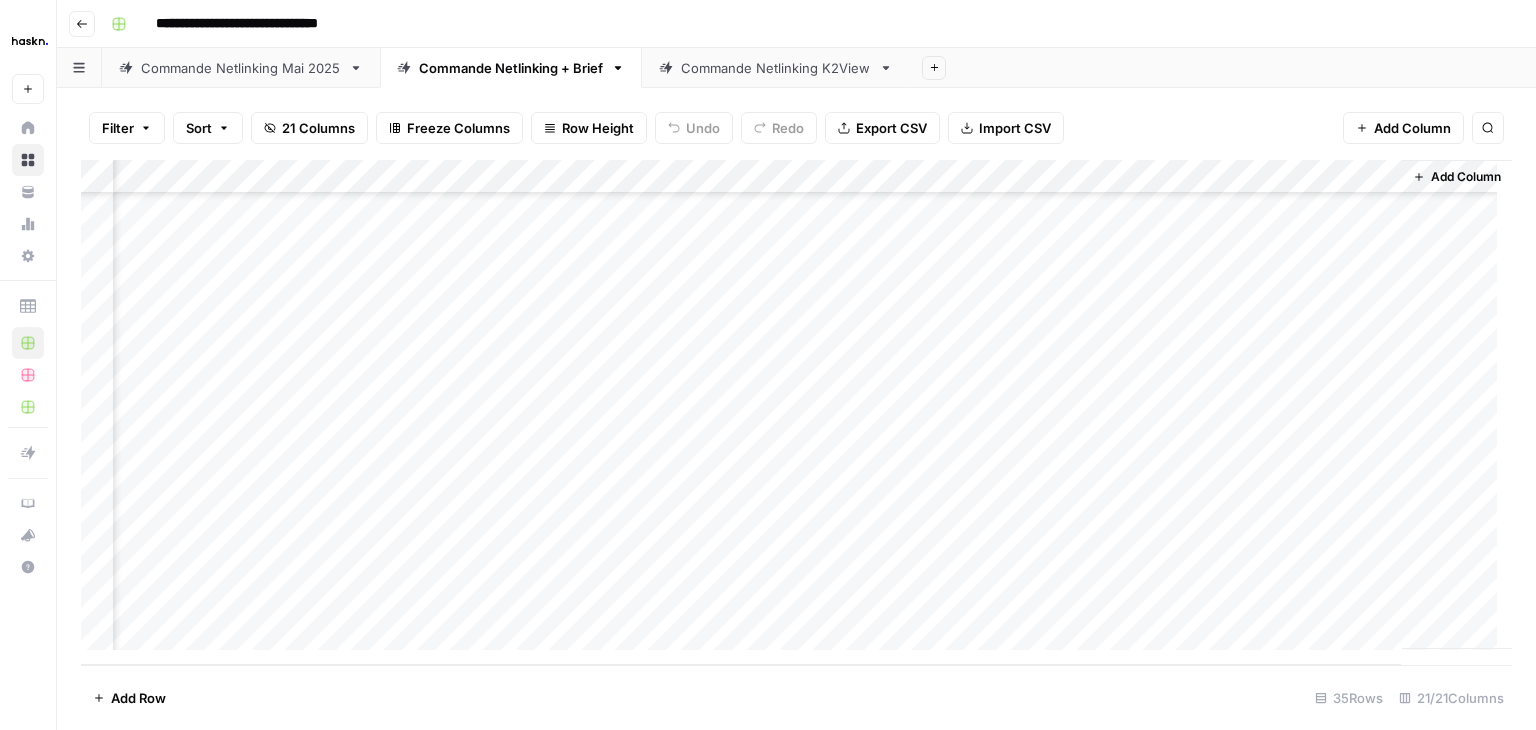 click on "Add Column" at bounding box center (796, 412) 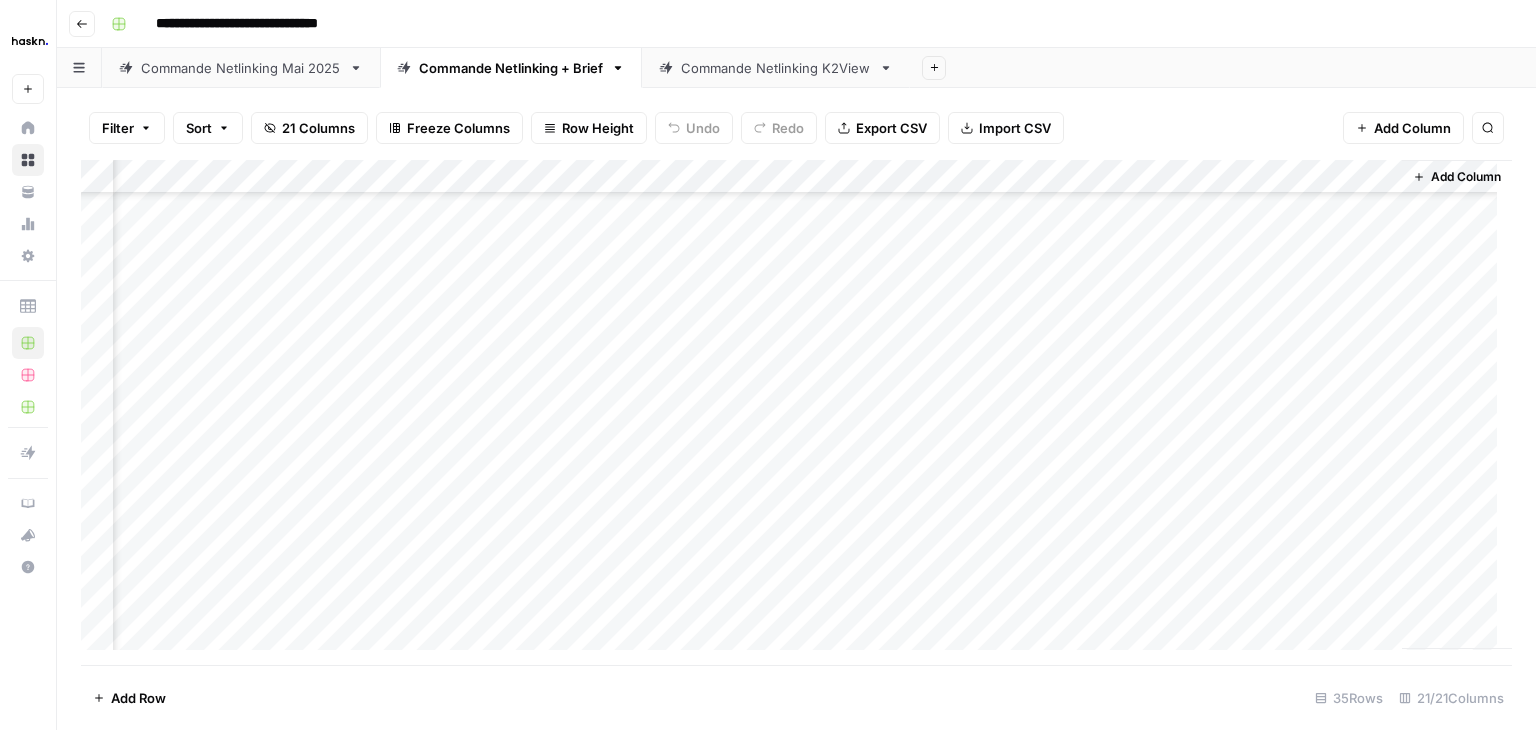scroll, scrollTop: 697, scrollLeft: 2508, axis: both 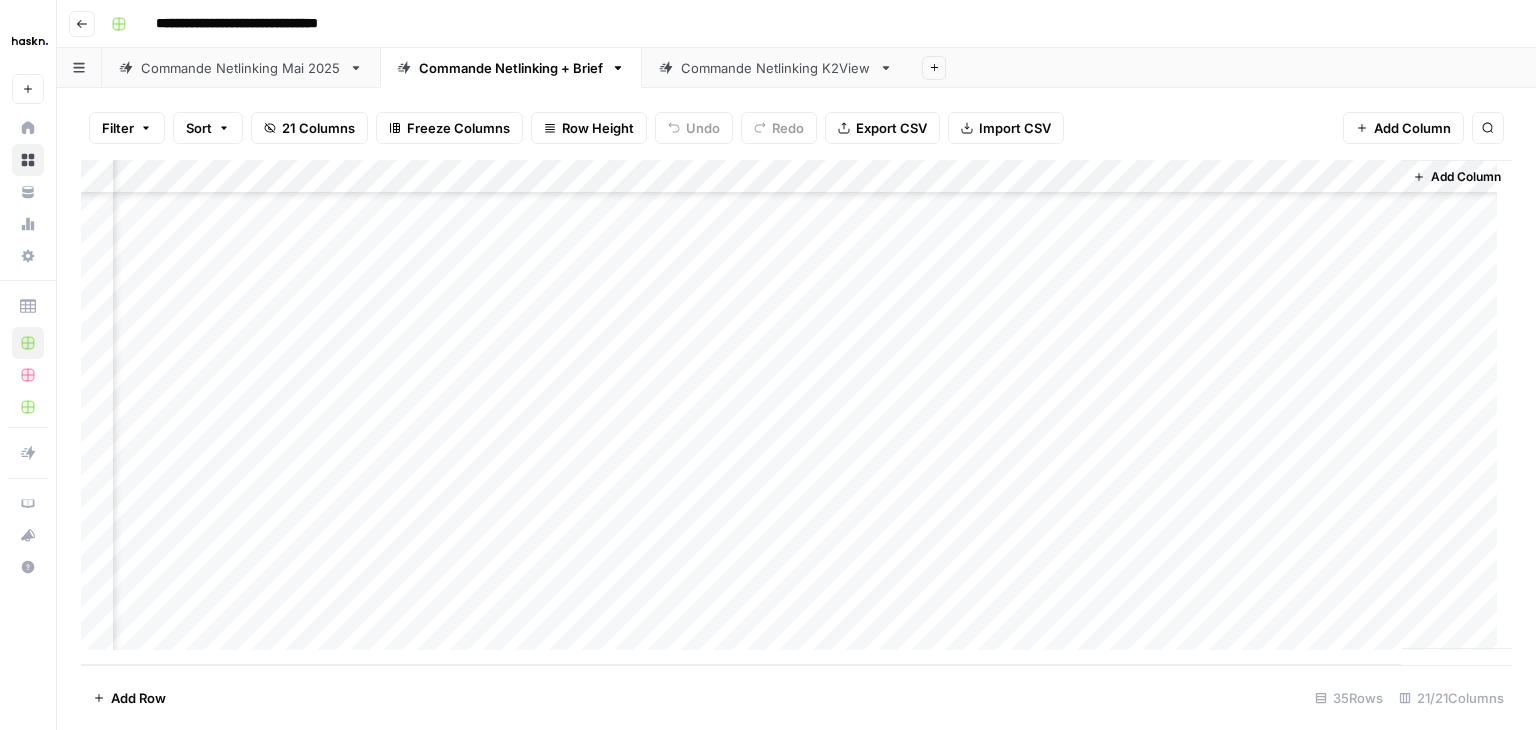 drag, startPoint x: 1384, startPoint y: 237, endPoint x: 1314, endPoint y: 518, distance: 289.58765 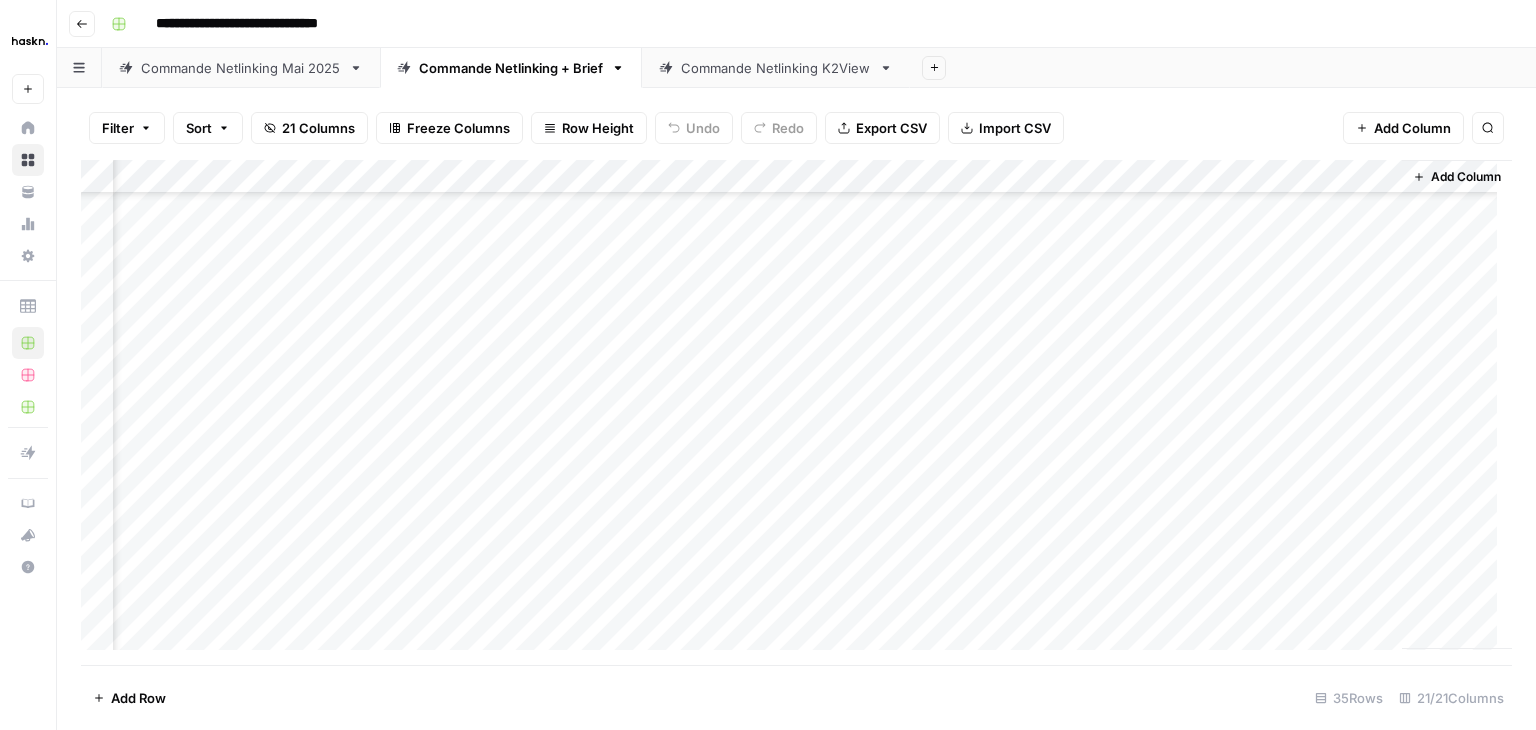 scroll, scrollTop: 766, scrollLeft: 2508, axis: both 